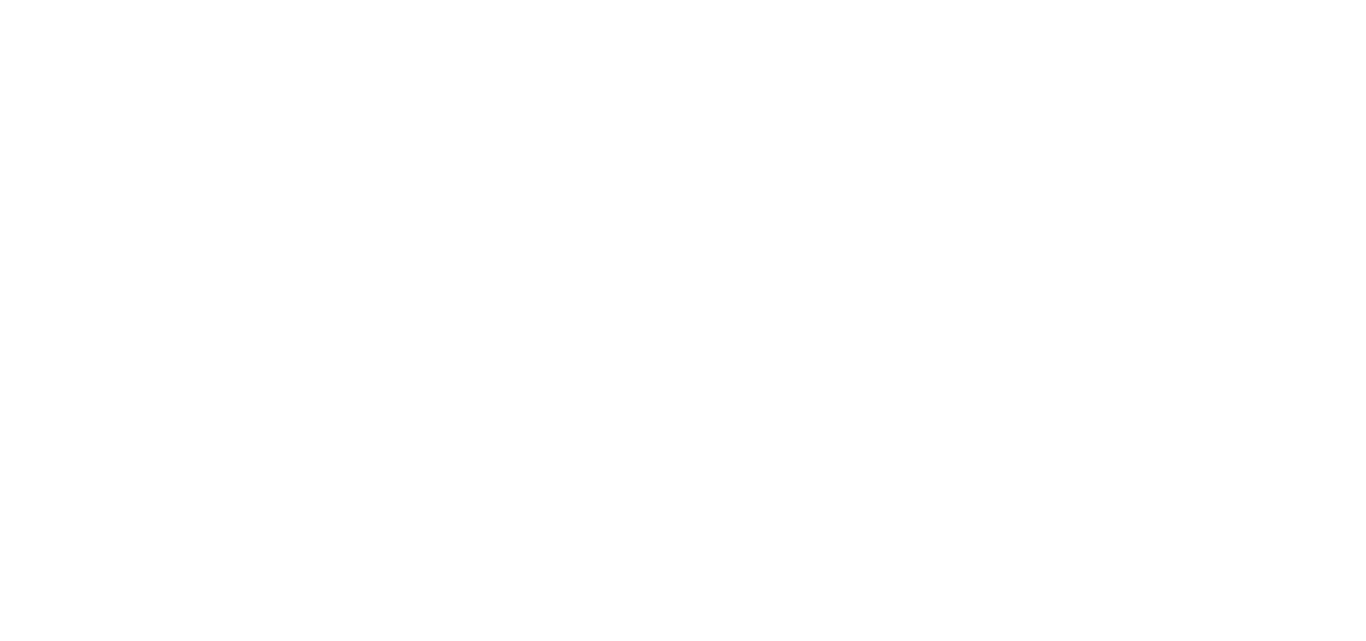 scroll, scrollTop: 0, scrollLeft: 0, axis: both 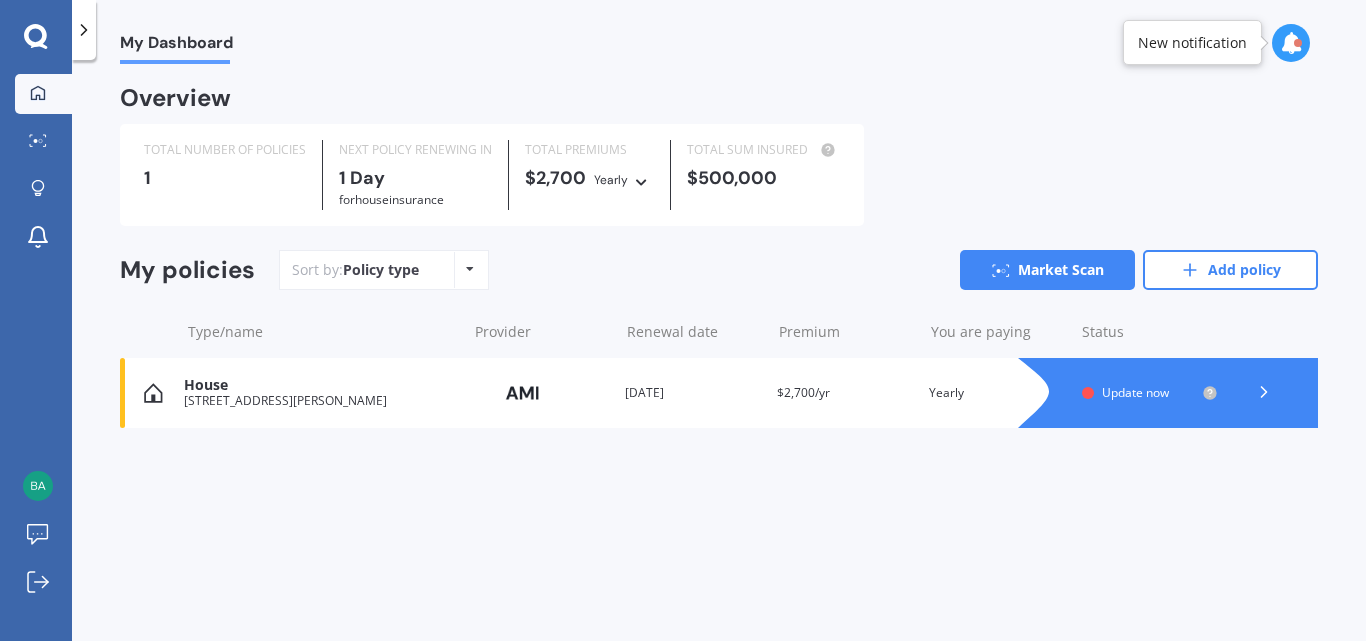 click on "Update now" at bounding box center (1135, 392) 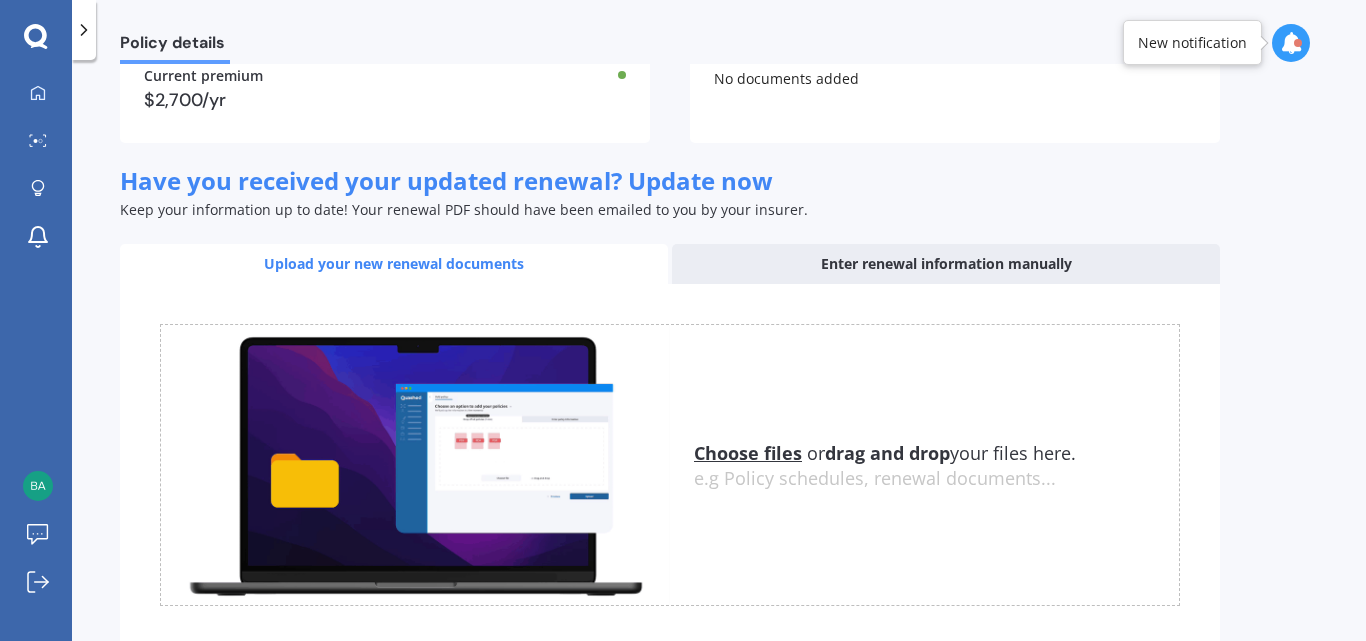scroll, scrollTop: 217, scrollLeft: 0, axis: vertical 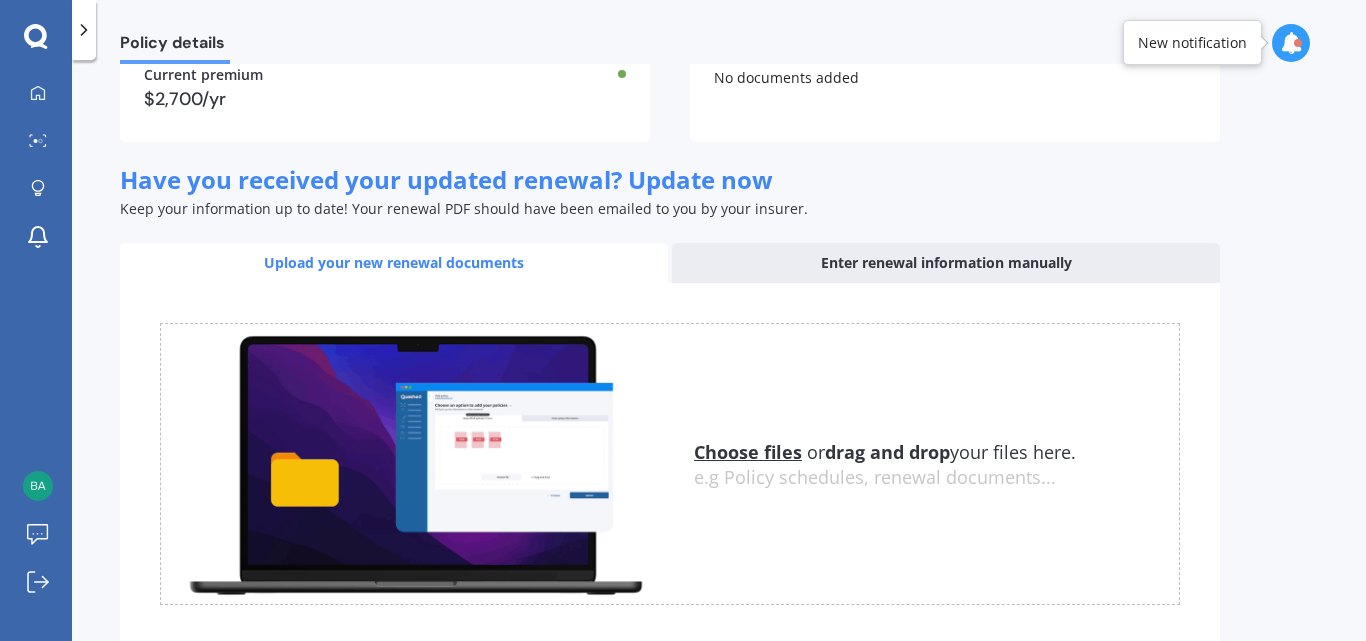 click on "Choose files" at bounding box center [748, 452] 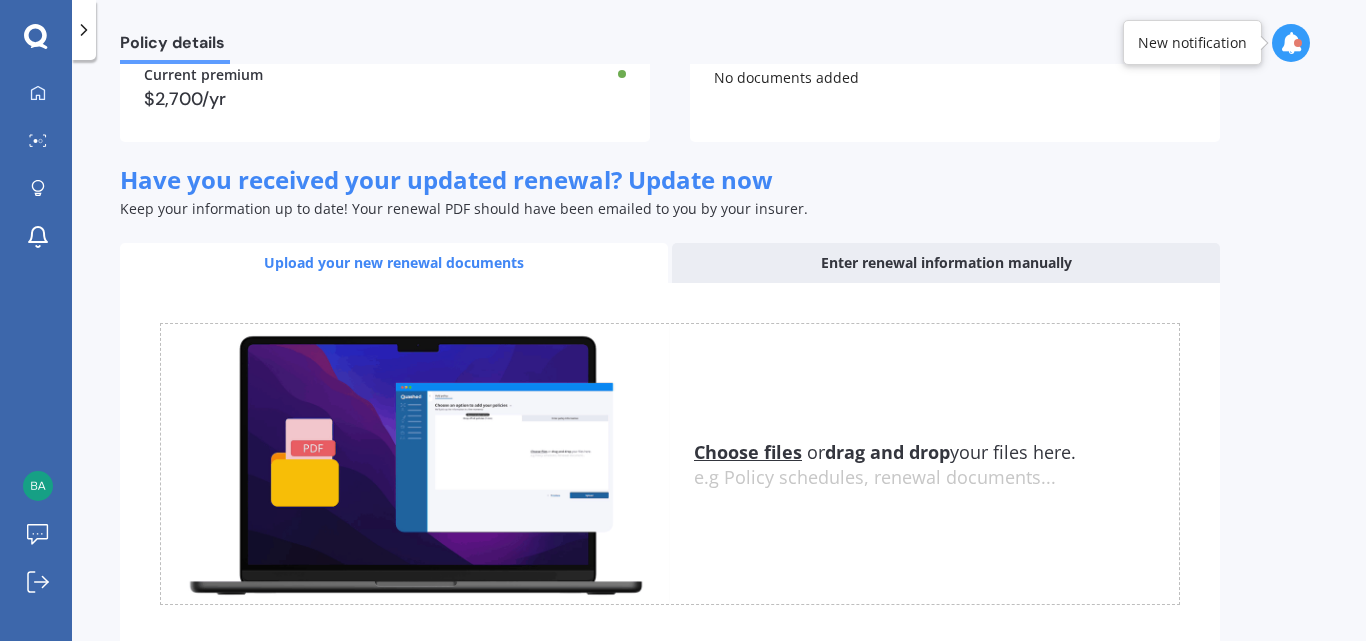 scroll, scrollTop: 189, scrollLeft: 0, axis: vertical 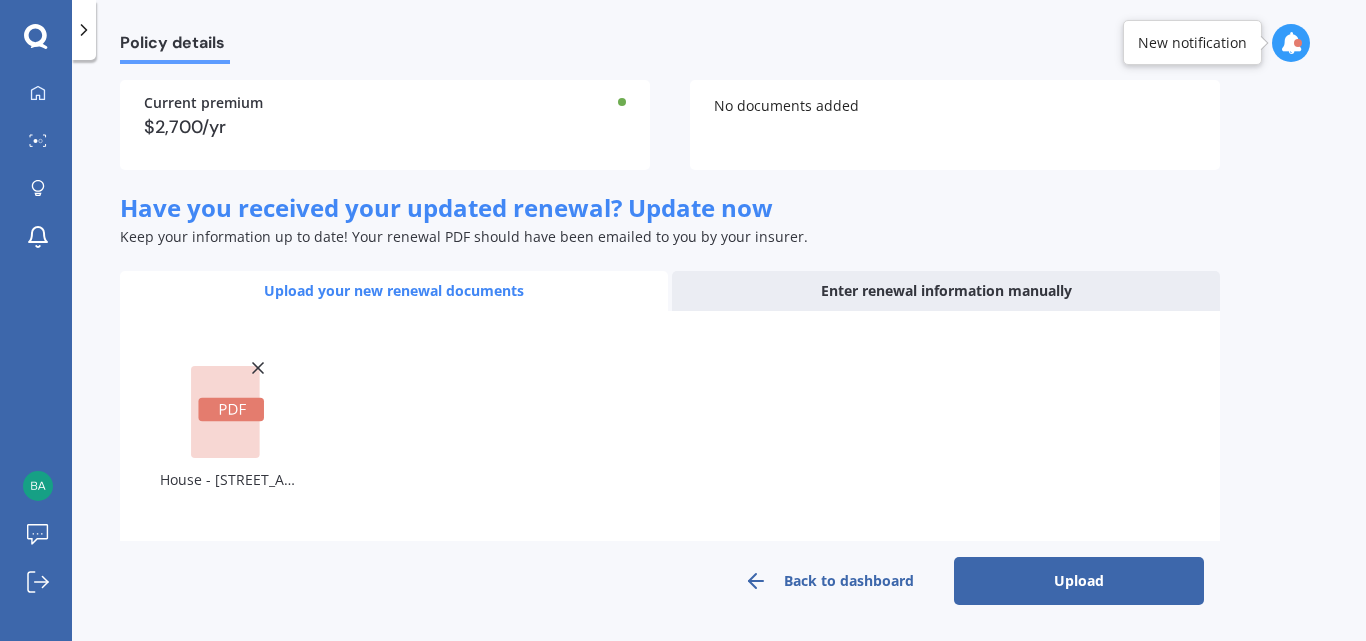 click on "Upload" at bounding box center [1079, 581] 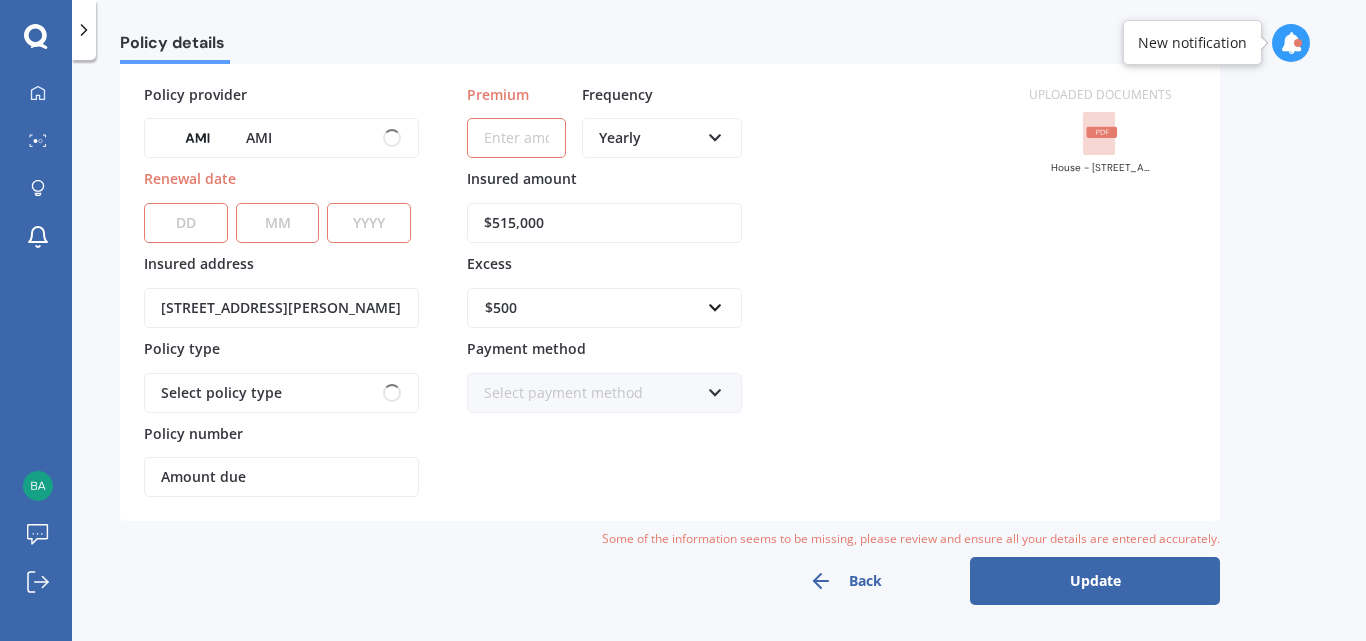 scroll, scrollTop: 0, scrollLeft: 0, axis: both 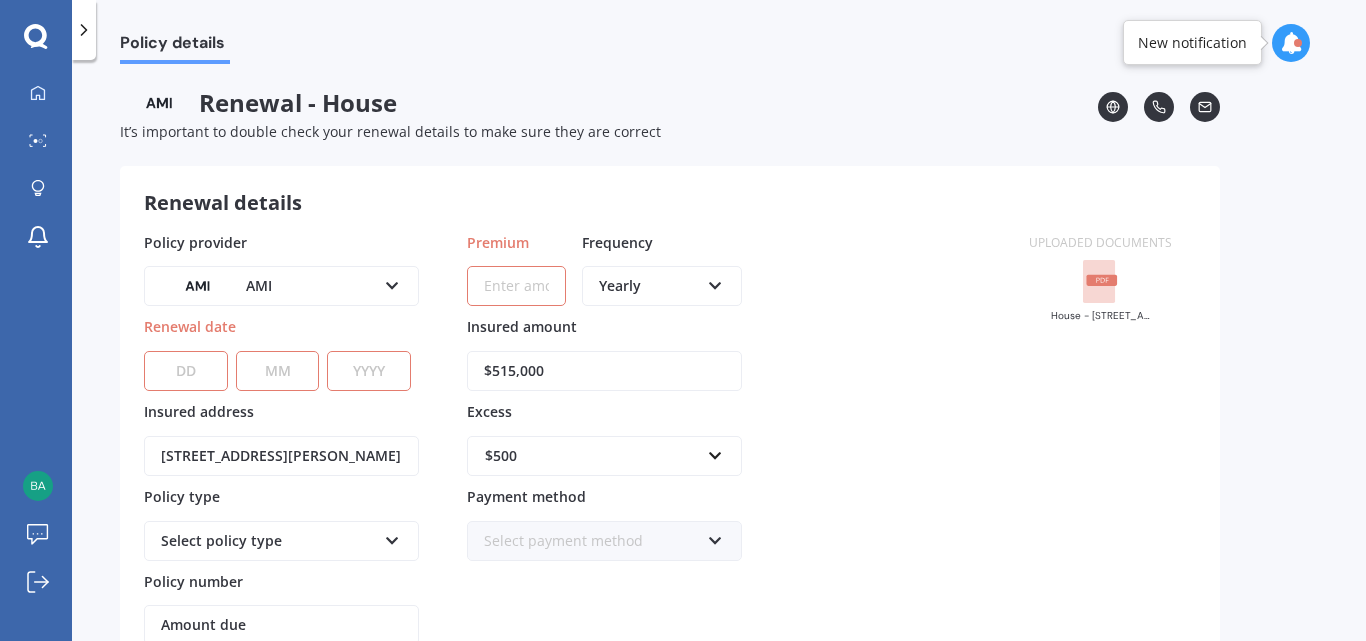 click on "Premium" at bounding box center (516, 286) 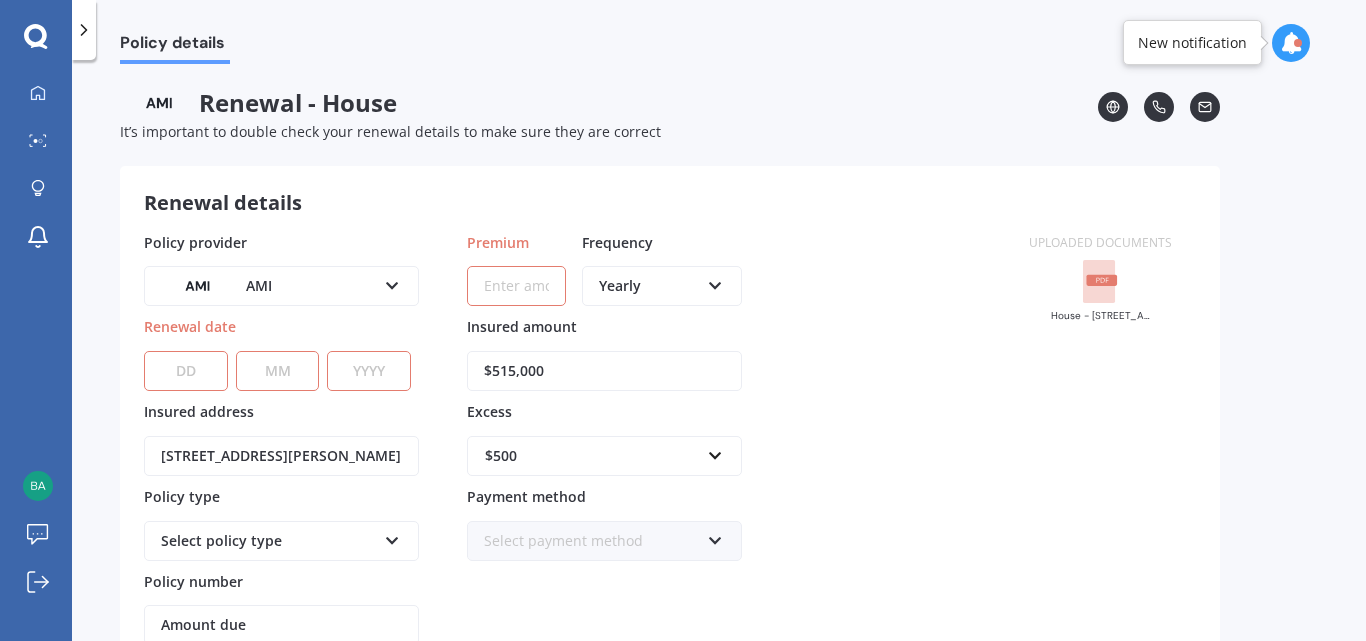 select on "31" 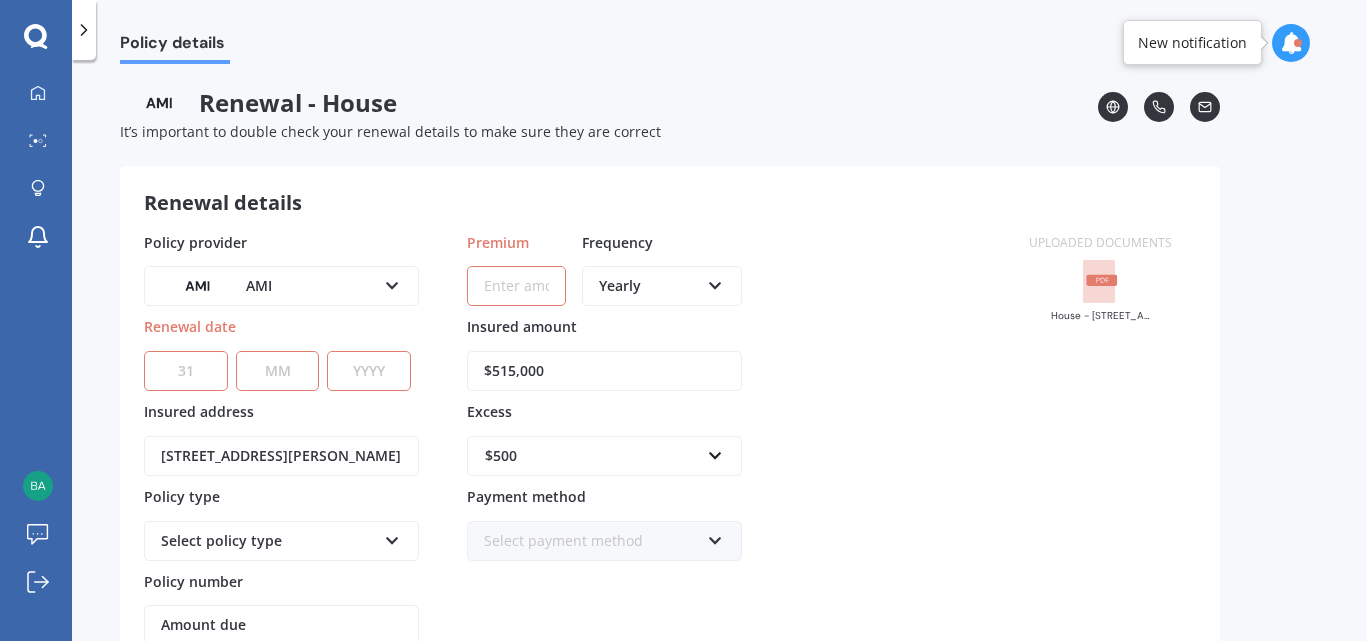click on "MM 01 02 03 04 05 06 07 08 09 10 11 12" at bounding box center (278, 371) 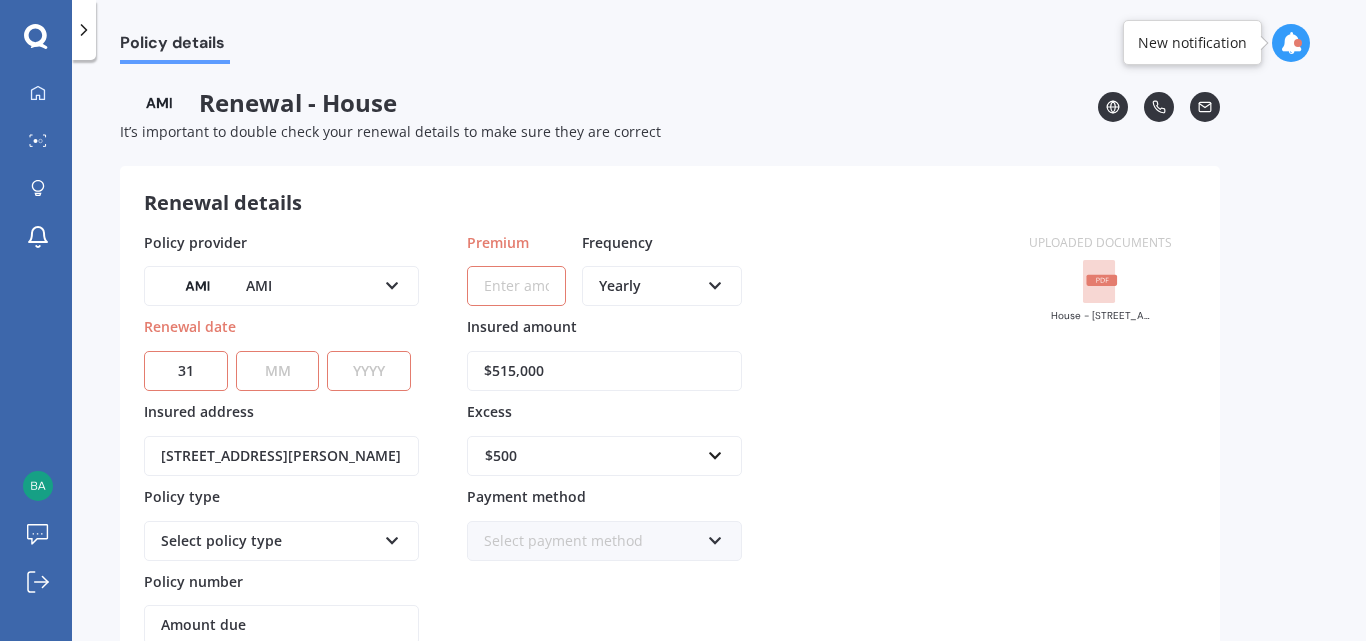 select on "07" 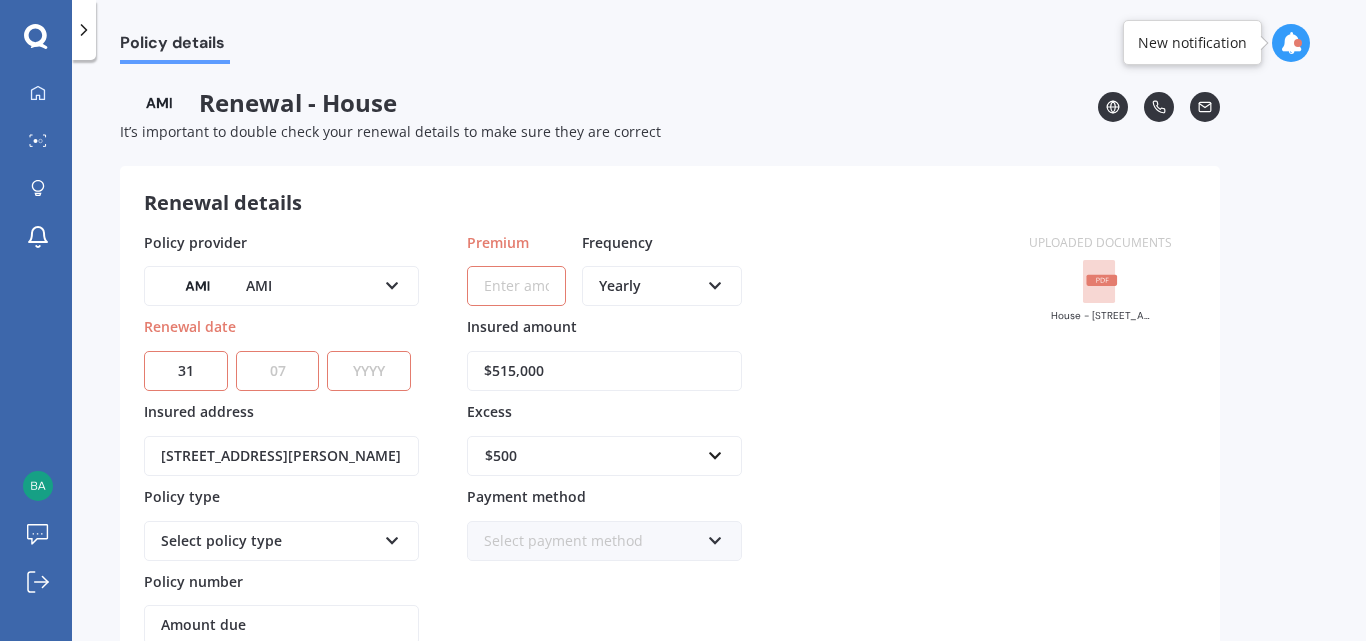 click on "MM 01 02 03 04 05 06 07 08 09 10 11 12" at bounding box center [278, 371] 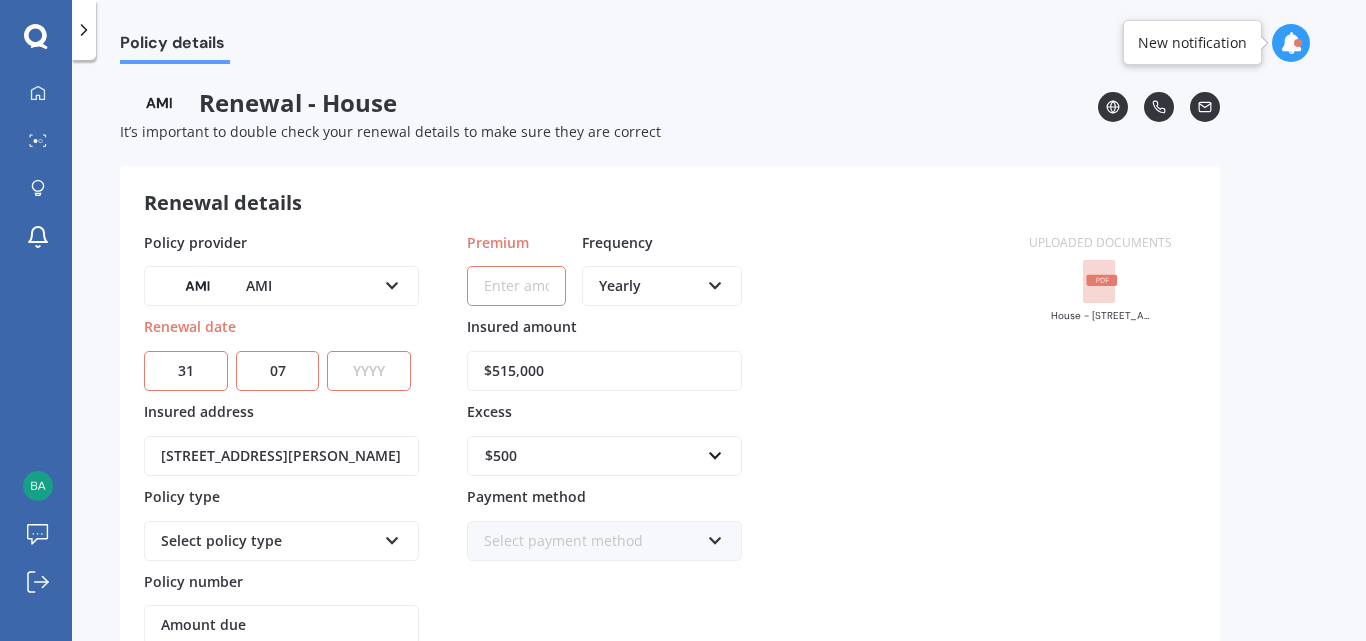 click on "YYYY 2027 2026 2025 2024 2023 2022 2021 2020 2019 2018 2017 2016 2015 2014 2013 2012 2011 2010 2009 2008 2007 2006 2005 2004 2003 2002 2001 2000 1999 1998 1997 1996 1995 1994 1993 1992 1991 1990 1989 1988 1987 1986 1985 1984 1983 1982 1981 1980 1979 1978 1977 1976 1975 1974 1973 1972 1971 1970 1969 1968 1967 1966 1965 1964 1963 1962 1961 1960 1959 1958 1957 1956 1955 1954 1953 1952 1951 1950 1949 1948 1947 1946 1945 1944 1943 1942 1941 1940 1939 1938 1937 1936 1935 1934 1933 1932 1931 1930 1929 1928" at bounding box center (369, 371) 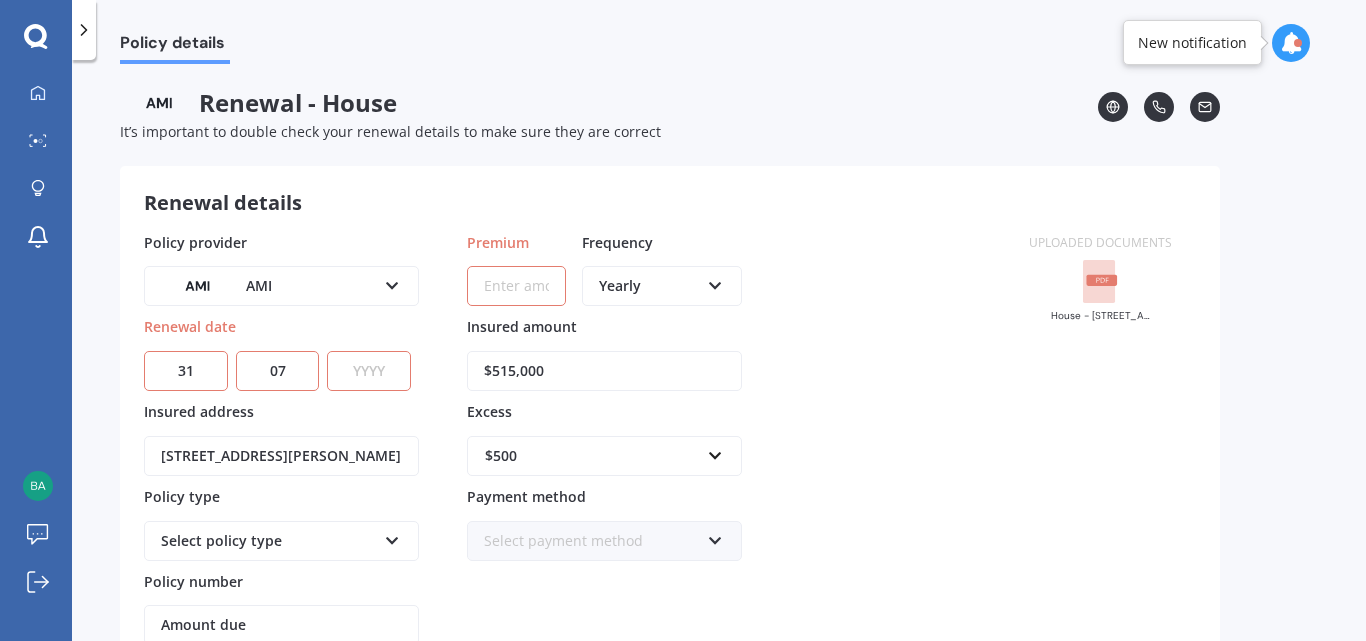 select on "2025" 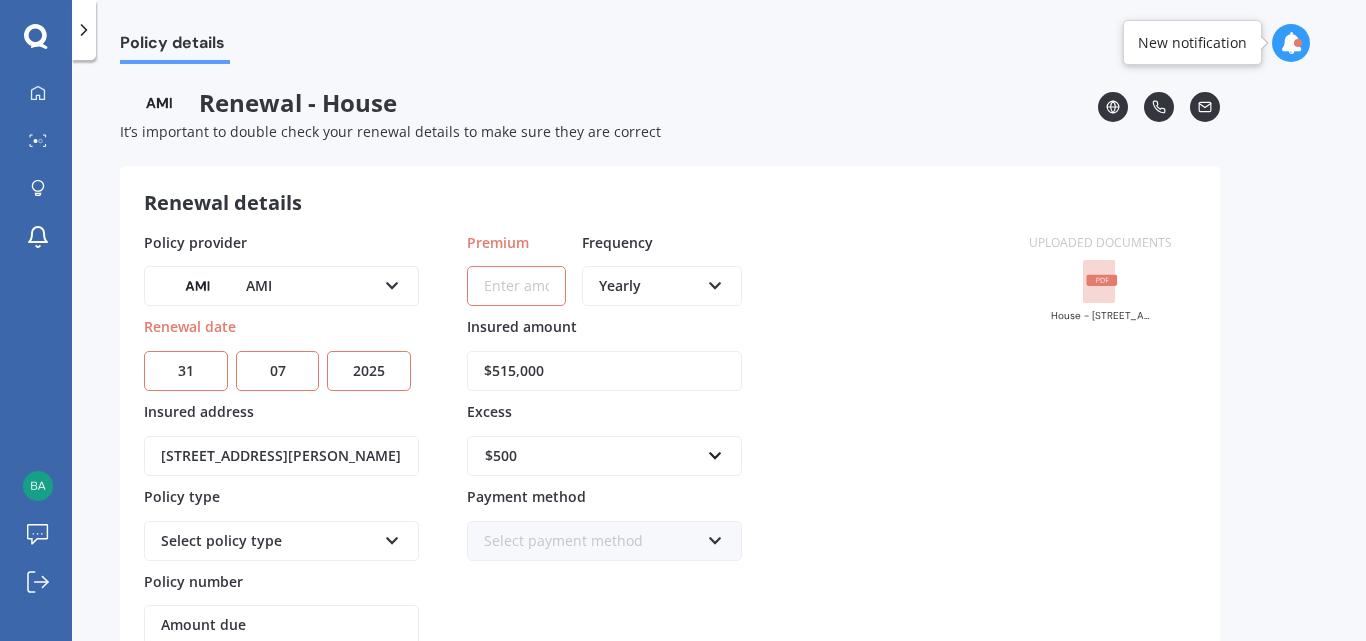 click on "YYYY 2027 2026 2025 2024 2023 2022 2021 2020 2019 2018 2017 2016 2015 2014 2013 2012 2011 2010 2009 2008 2007 2006 2005 2004 2003 2002 2001 2000 1999 1998 1997 1996 1995 1994 1993 1992 1991 1990 1989 1988 1987 1986 1985 1984 1983 1982 1981 1980 1979 1978 1977 1976 1975 1974 1973 1972 1971 1970 1969 1968 1967 1966 1965 1964 1963 1962 1961 1960 1959 1958 1957 1956 1955 1954 1953 1952 1951 1950 1949 1948 1947 1946 1945 1944 1943 1942 1941 1940 1939 1938 1937 1936 1935 1934 1933 1932 1931 1930 1929 1928" at bounding box center (369, 371) 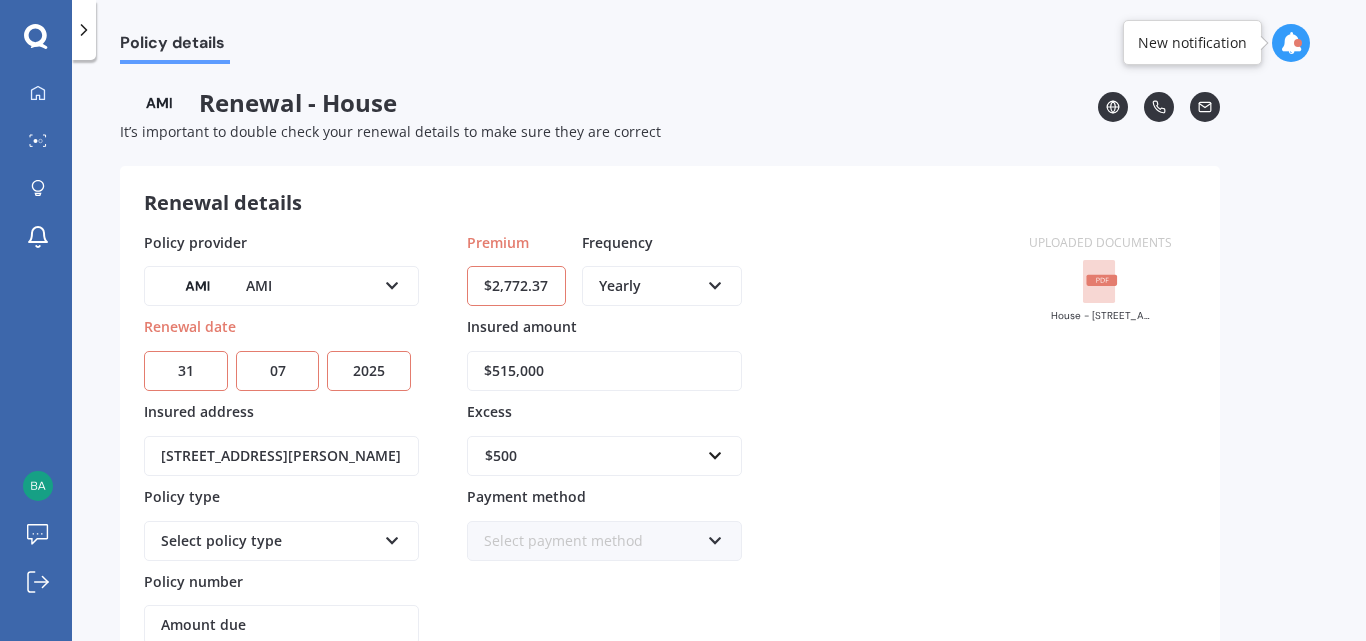 type on "$2,772.37" 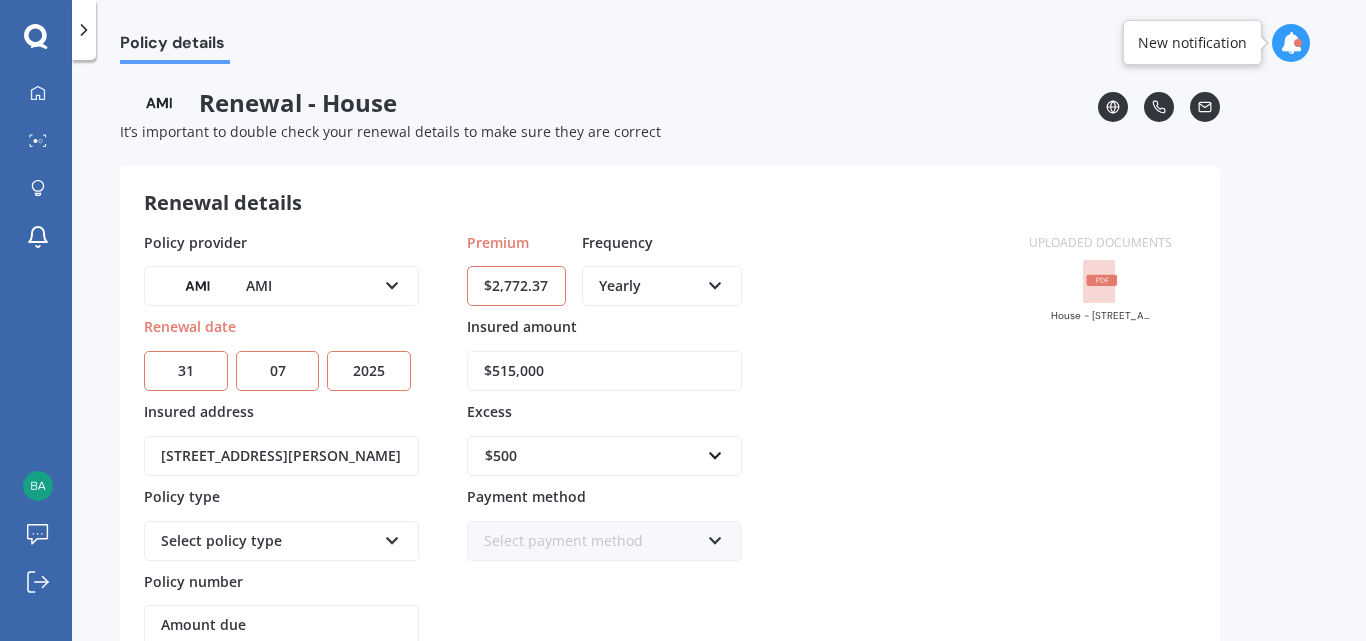 click on "Policy provider AMI AA AMI AMP ANZ ASB Ando BNZ Co-Operative Bank FMG Initio Kiwibank Lantern MAS NZI Other SBS State TSB Tower Trade Me Insurance Vero Westpac YOUI Renewal date DD 01 02 03 04 05 06 07 08 09 10 11 12 13 14 15 16 17 18 19 20 21 22 23 24 25 26 27 28 29 30 31 MM 01 02 03 04 05 06 07 08 09 10 11 12 YYYY 2027 2026 2025 2024 2023 2022 2021 2020 2019 2018 2017 2016 2015 2014 2013 2012 2011 2010 2009 2008 2007 2006 2005 2004 2003 2002 2001 2000 1999 1998 1997 1996 1995 1994 1993 1992 1991 1990 1989 1988 1987 1986 1985 1984 1983 1982 1981 1980 1979 1978 1977 1976 1975 1974 1973 1972 1971 1970 1969 1968 1967 1966 1965 1964 1963 1962 1961 1960 1959 1958 1957 1956 1955 1954 1953 1952 1951 1950 1949 1948 1947 1946 1945 1944 1943 1942 1941 1940 1939 1938 1937 1936 1935 1934 1933 1932 1931 1930 1929 1928 Insured address [STREET_ADDRESS][PERSON_NAME] Policy type Select policy type Premier House Market Value House Home Plus Policy number Amount due Premium $2,772.37 Frequency Yearly Yearly Six-Monthly $500" at bounding box center (574, 439) 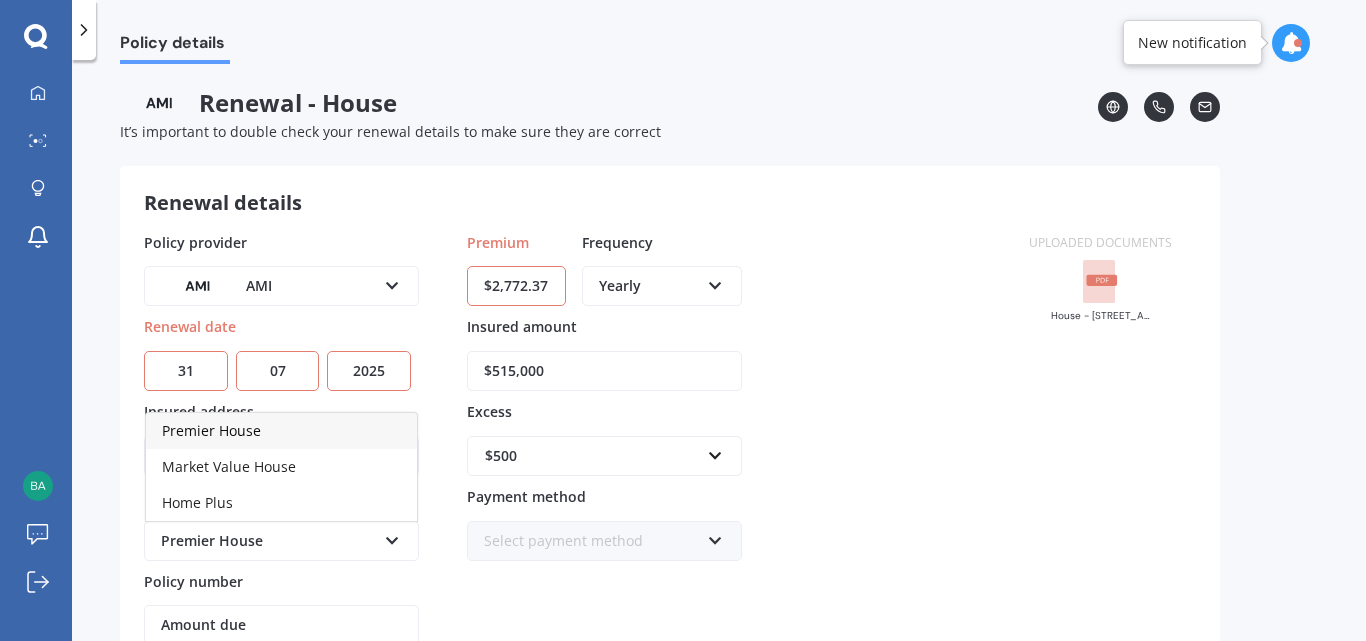 click on "Select payment method" at bounding box center (591, 541) 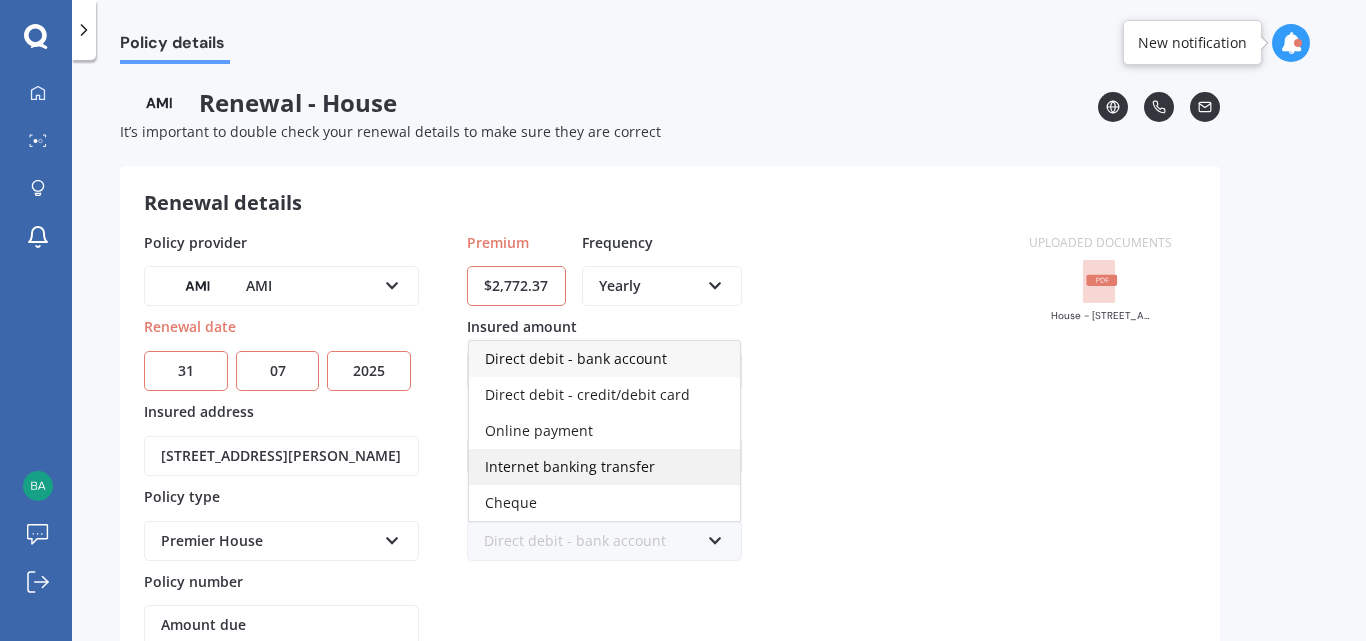 click on "Internet banking transfer" at bounding box center [570, 466] 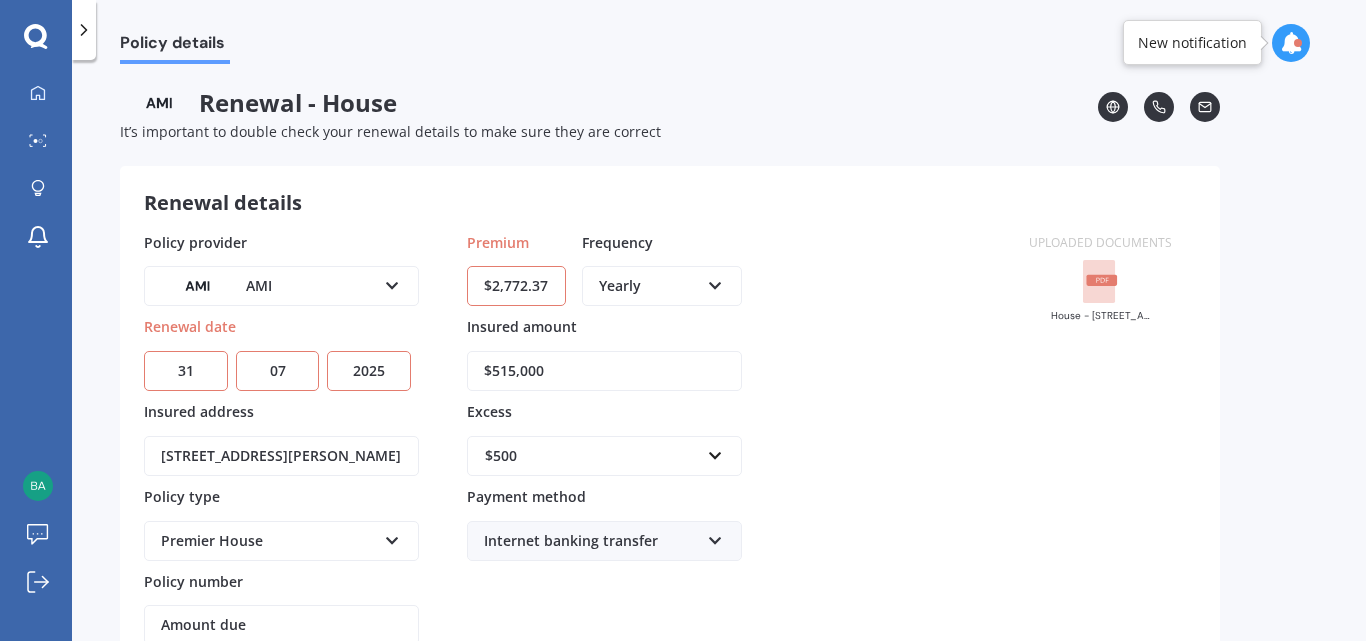 click on "Internet banking transfer" at bounding box center (591, 541) 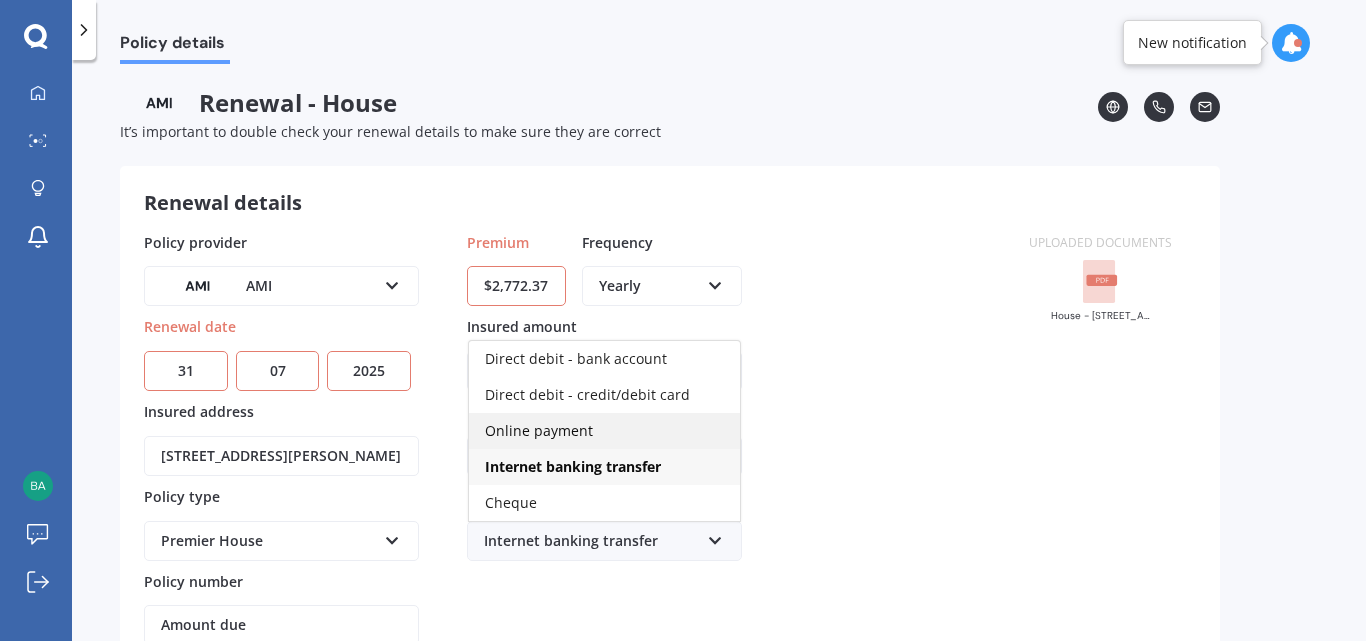 click on "Online payment" at bounding box center [604, 431] 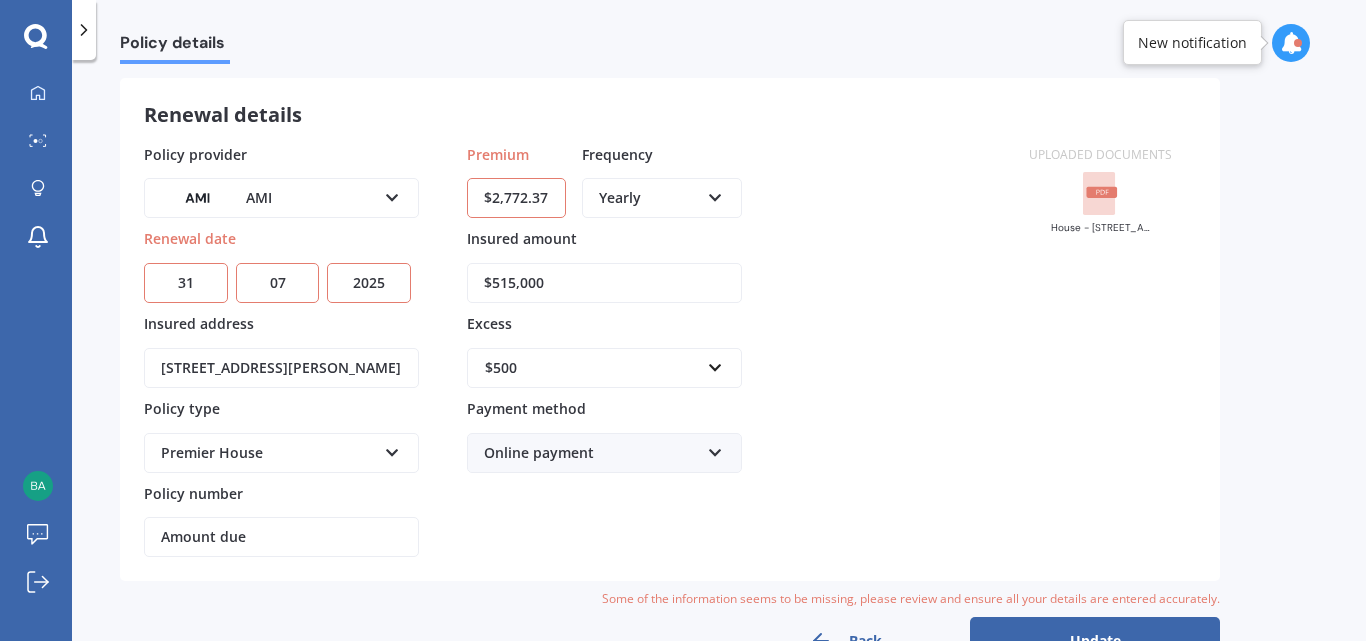 scroll, scrollTop: 147, scrollLeft: 0, axis: vertical 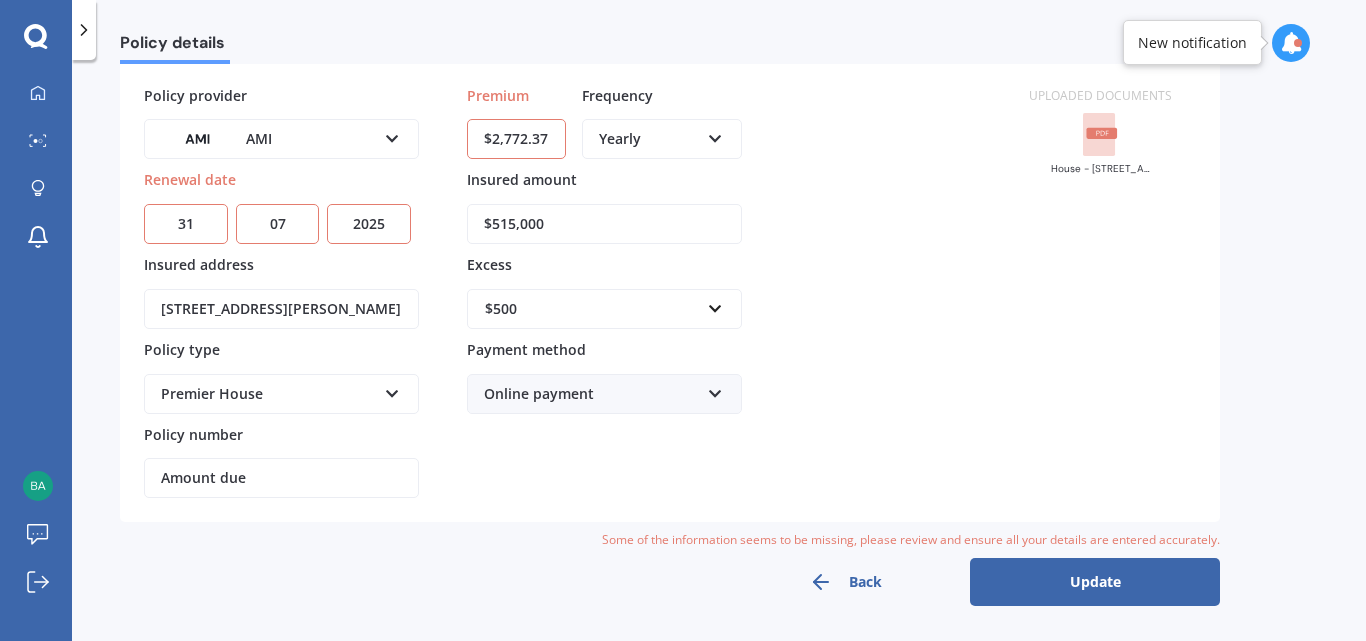 click on "Amount due" at bounding box center [281, 478] 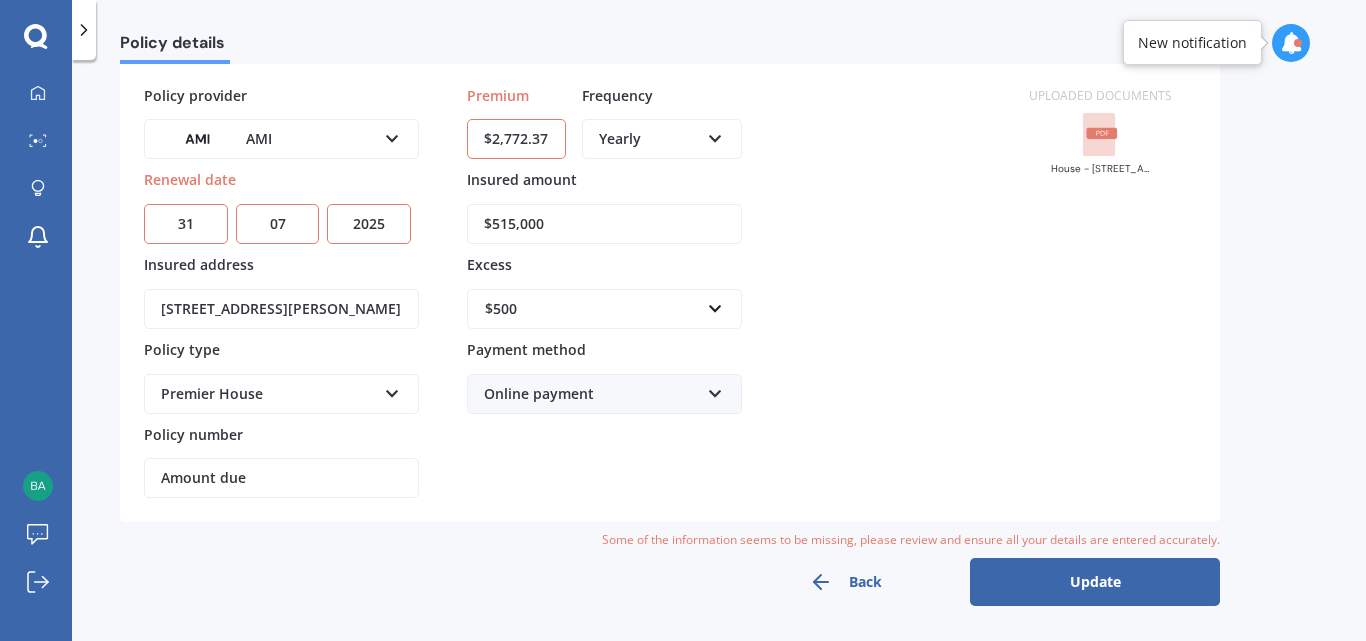 drag, startPoint x: 396, startPoint y: 484, endPoint x: 163, endPoint y: 476, distance: 233.1373 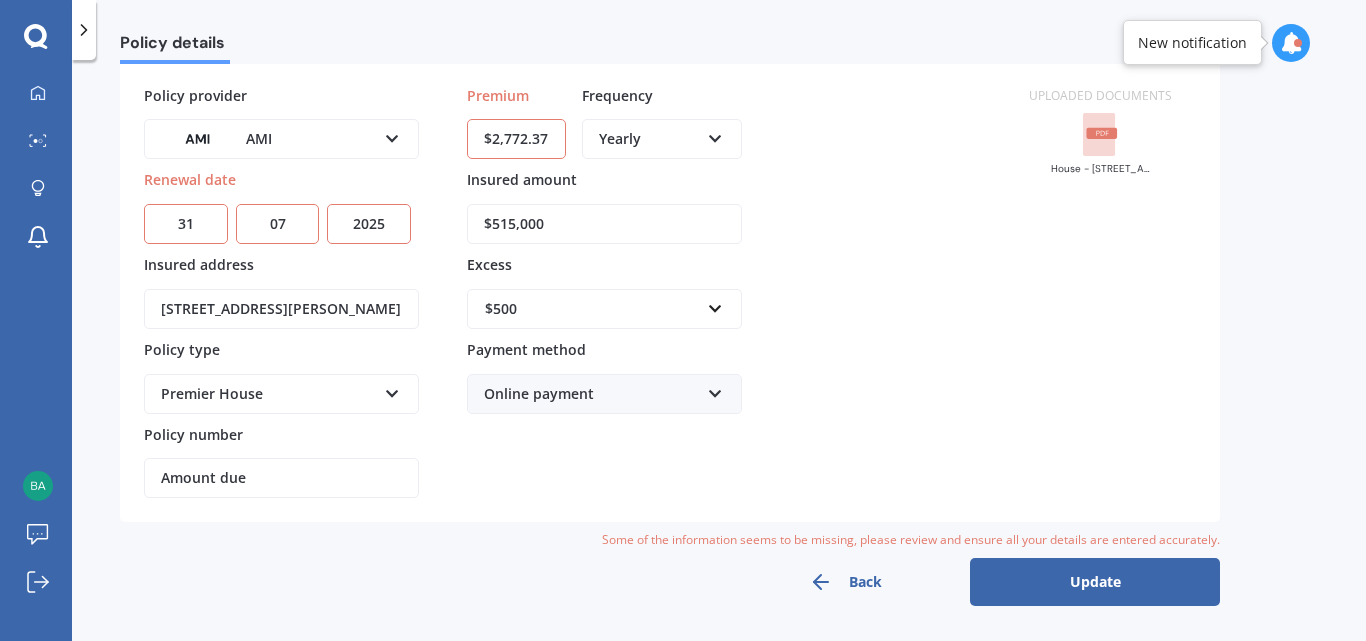 click on "Amount due" at bounding box center (281, 478) 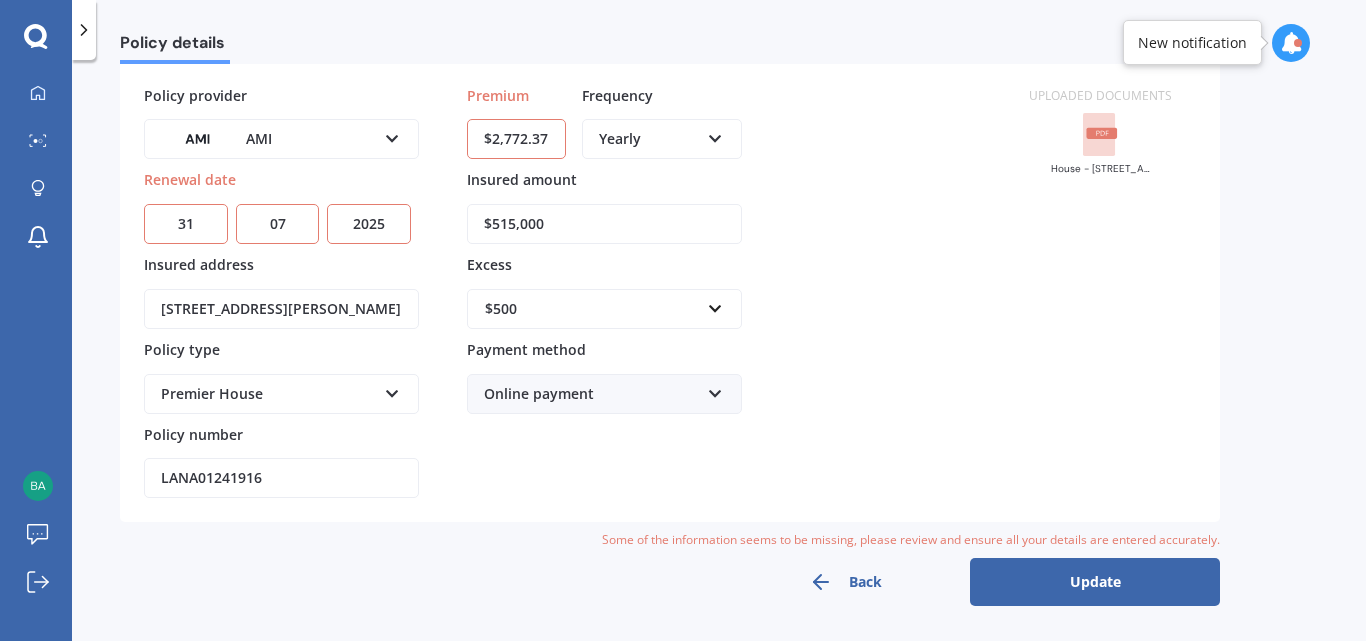 type on "LANA01241916" 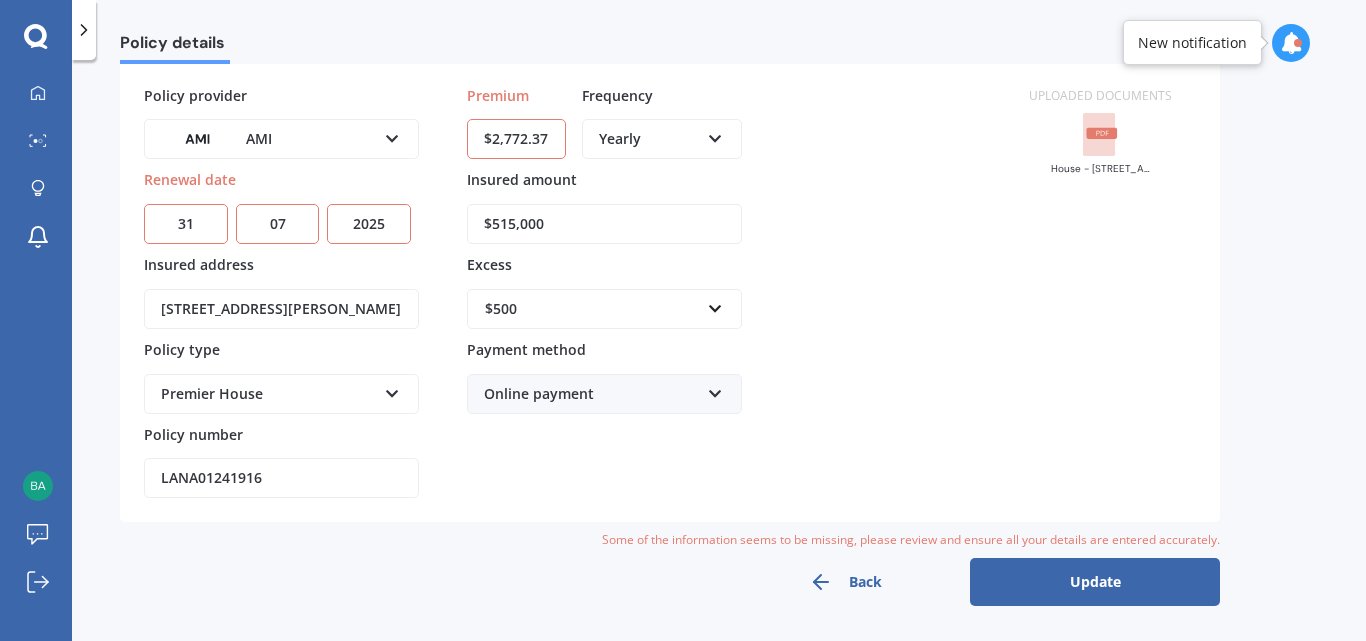 click at bounding box center (392, 390) 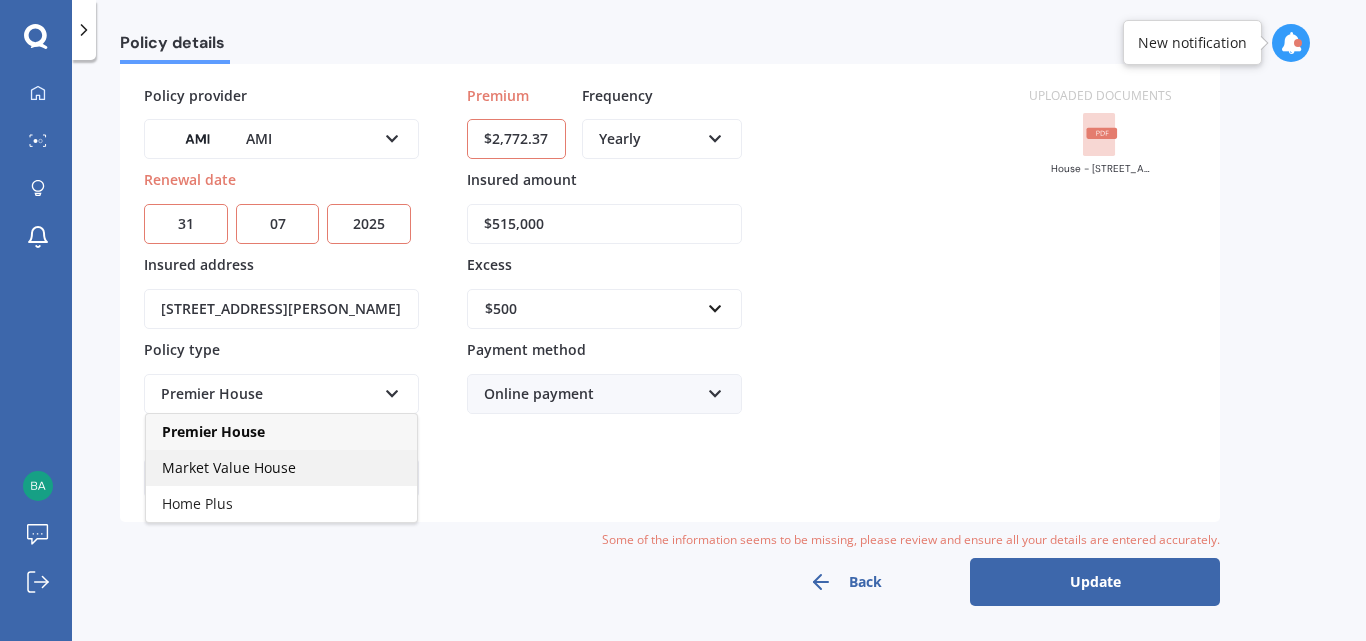 click on "Market Value House" at bounding box center [229, 467] 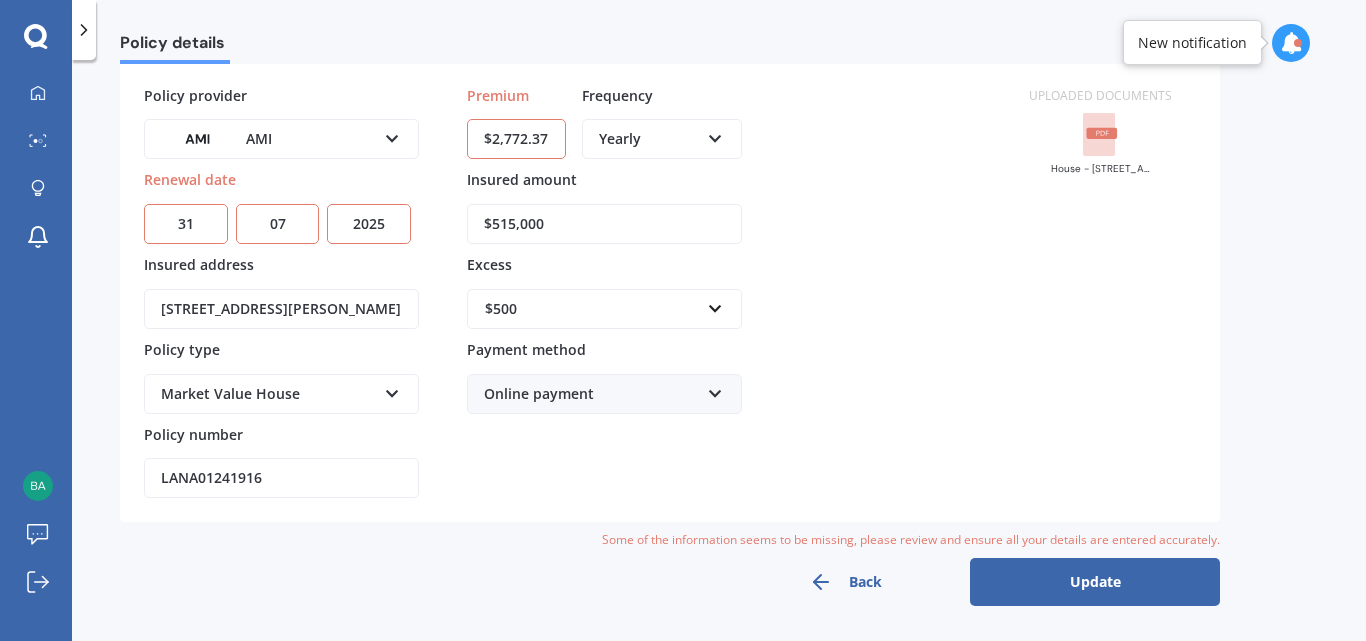 click on "Update" at bounding box center (1095, 582) 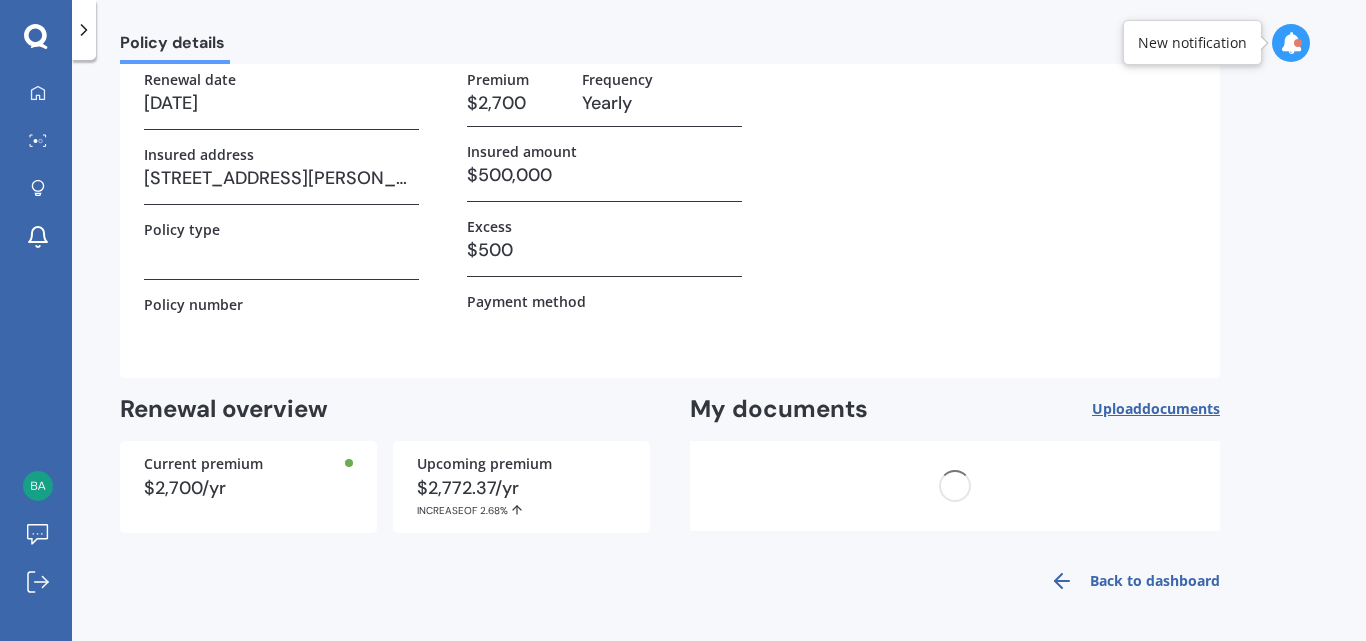scroll, scrollTop: 0, scrollLeft: 0, axis: both 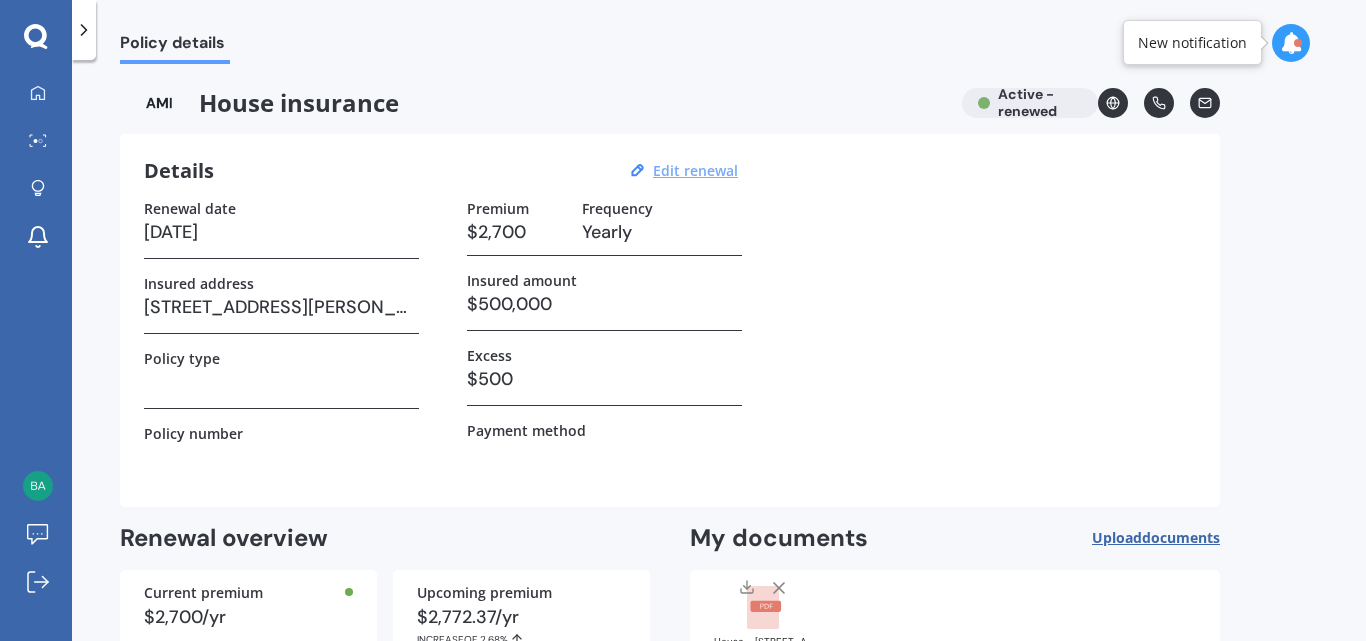 click on "Edit renewal" at bounding box center (695, 170) 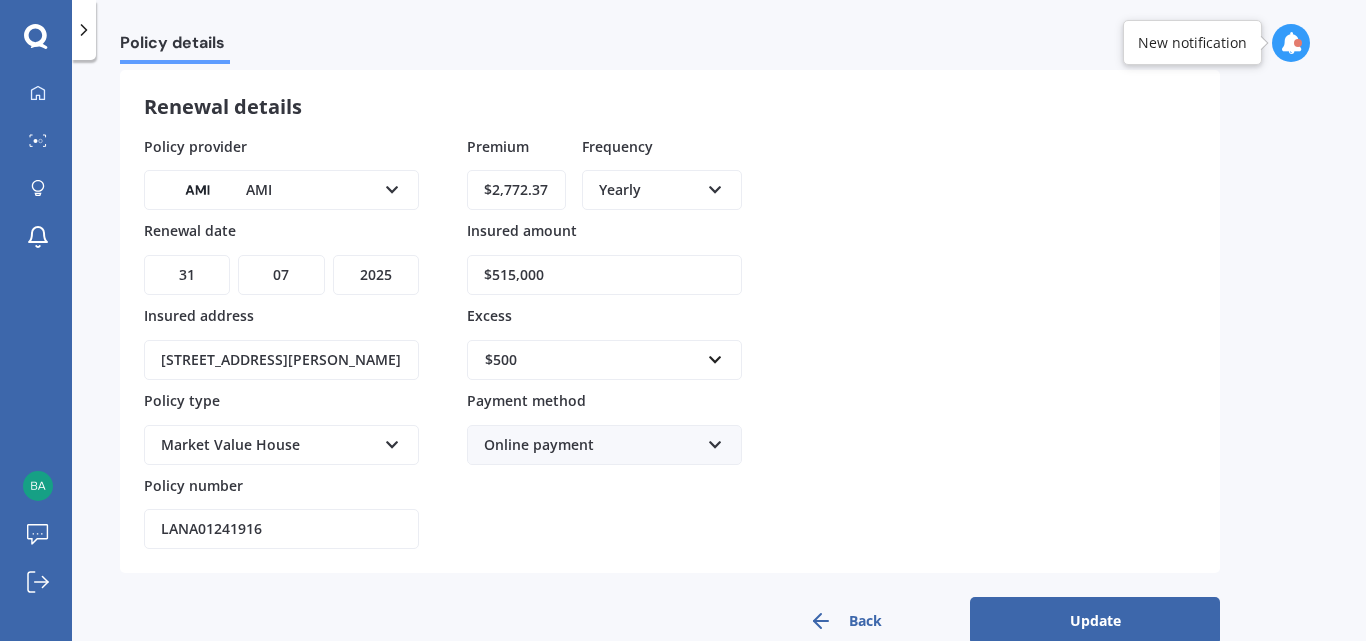 scroll, scrollTop: 136, scrollLeft: 0, axis: vertical 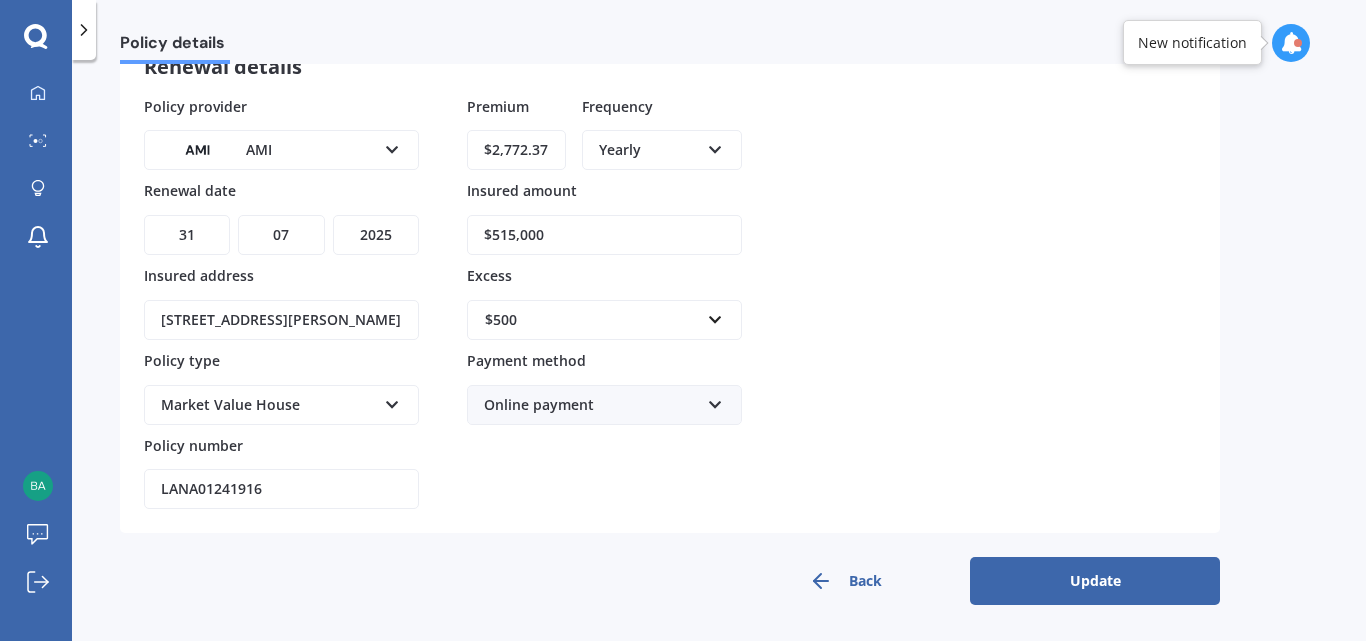 click on "Update" at bounding box center (1095, 581) 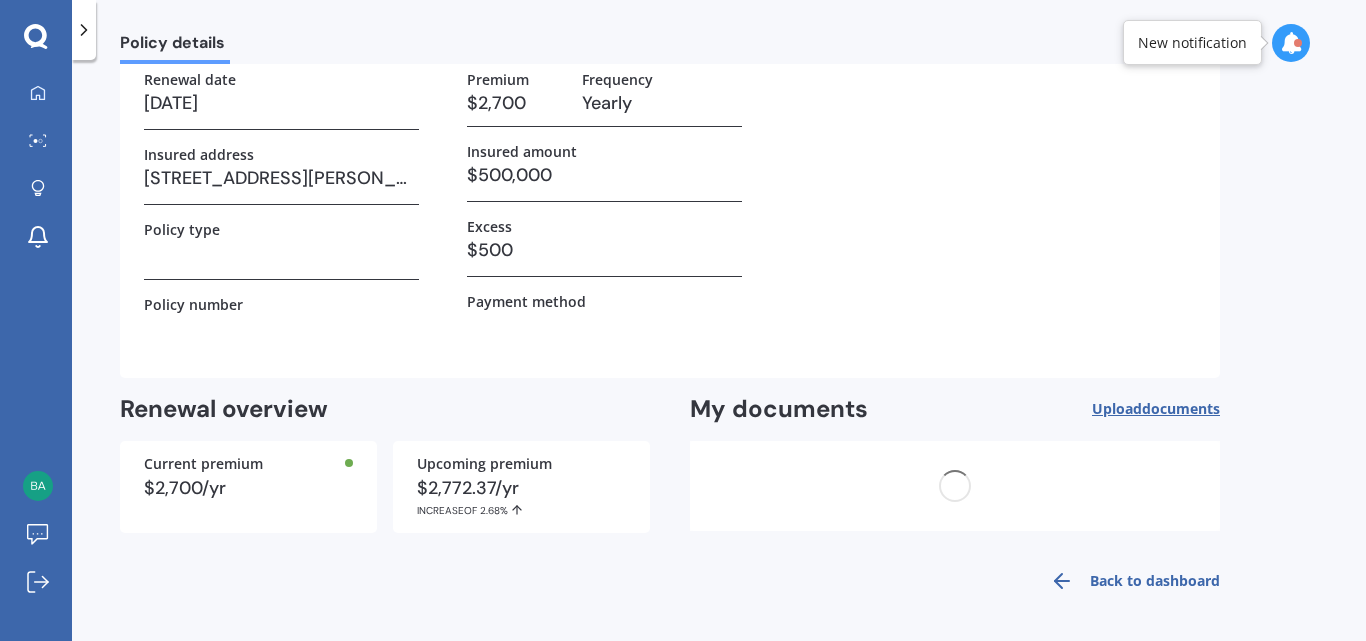 scroll, scrollTop: 0, scrollLeft: 0, axis: both 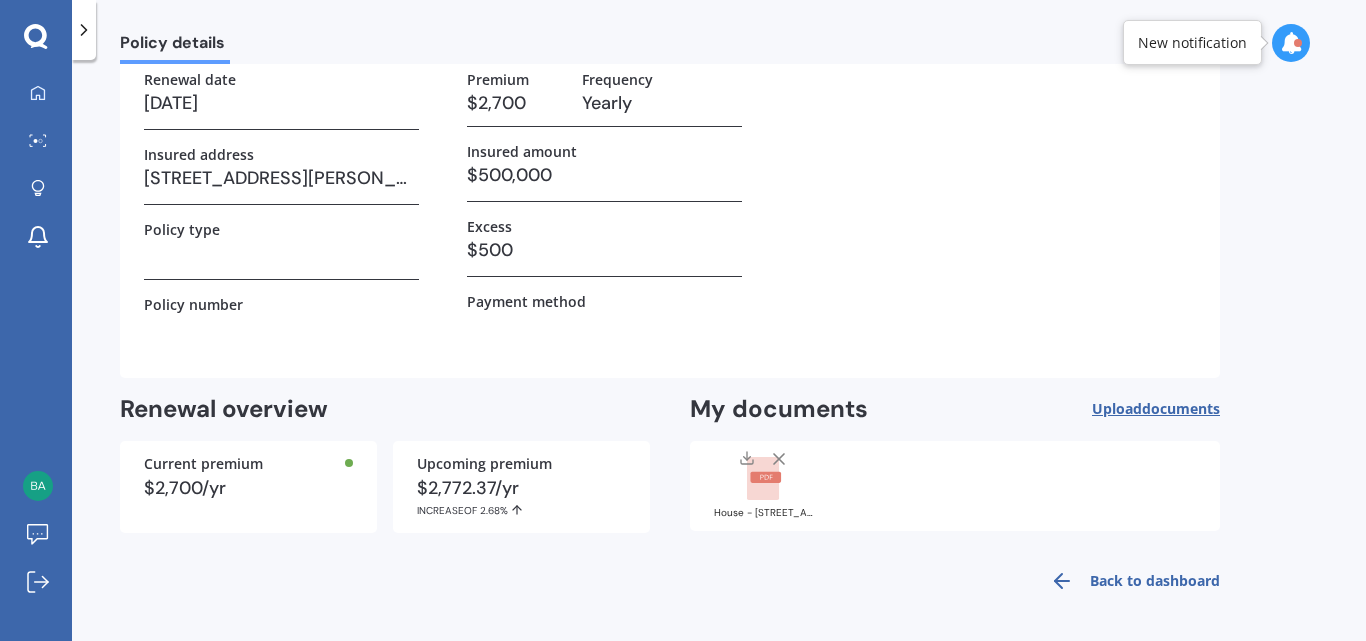 click on "Back to dashboard" at bounding box center (1129, 581) 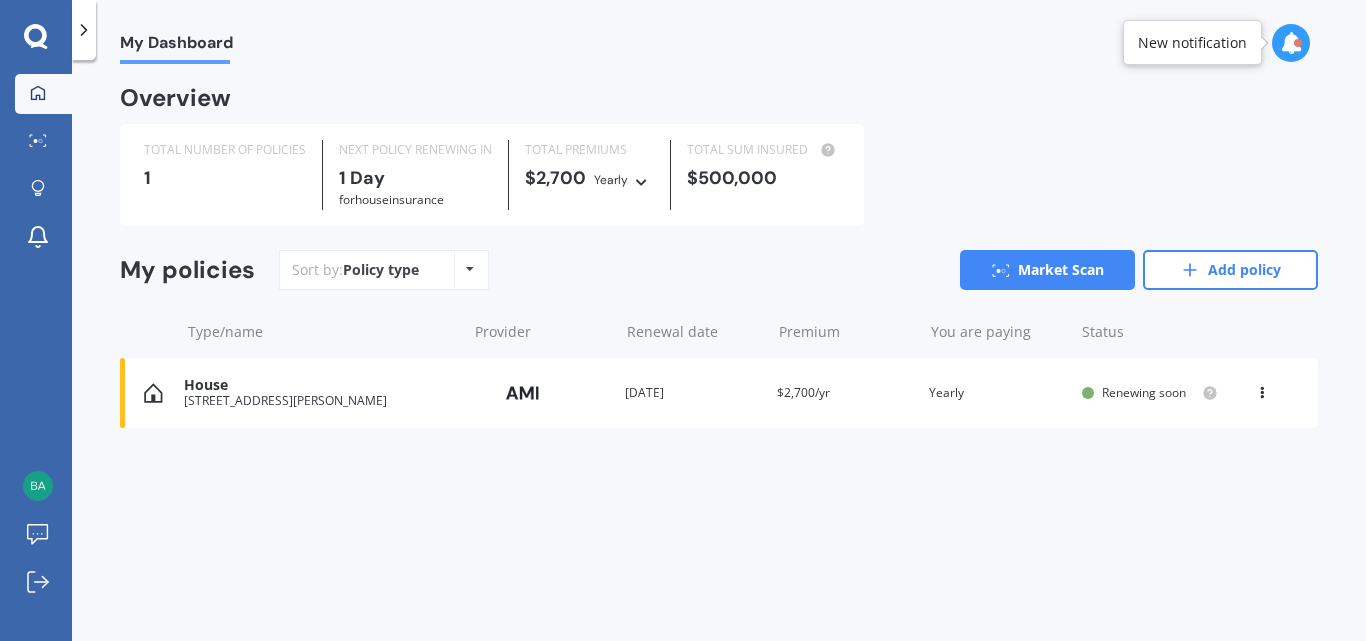 scroll, scrollTop: 0, scrollLeft: 0, axis: both 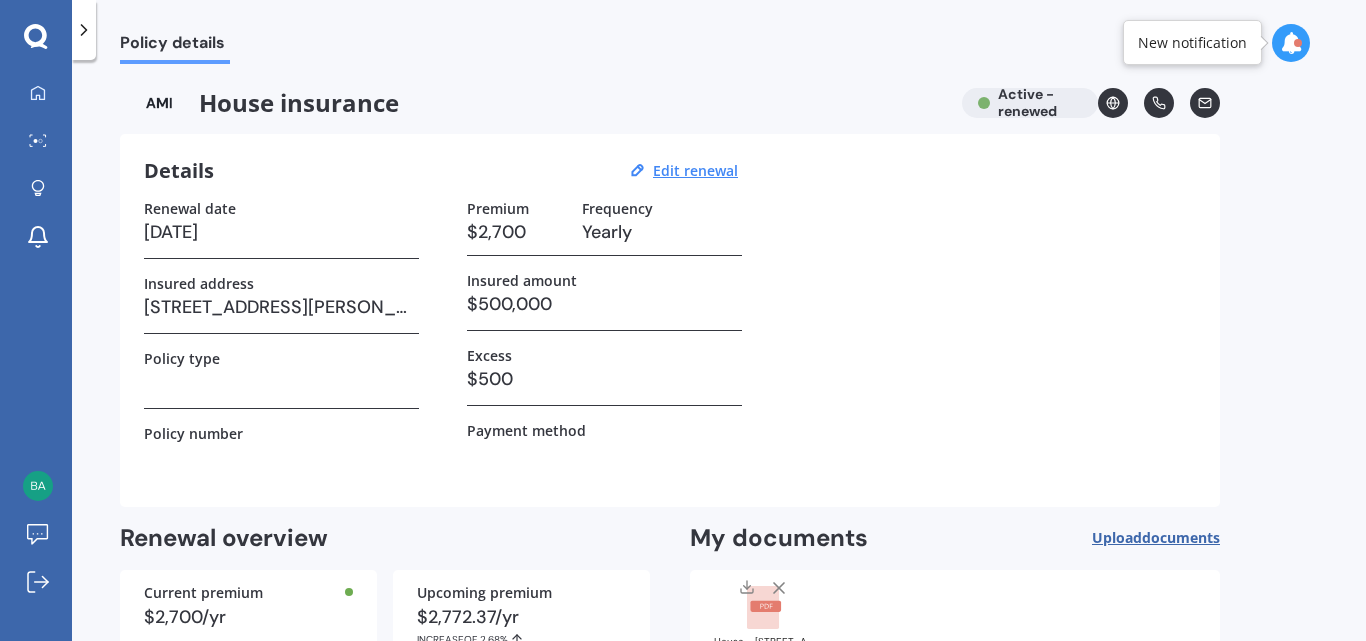 click on "Policy details" at bounding box center (175, 46) 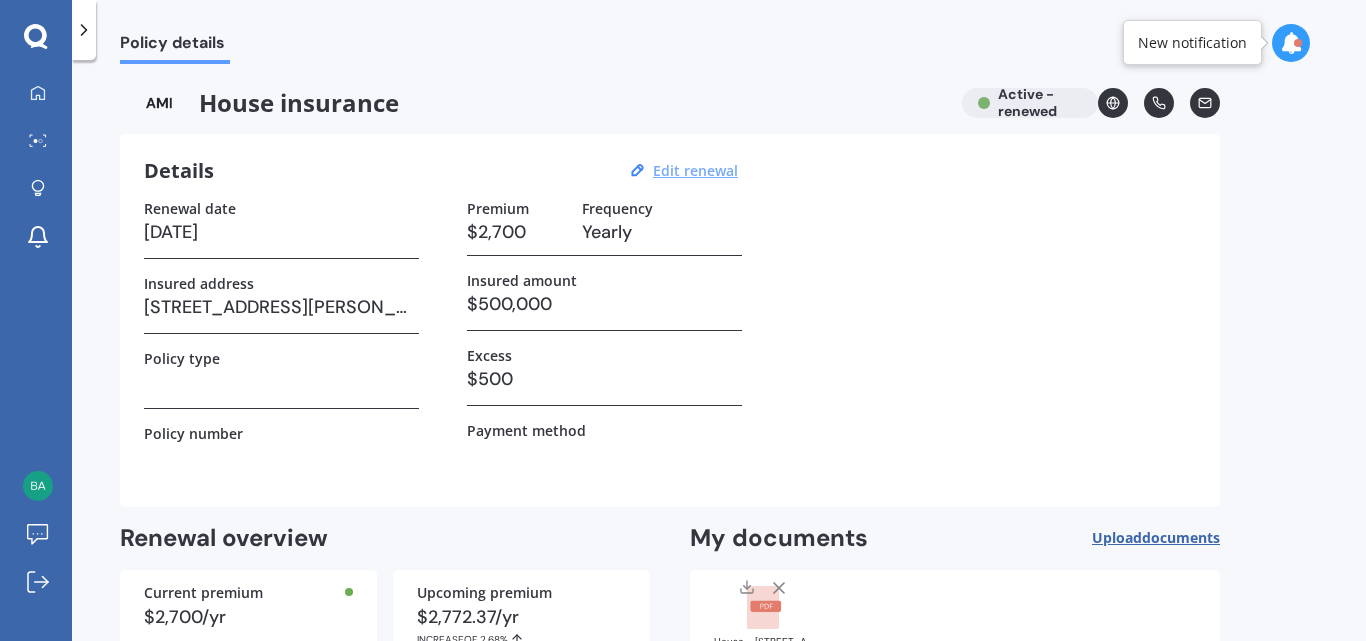 click on "Edit renewal" at bounding box center (695, 170) 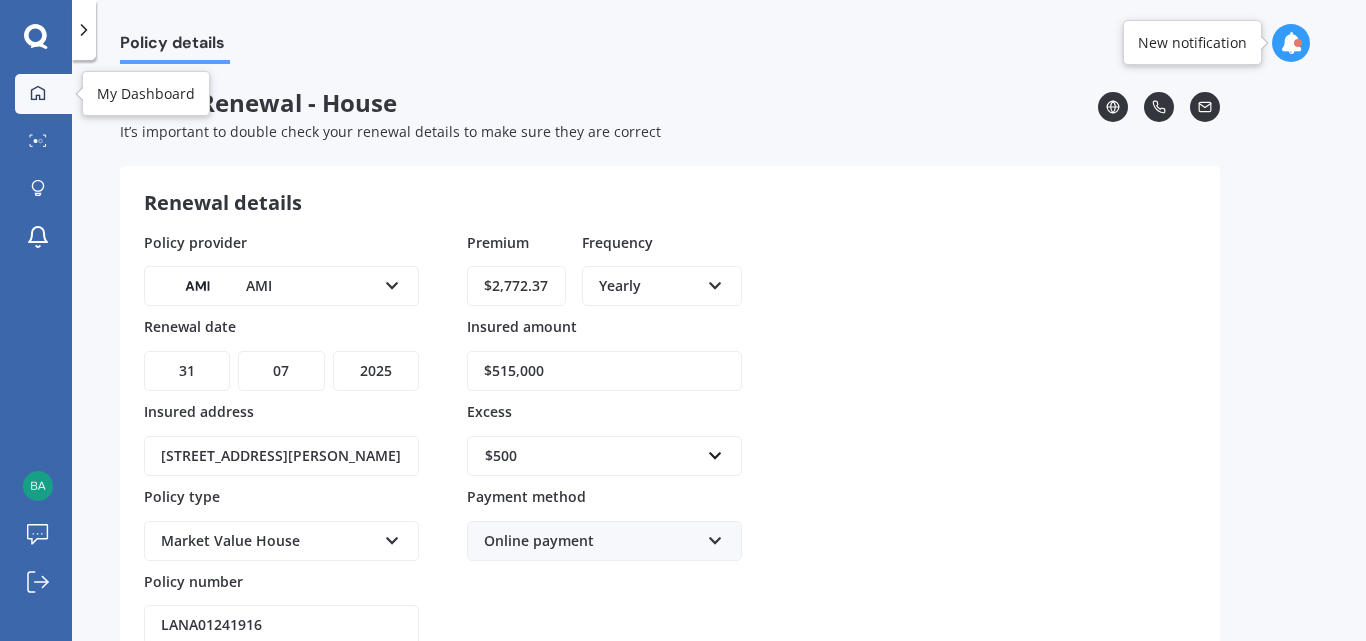 click at bounding box center [38, 94] 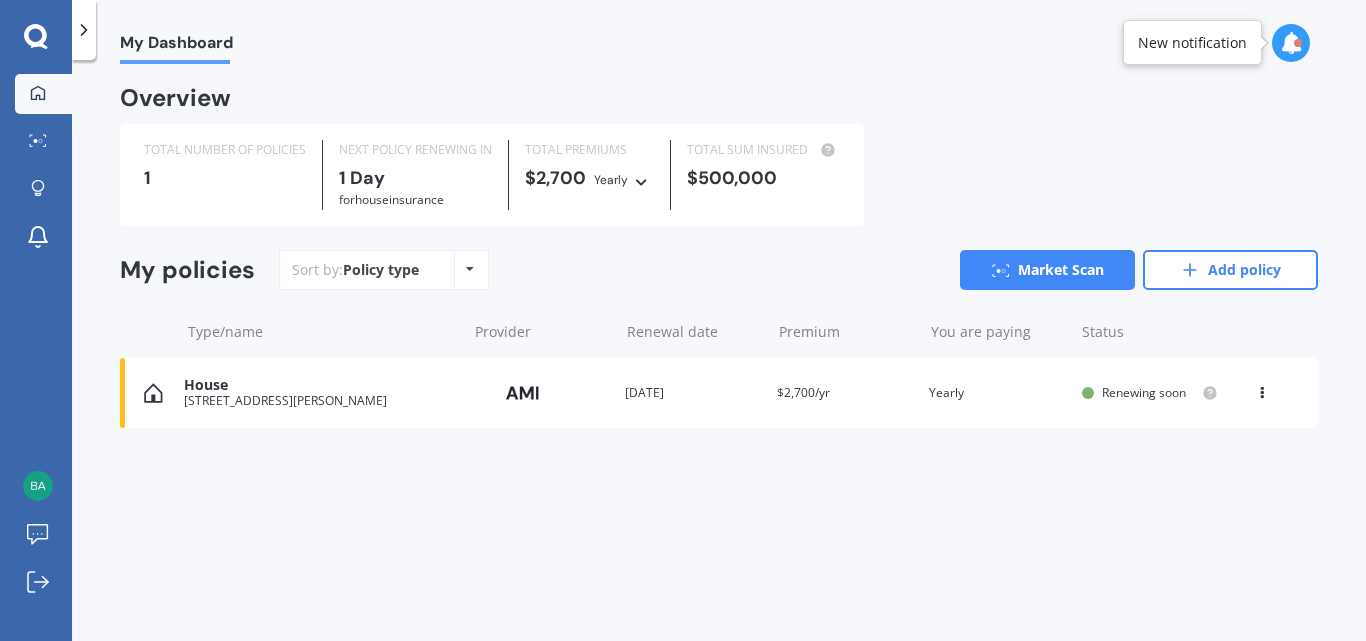 click at bounding box center [470, 269] 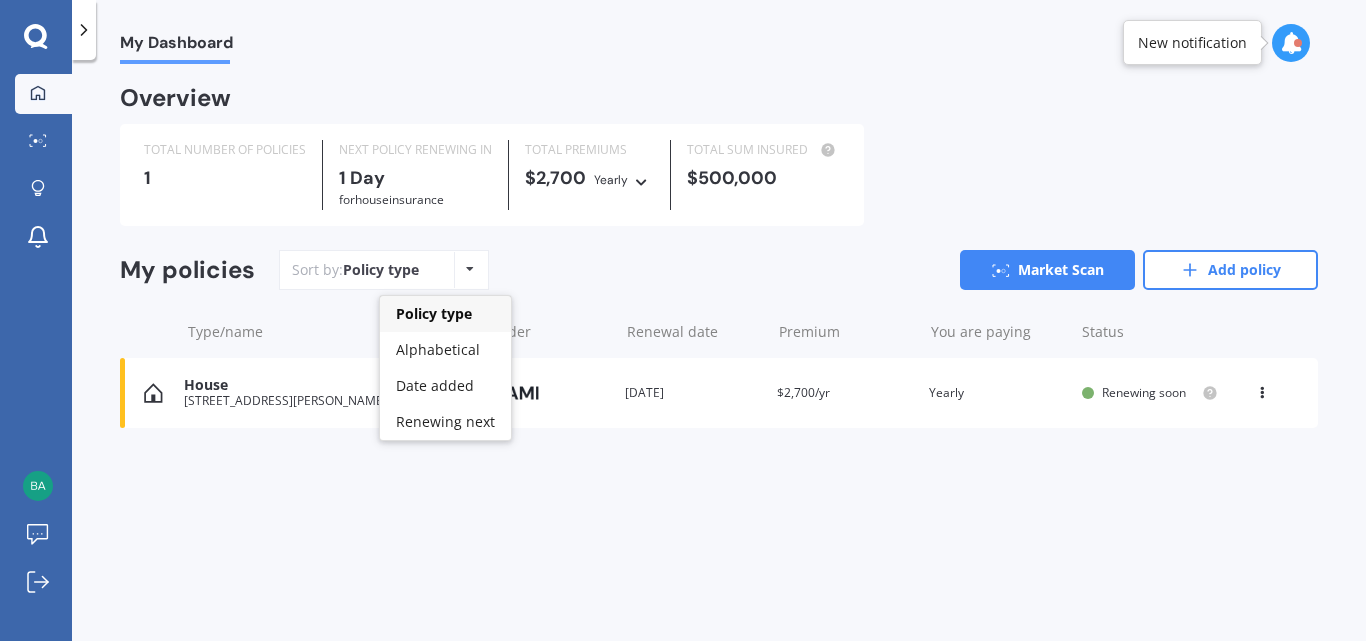 click at bounding box center [470, 269] 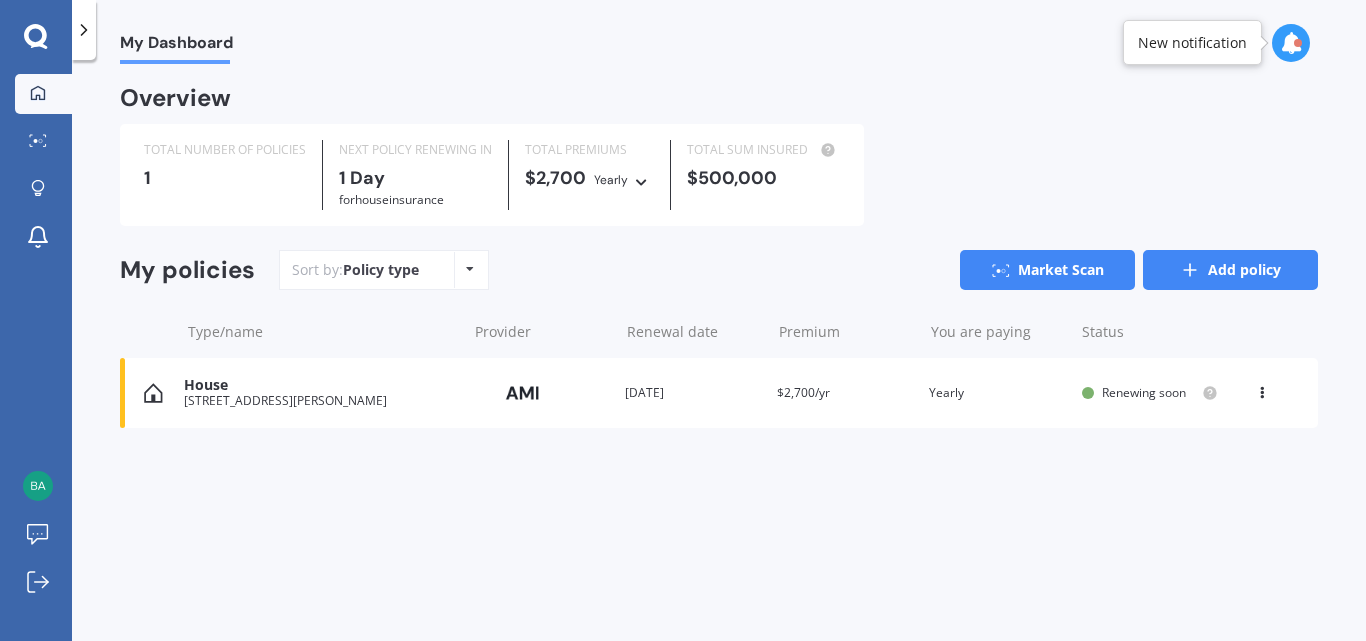 click 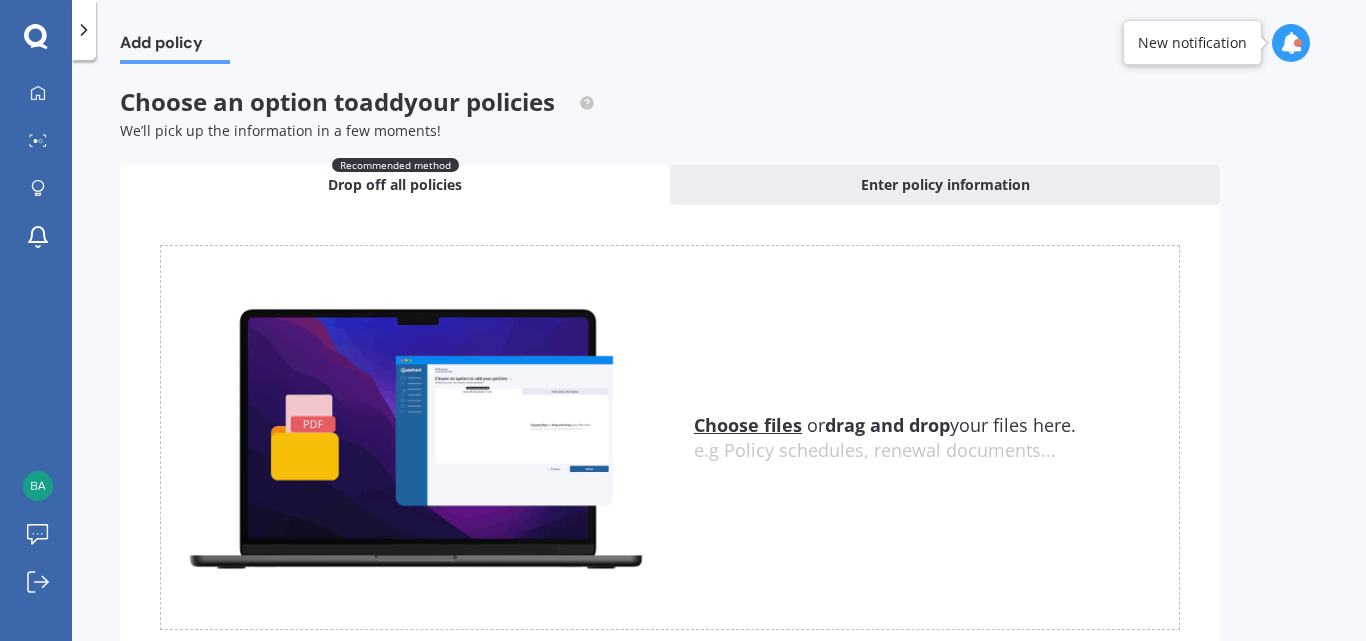 click on "Choose files" at bounding box center [748, 425] 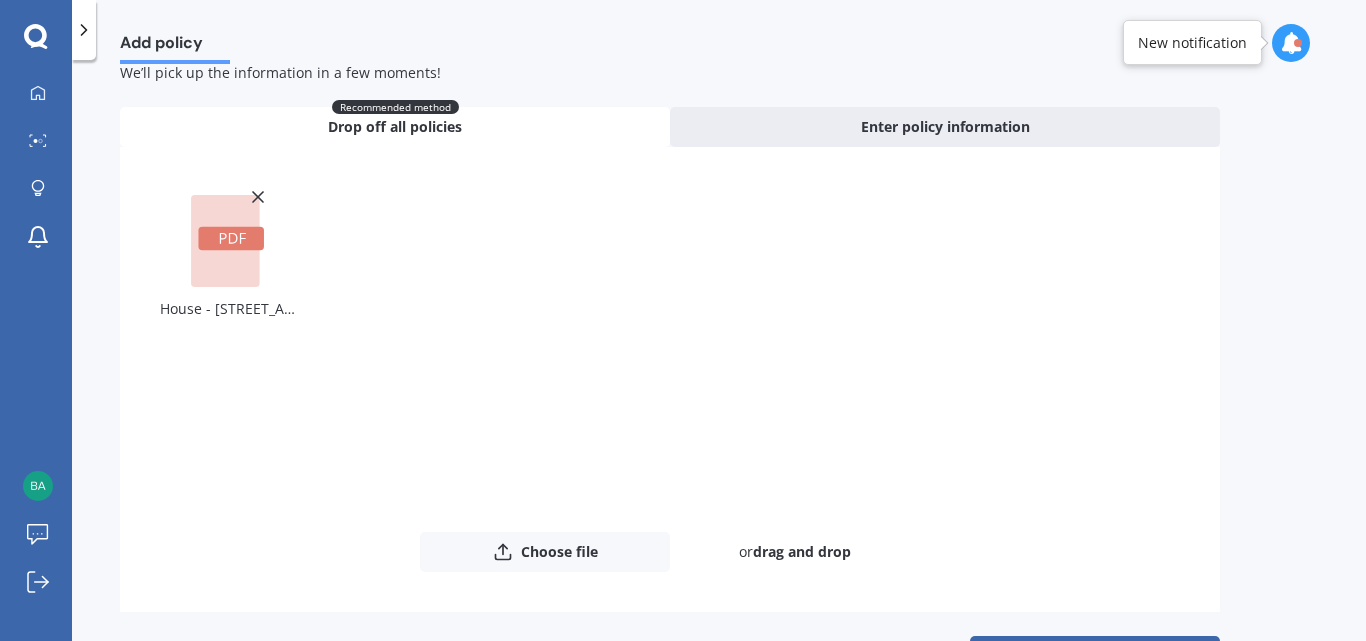 scroll, scrollTop: 62, scrollLeft: 0, axis: vertical 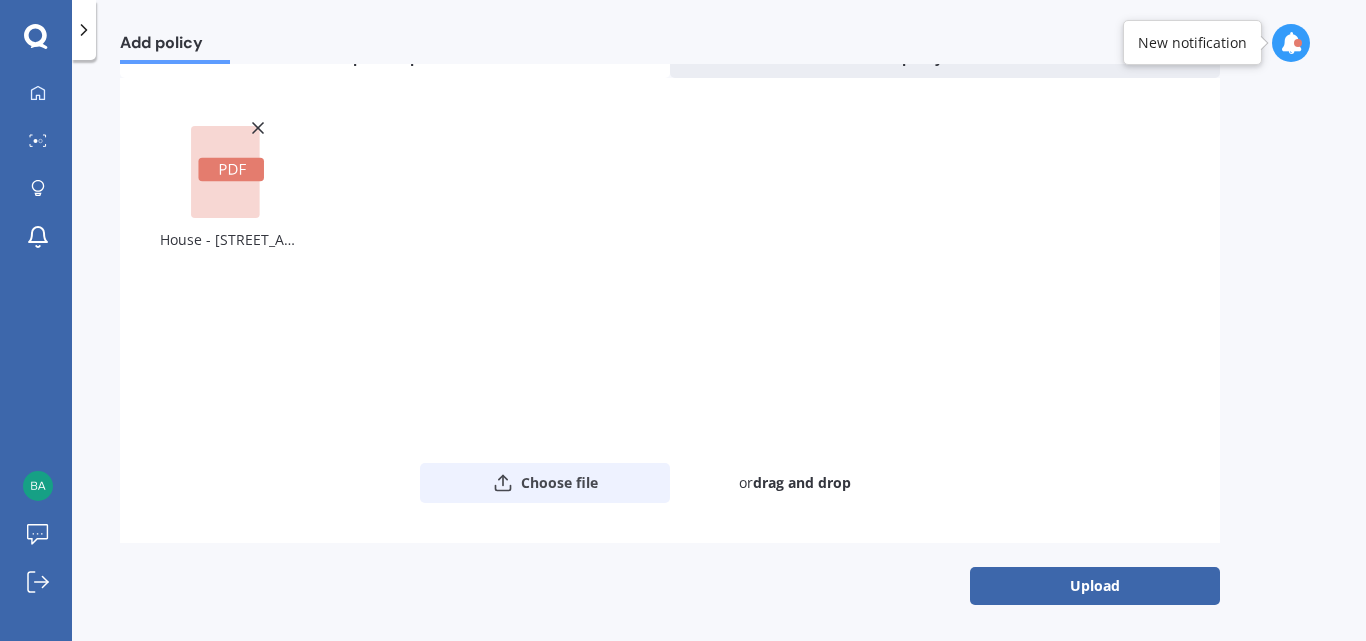 click on "Choose file" at bounding box center (545, 483) 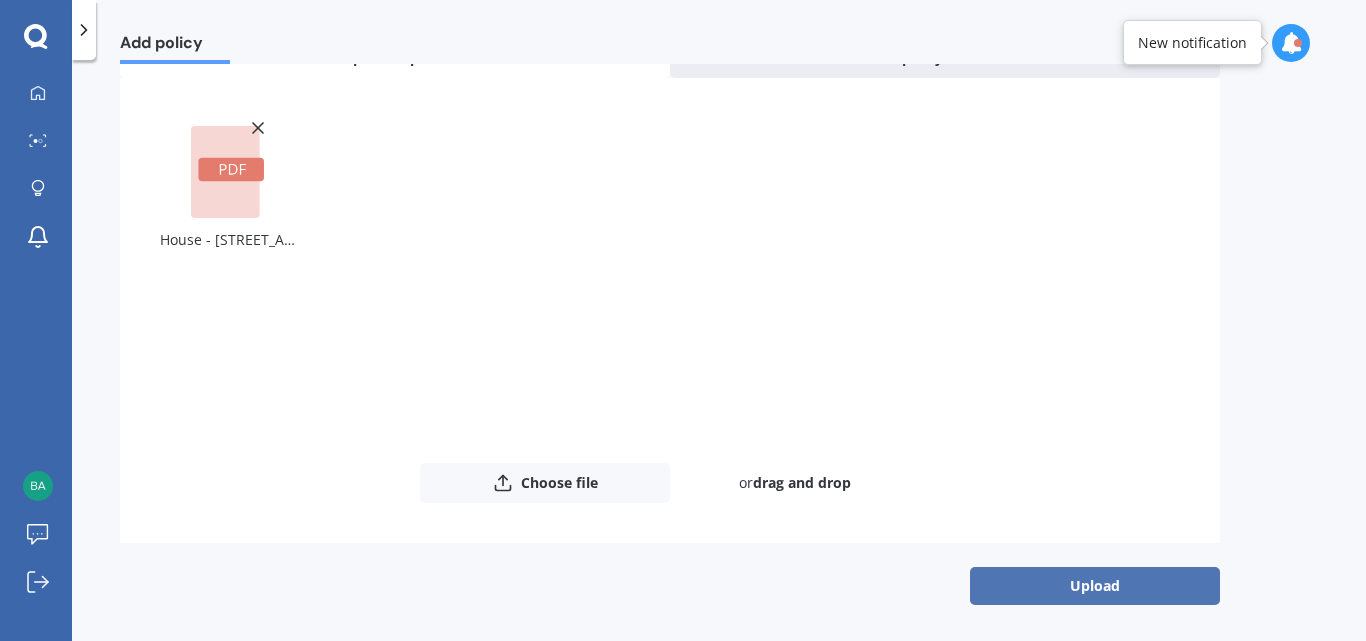 click on "Upload" at bounding box center [1095, 586] 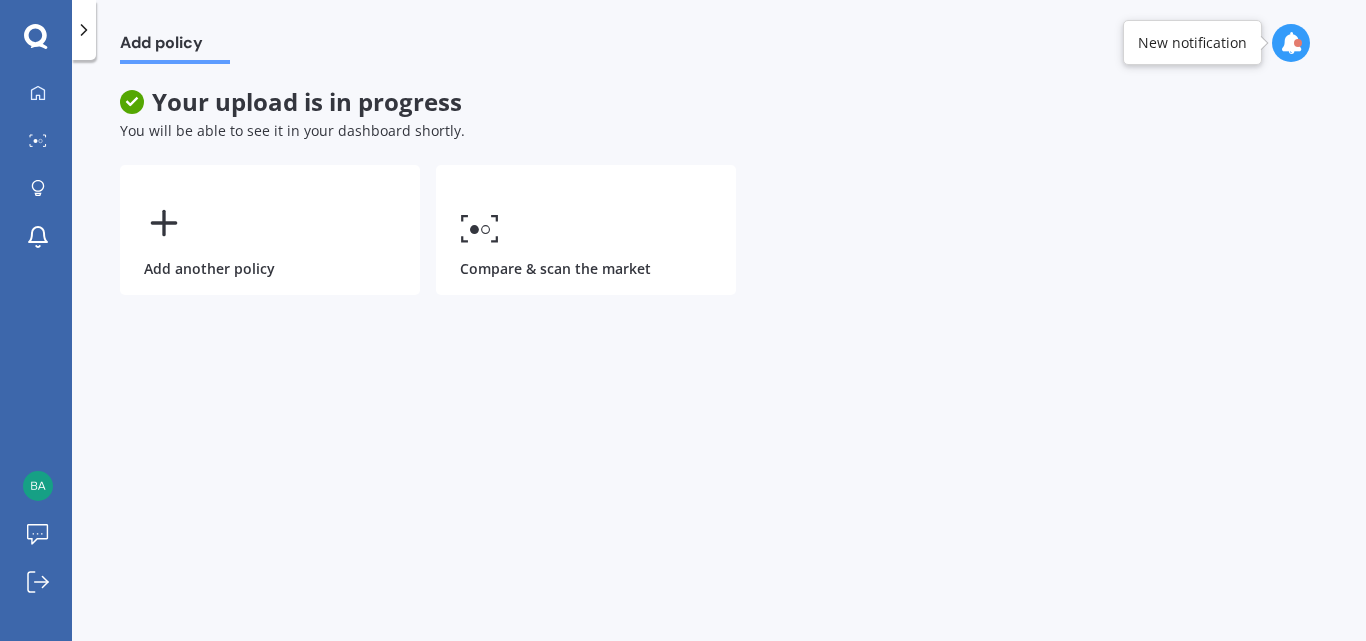 scroll, scrollTop: 0, scrollLeft: 0, axis: both 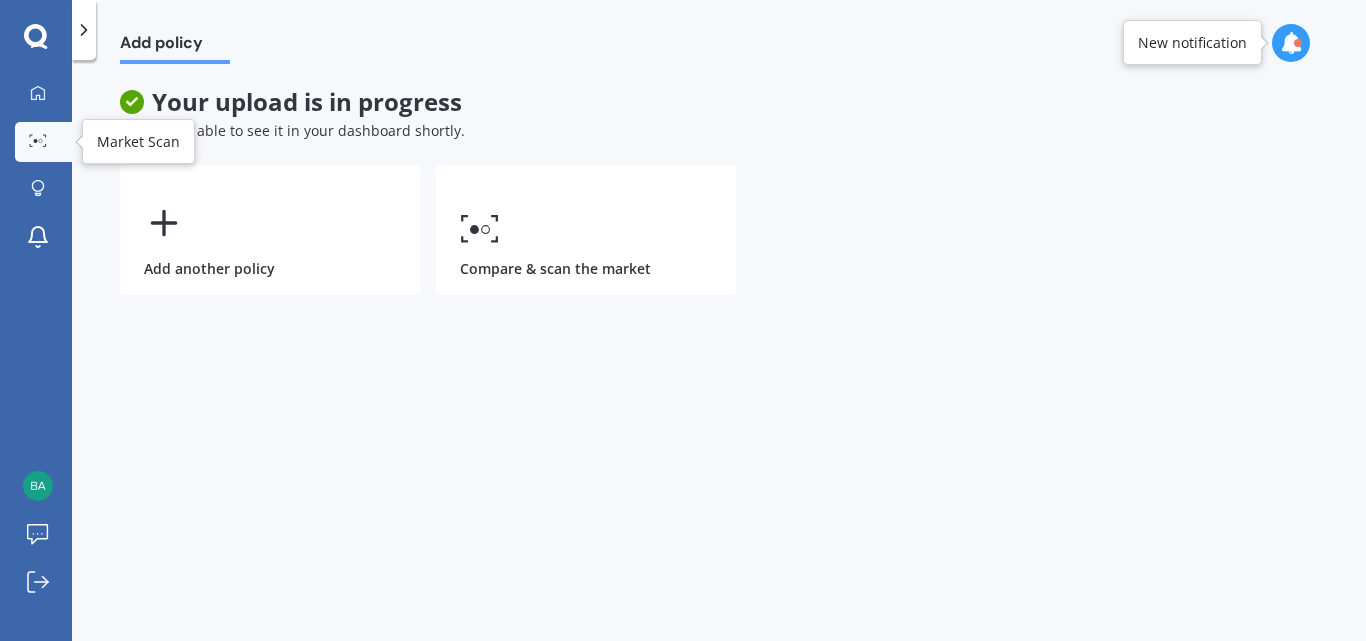 click on "Market Scan" at bounding box center [43, 142] 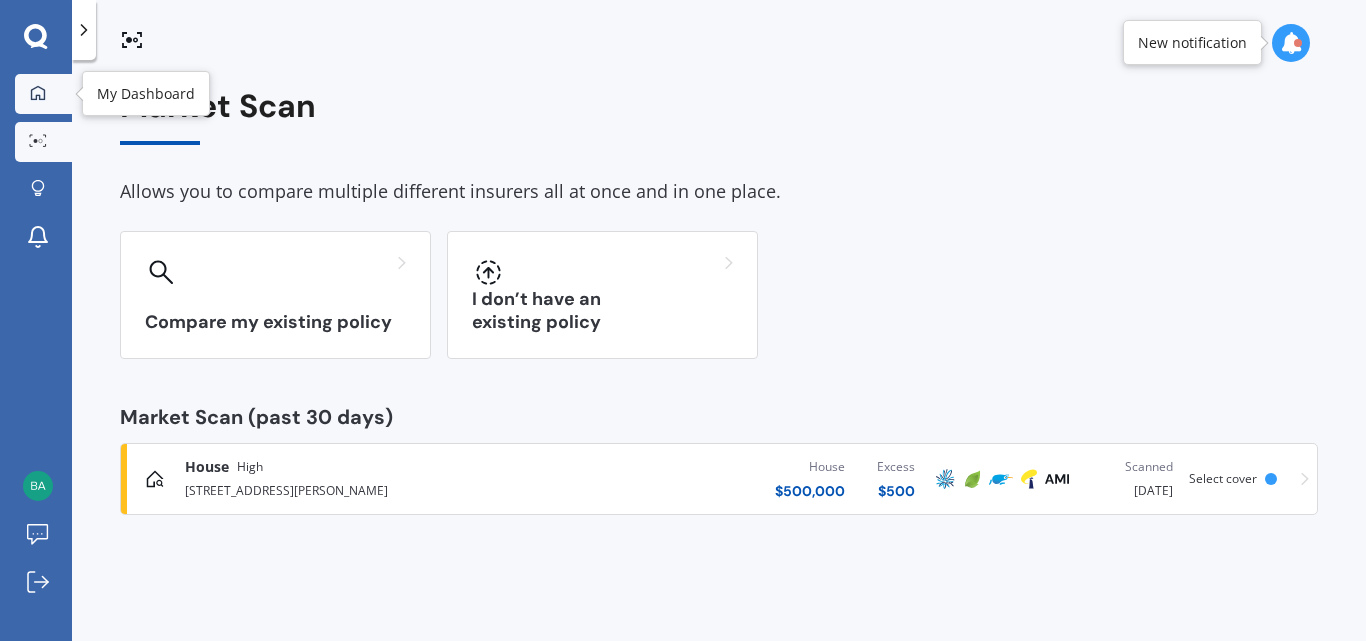 click 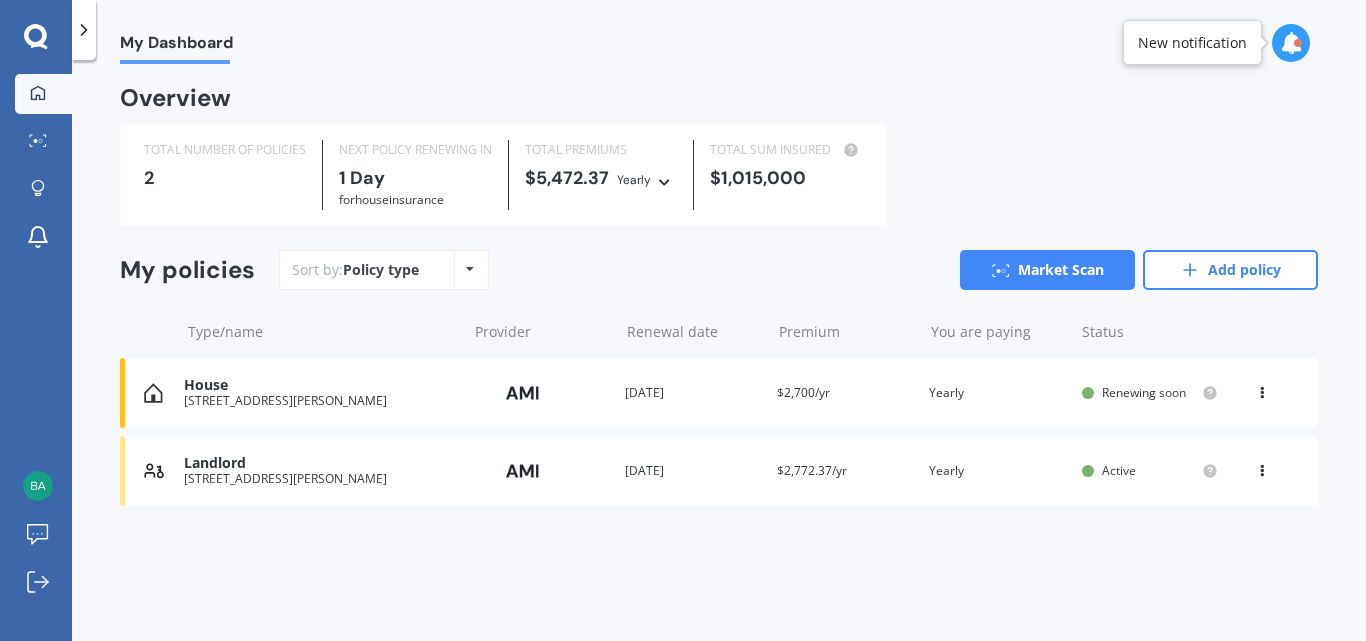click on "View option View policy Delete" at bounding box center (1264, 393) 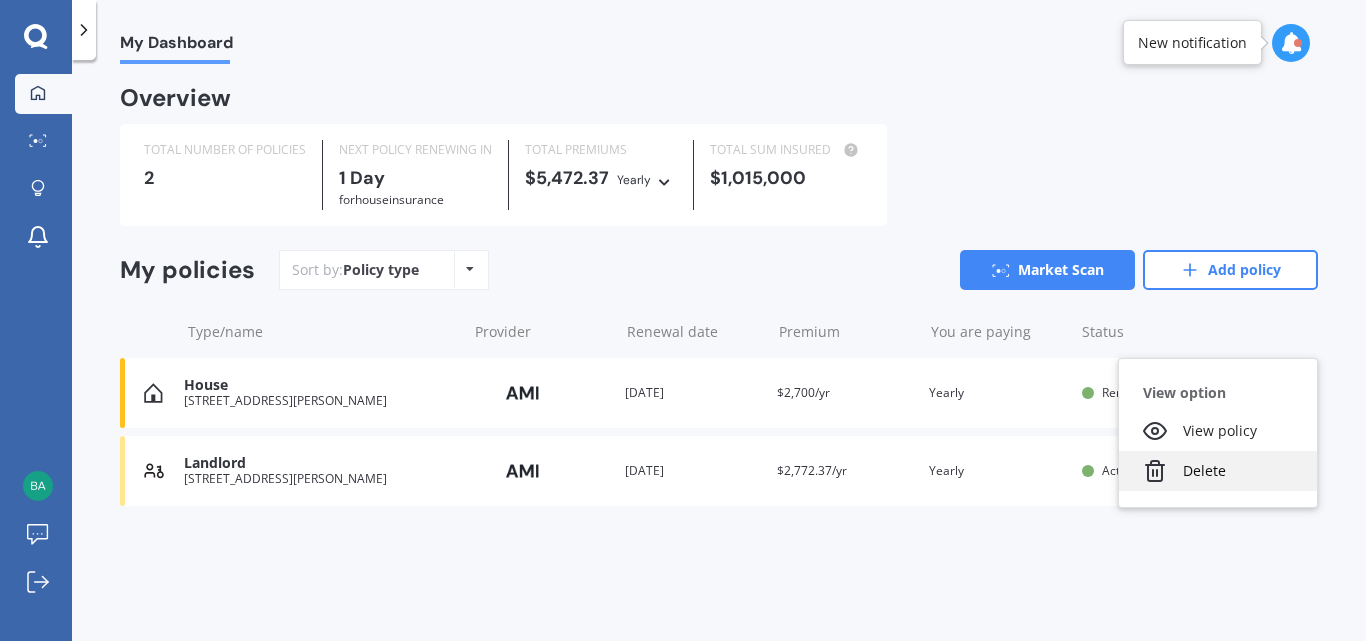 click on "Delete" at bounding box center [1218, 471] 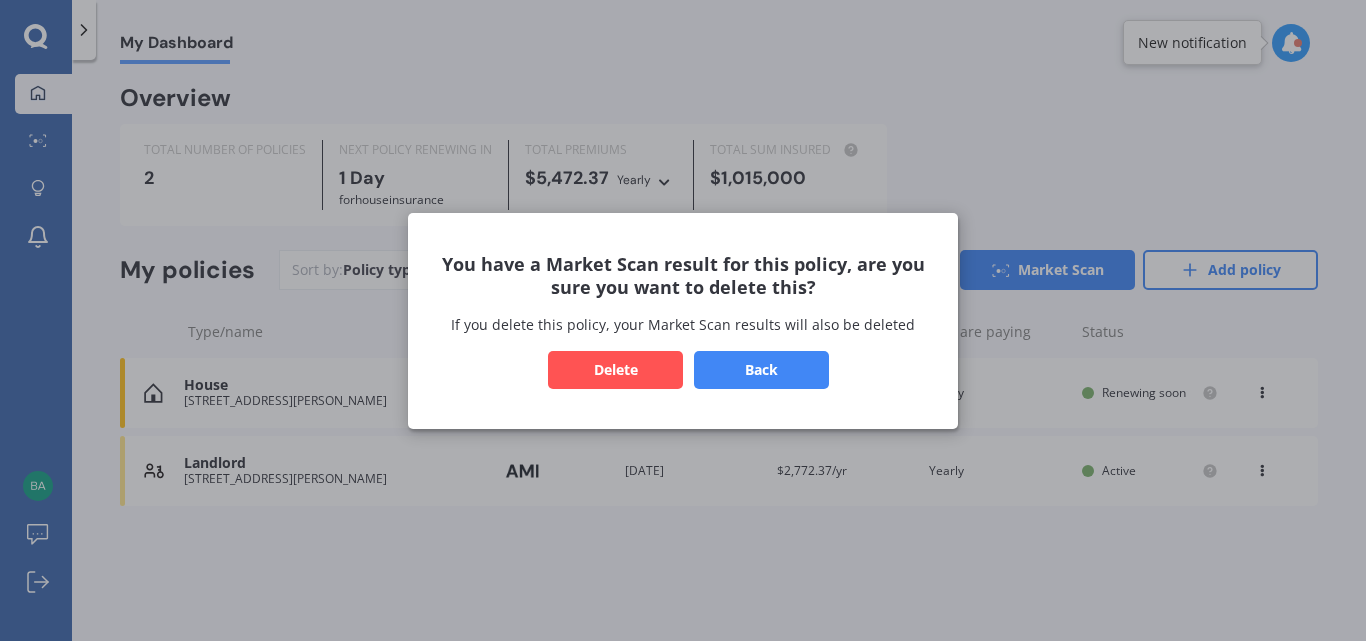 click on "Delete" at bounding box center (615, 369) 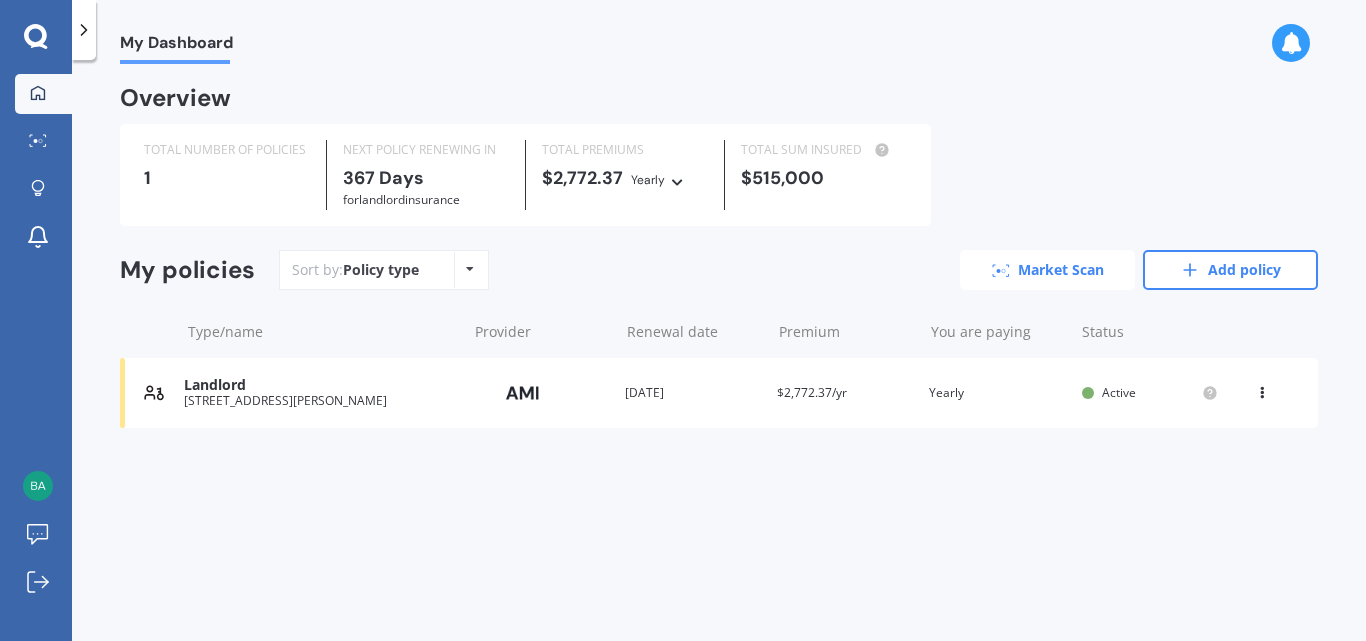 click on "Market Scan" at bounding box center (1047, 270) 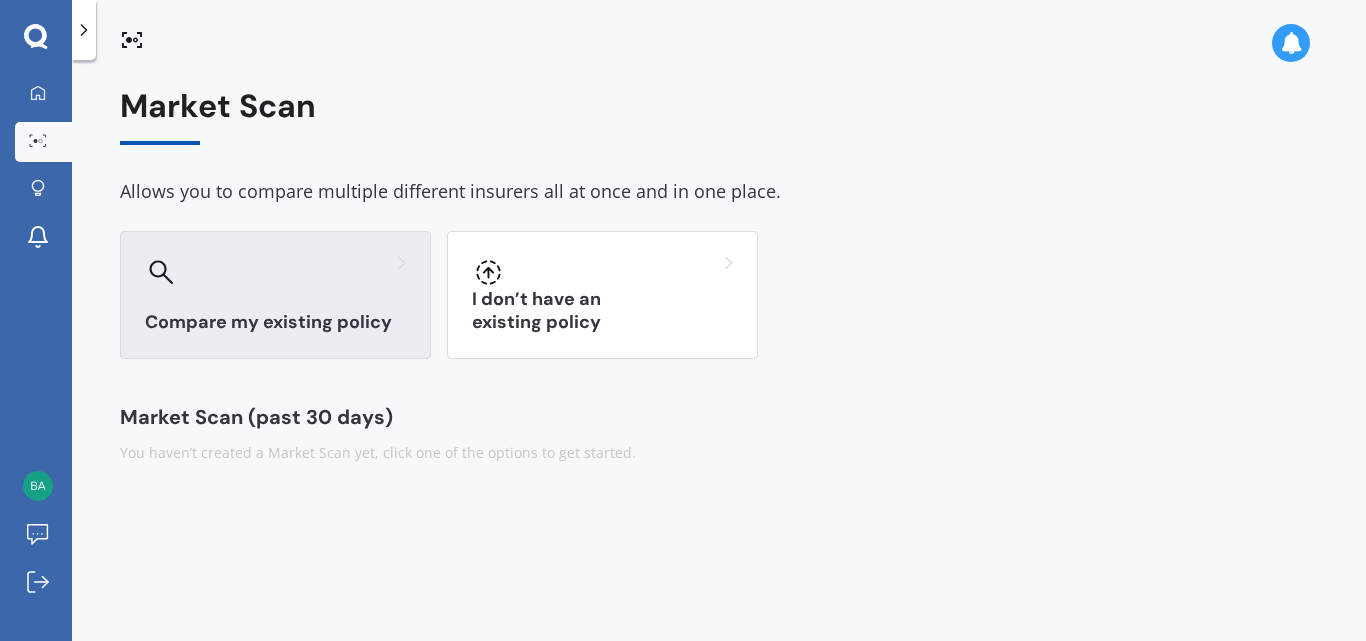 click on "Compare my existing policy" at bounding box center [275, 295] 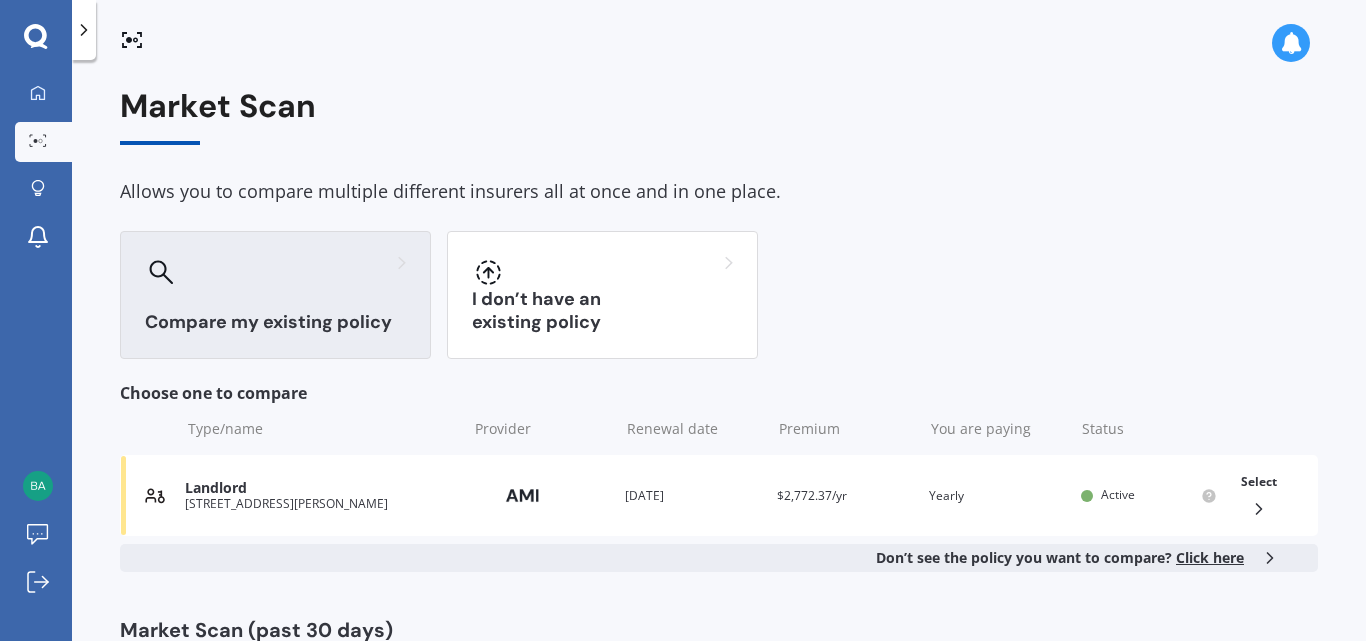 scroll, scrollTop: 71, scrollLeft: 0, axis: vertical 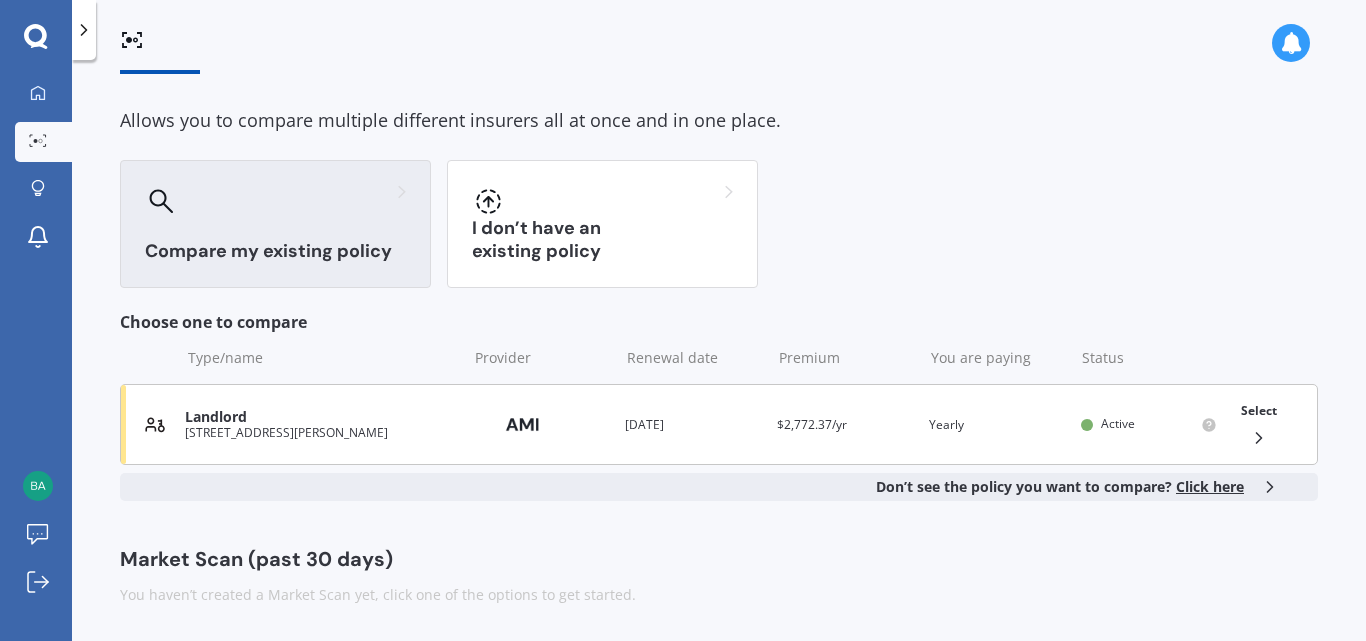 click 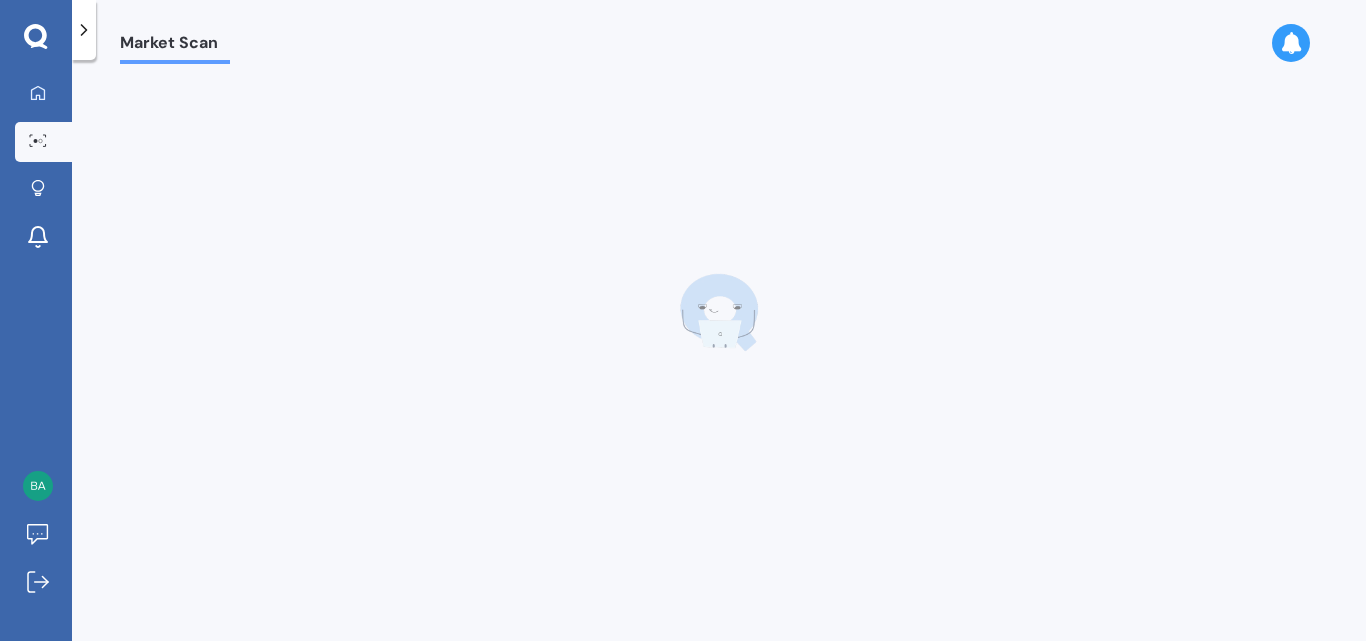 scroll, scrollTop: 0, scrollLeft: 0, axis: both 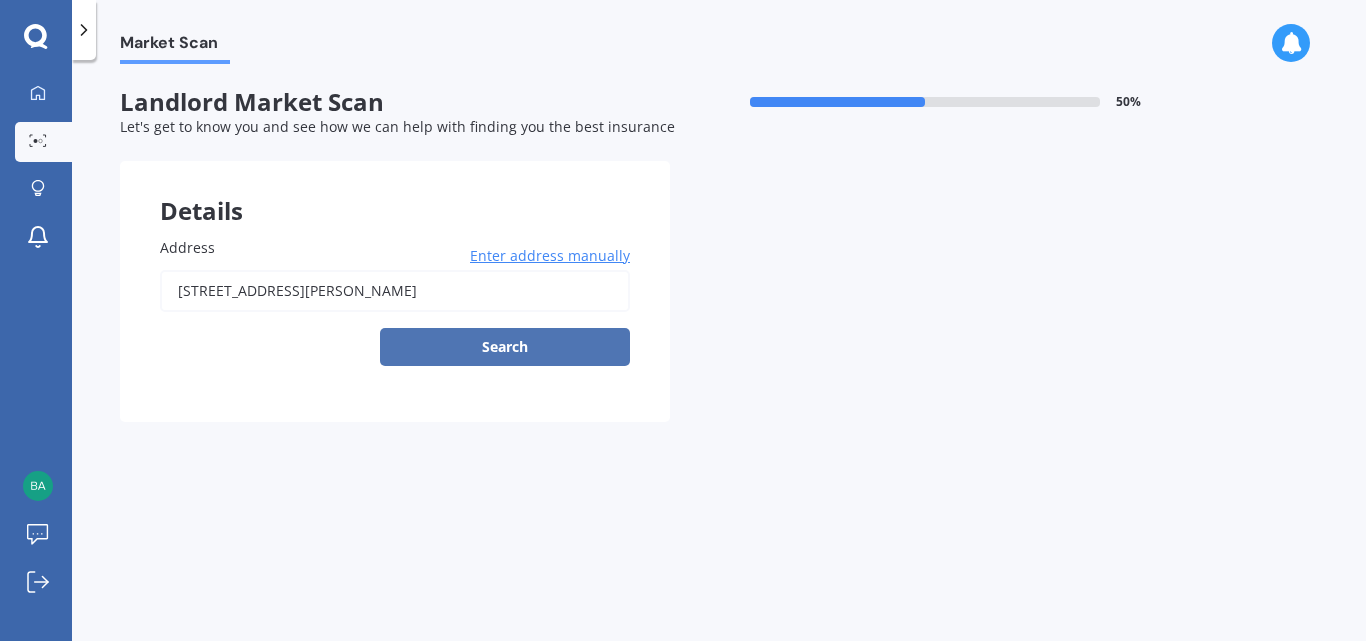 click on "Search" at bounding box center [505, 347] 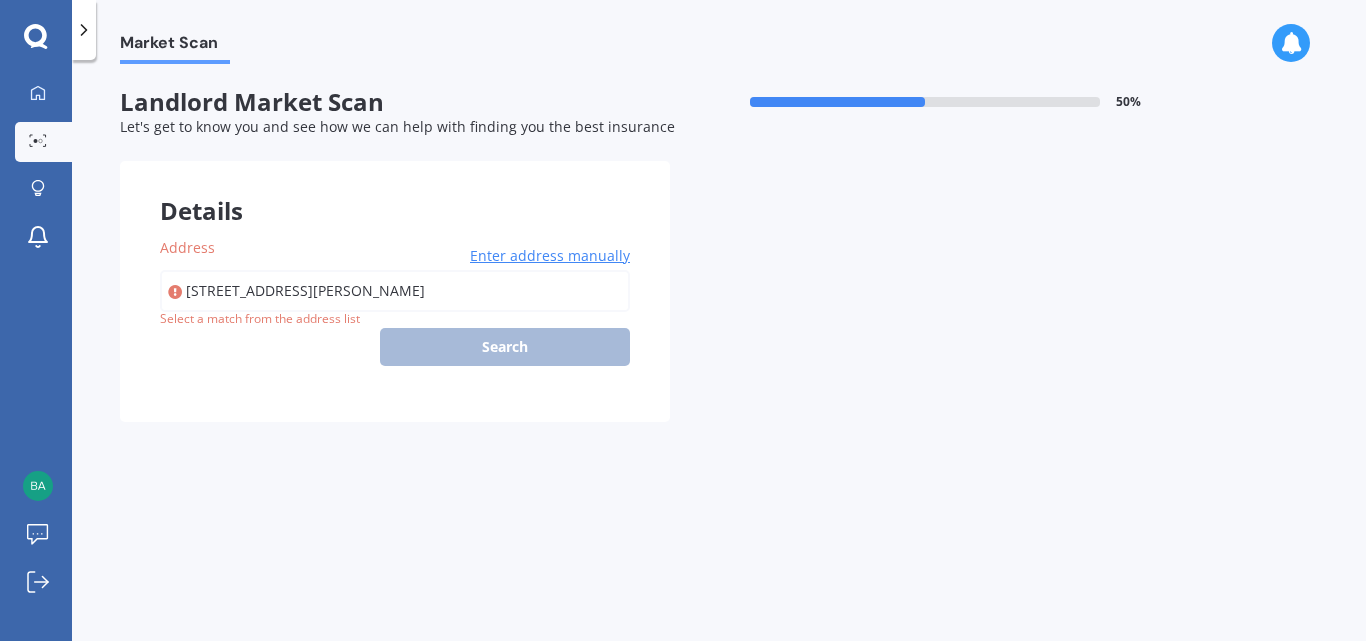 type on "[STREET_ADDRESS][PERSON_NAME]" 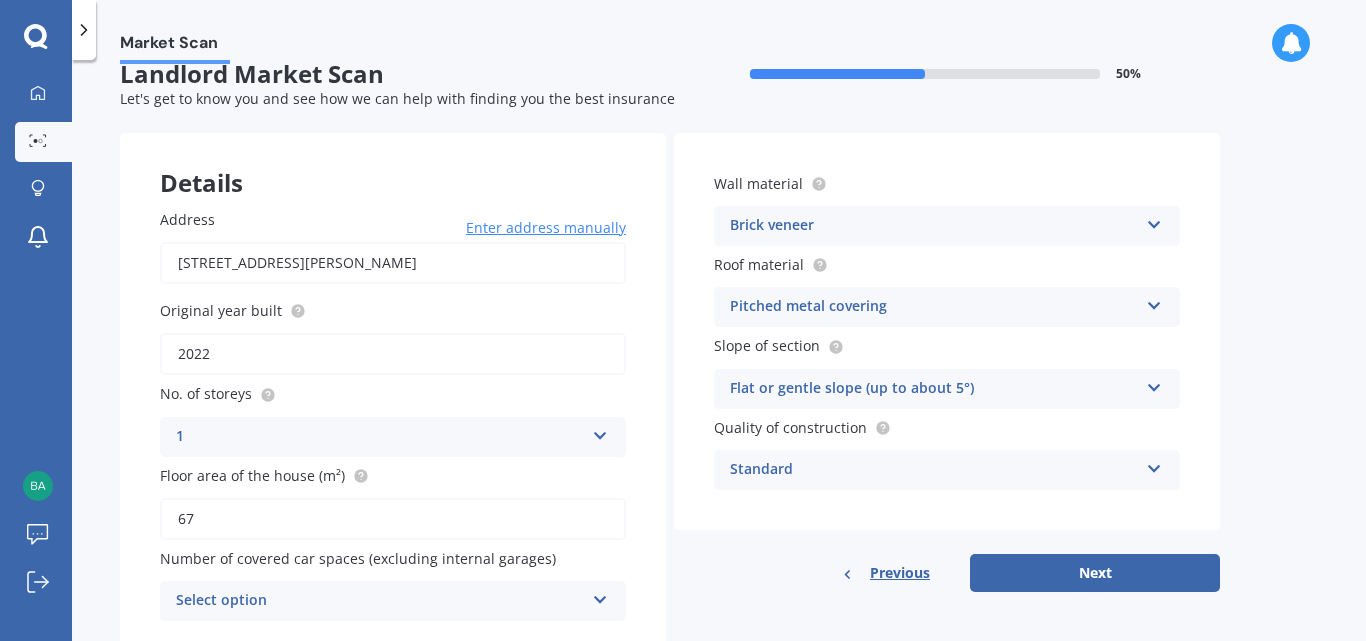 scroll, scrollTop: 0, scrollLeft: 0, axis: both 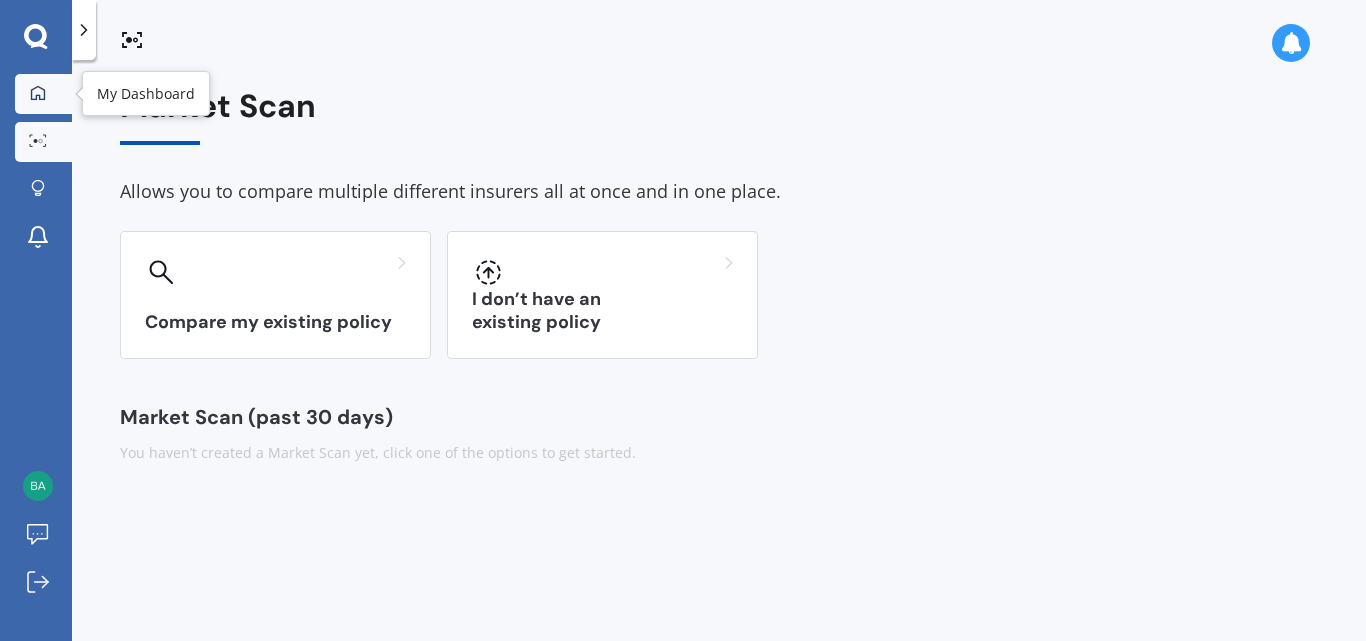 click on "My Dashboard" at bounding box center [43, 94] 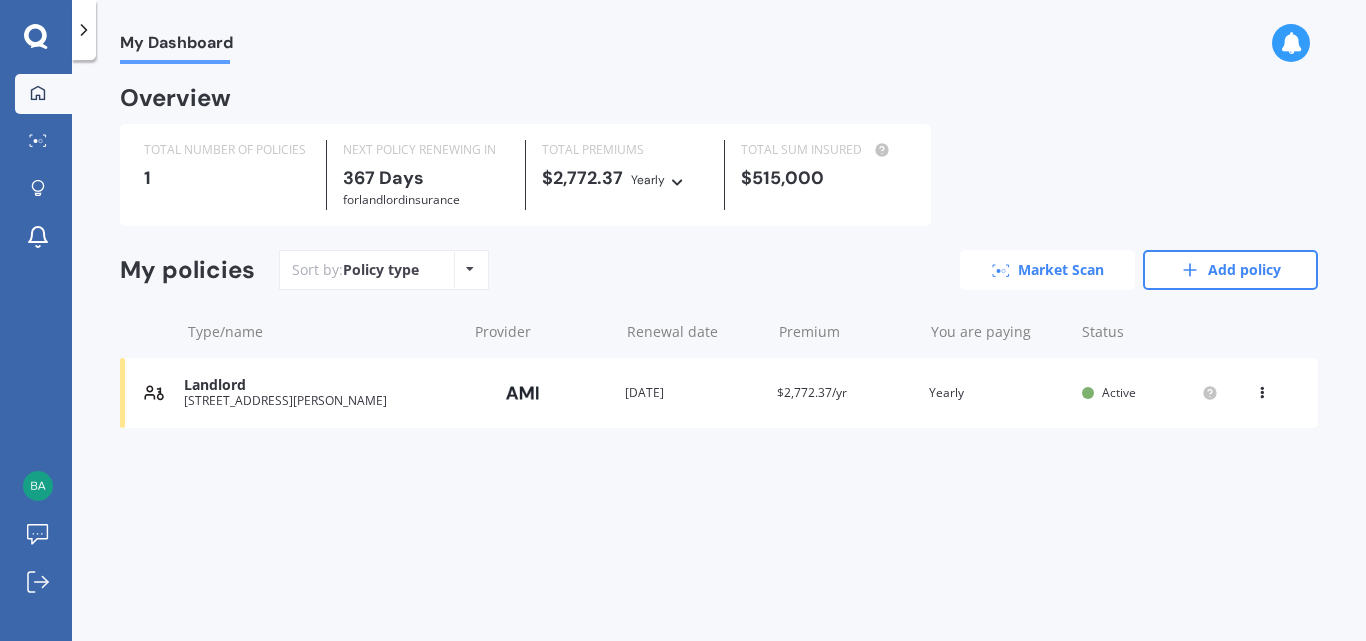 click on "Market Scan" at bounding box center [1047, 270] 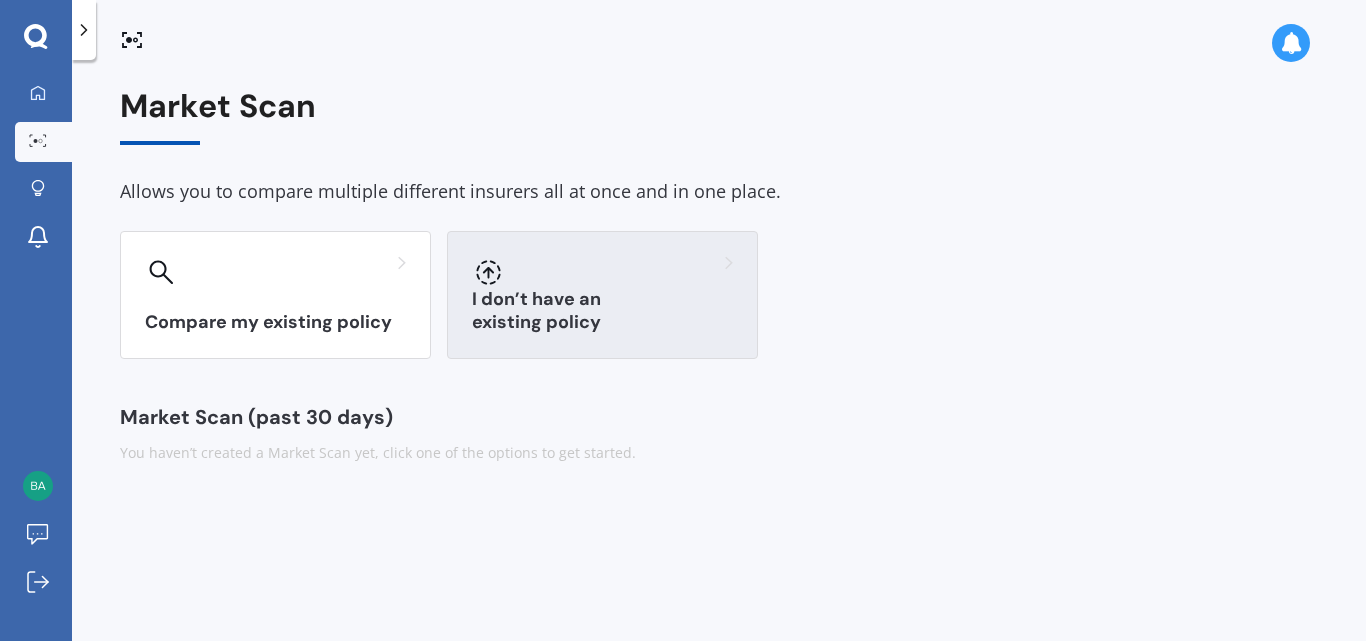 click on "I don’t have an existing policy" at bounding box center [602, 311] 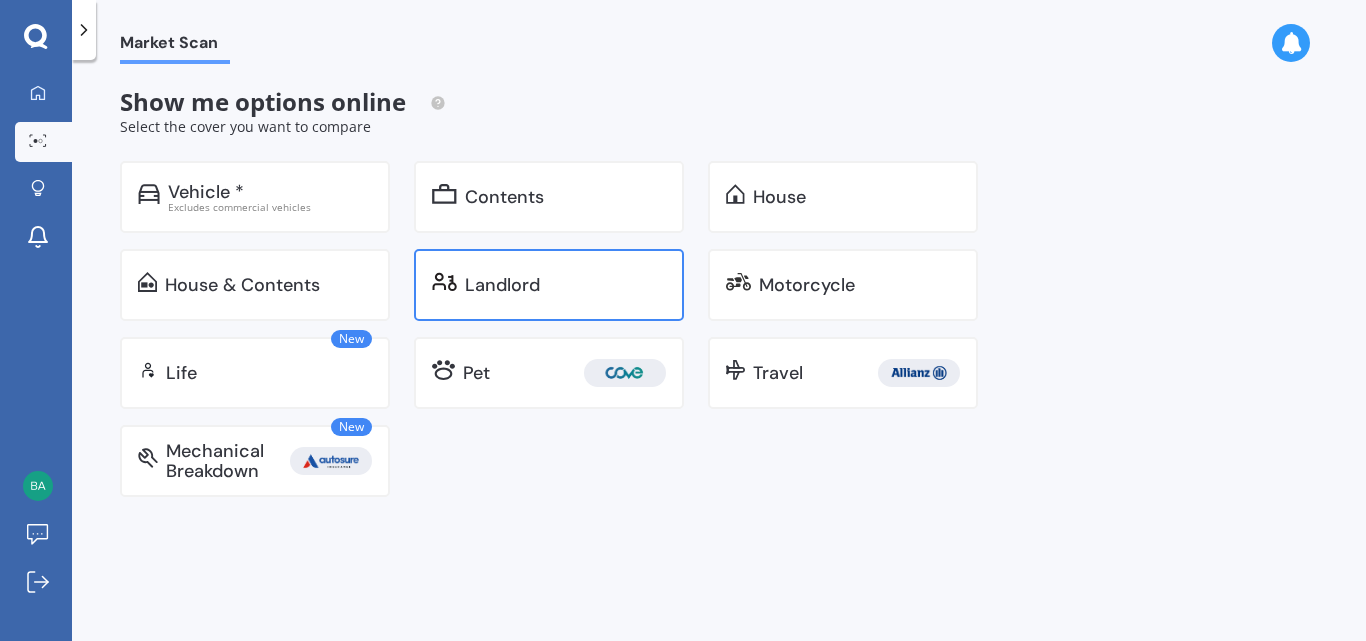 click at bounding box center [444, 282] 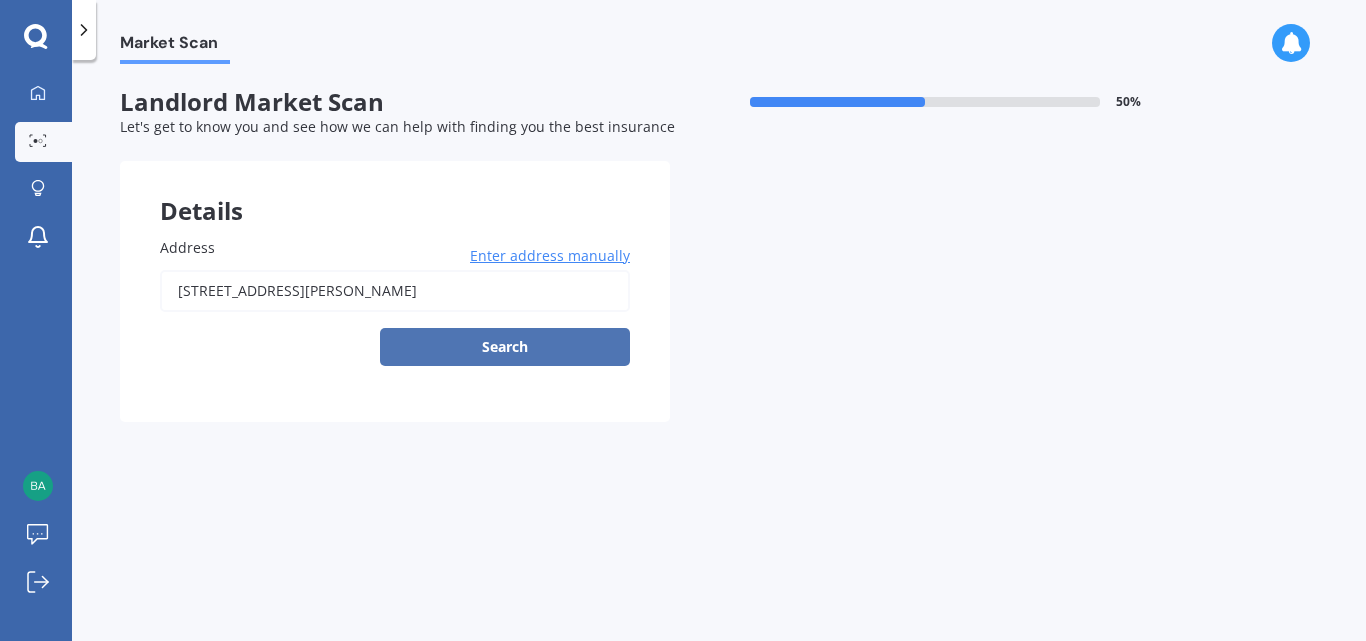 click on "Search" at bounding box center [505, 347] 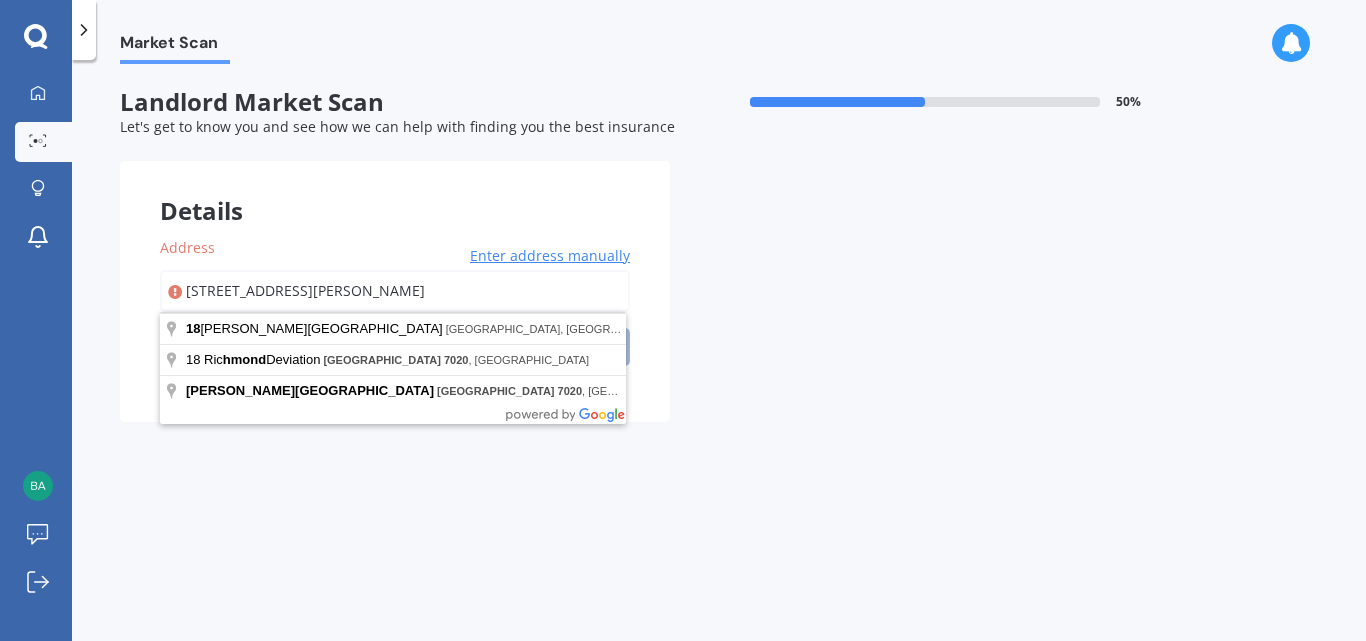 click on "Enter address manually" at bounding box center [550, 256] 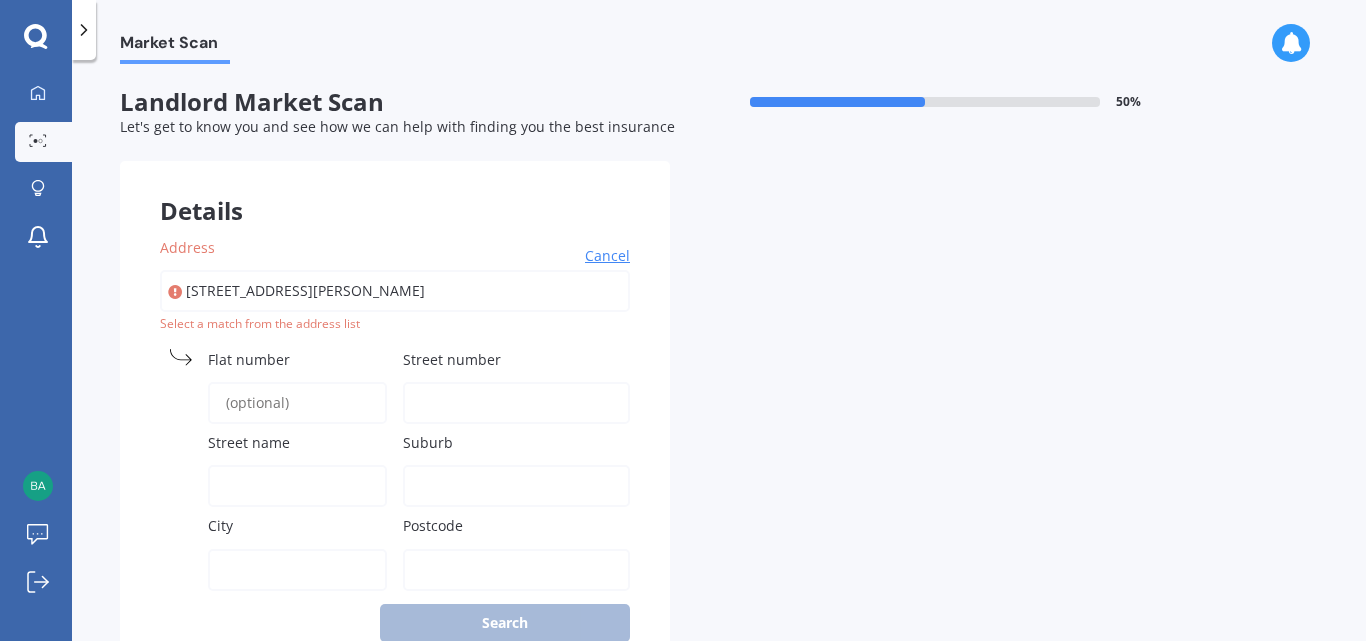 click on "Flat number" at bounding box center (249, 359) 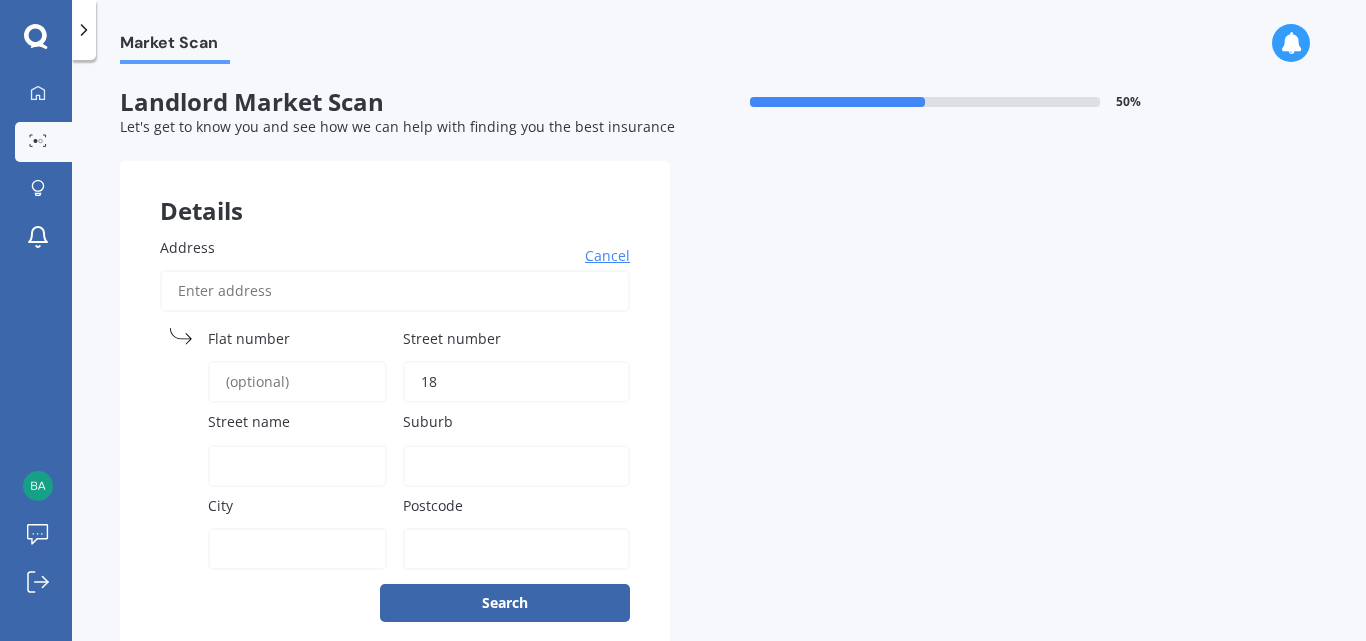 type on "18" 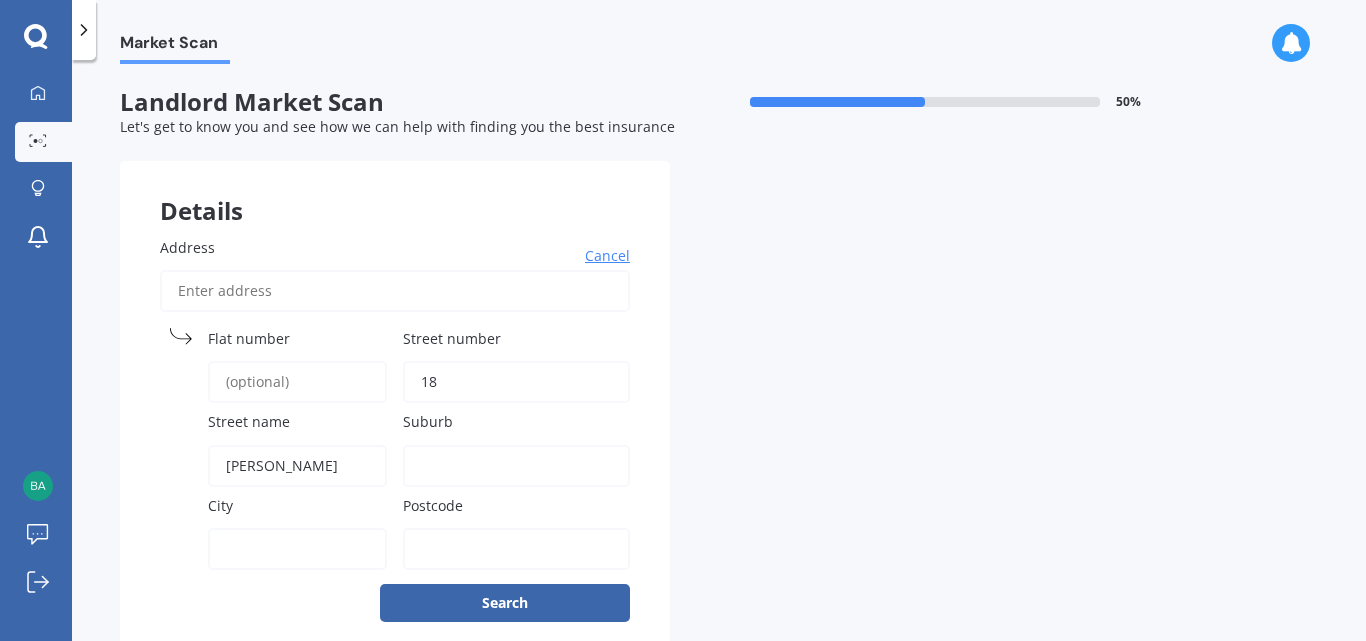 type on "[PERSON_NAME]" 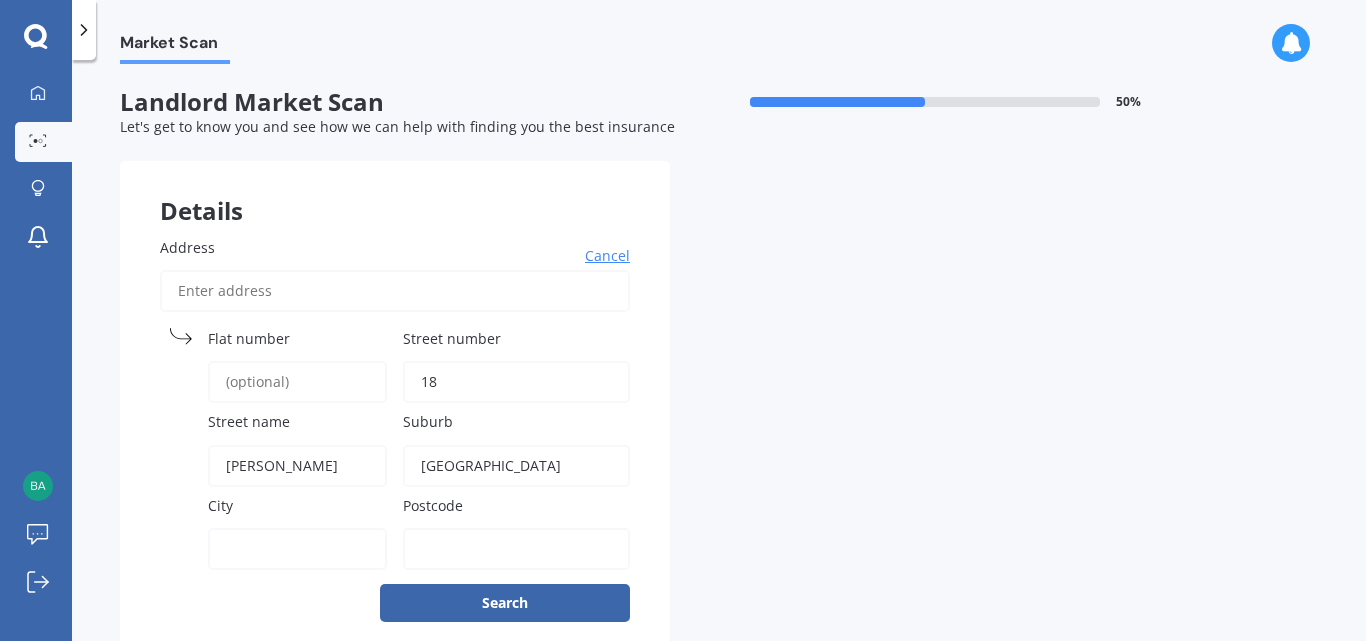 type on "[GEOGRAPHIC_DATA]" 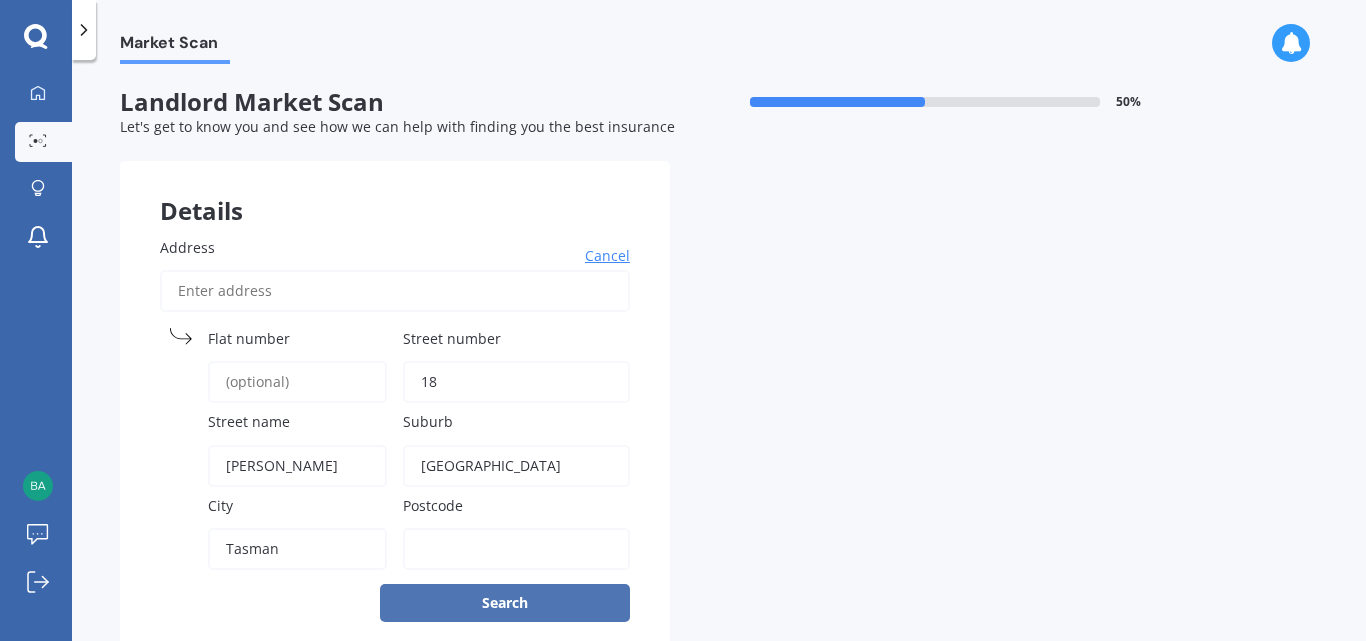 type on "Tasman" 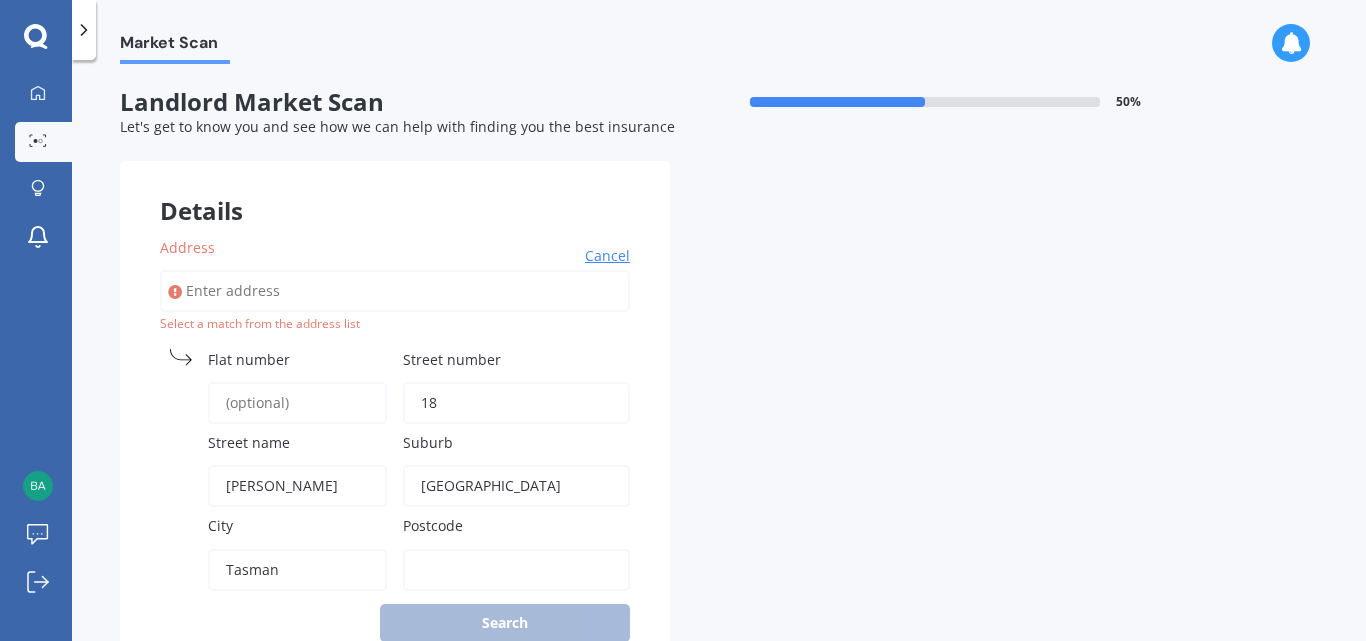 click on "[PERSON_NAME]" at bounding box center (297, 486) 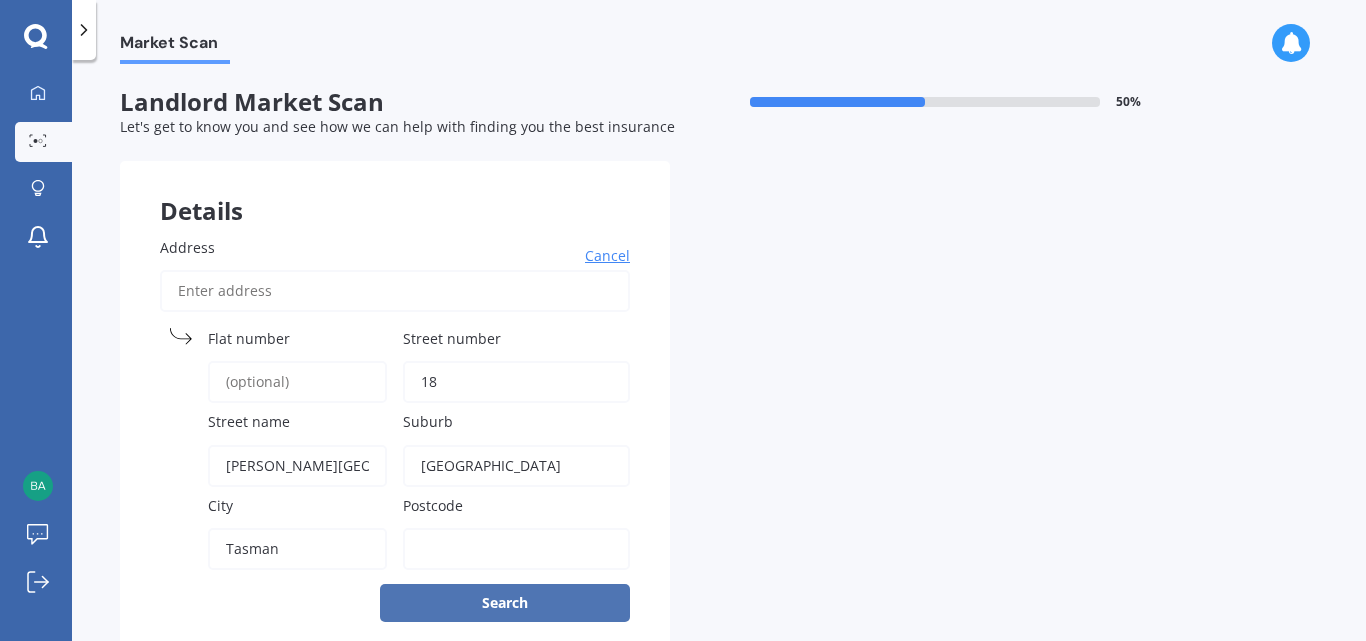type on "[PERSON_NAME][GEOGRAPHIC_DATA]" 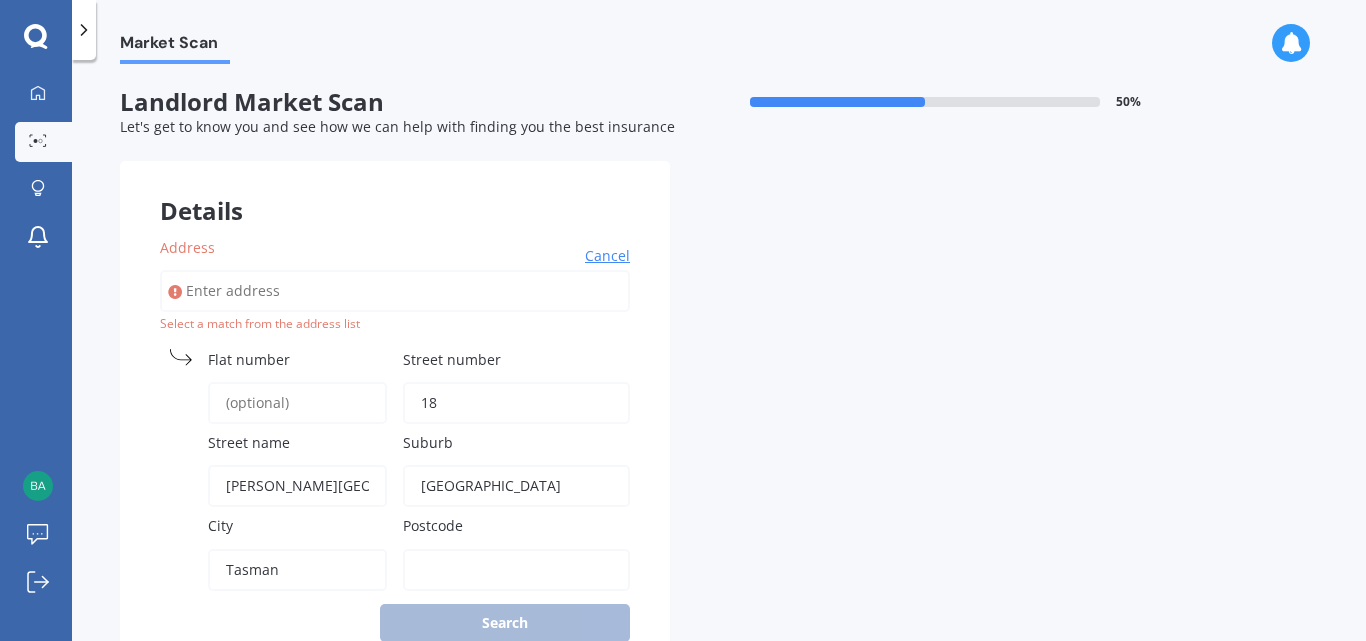 click on "Cancel" at bounding box center [607, 256] 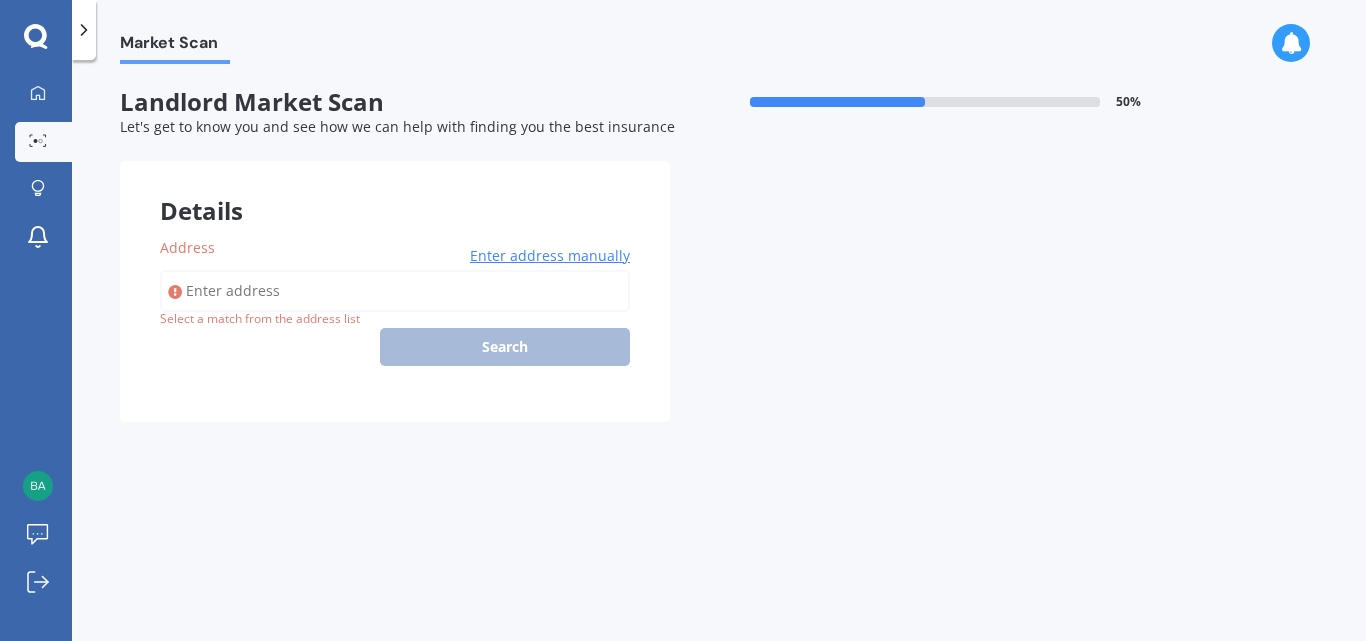 drag, startPoint x: 449, startPoint y: 369, endPoint x: 448, endPoint y: 354, distance: 15.033297 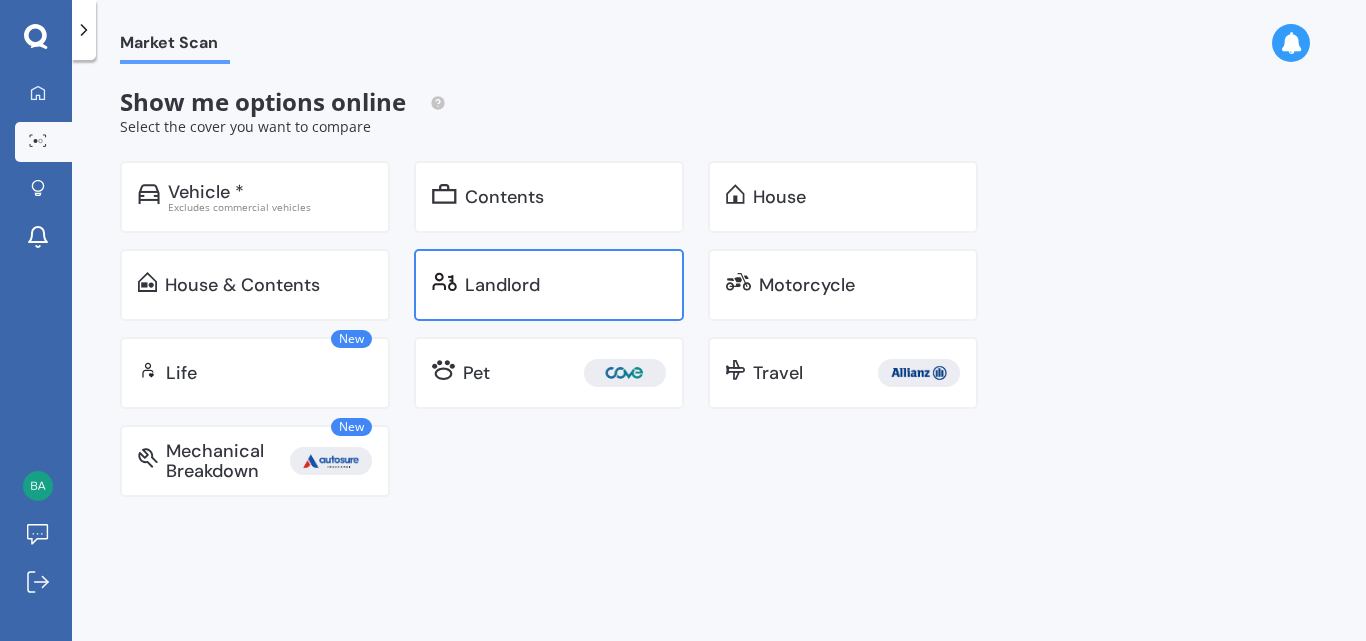 click on "Landlord" at bounding box center [502, 285] 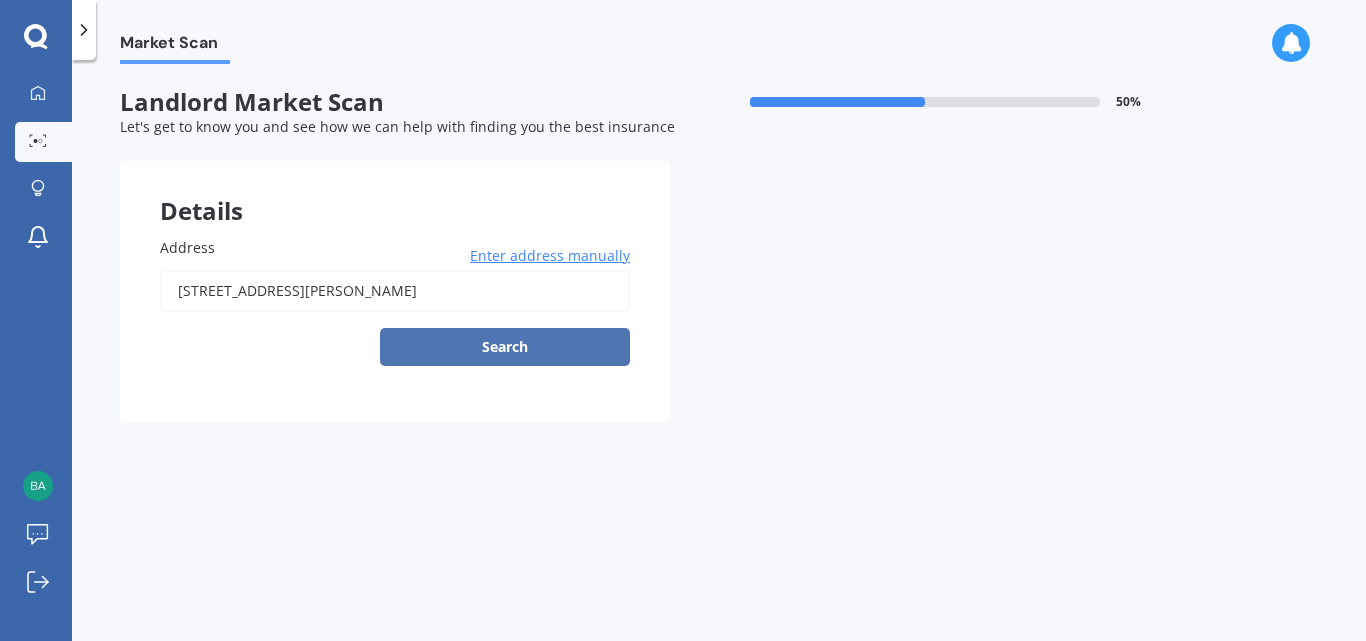 click on "Search" at bounding box center [505, 347] 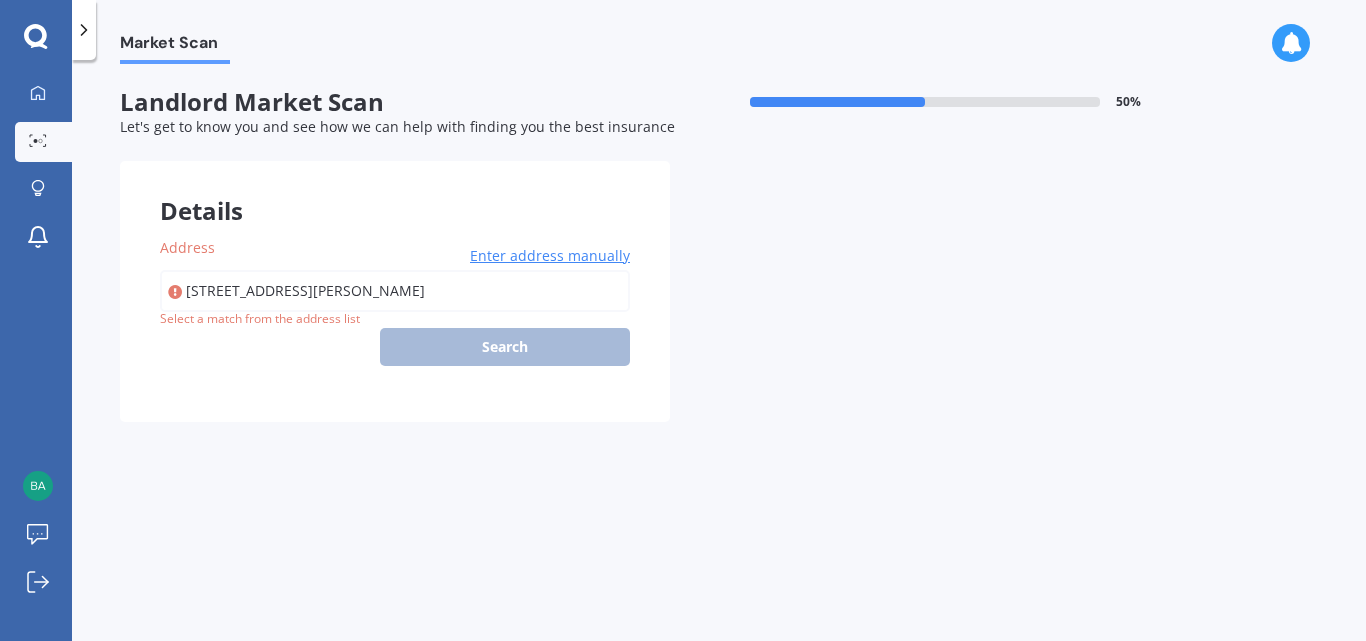 drag, startPoint x: 627, startPoint y: 342, endPoint x: 627, endPoint y: 320, distance: 22 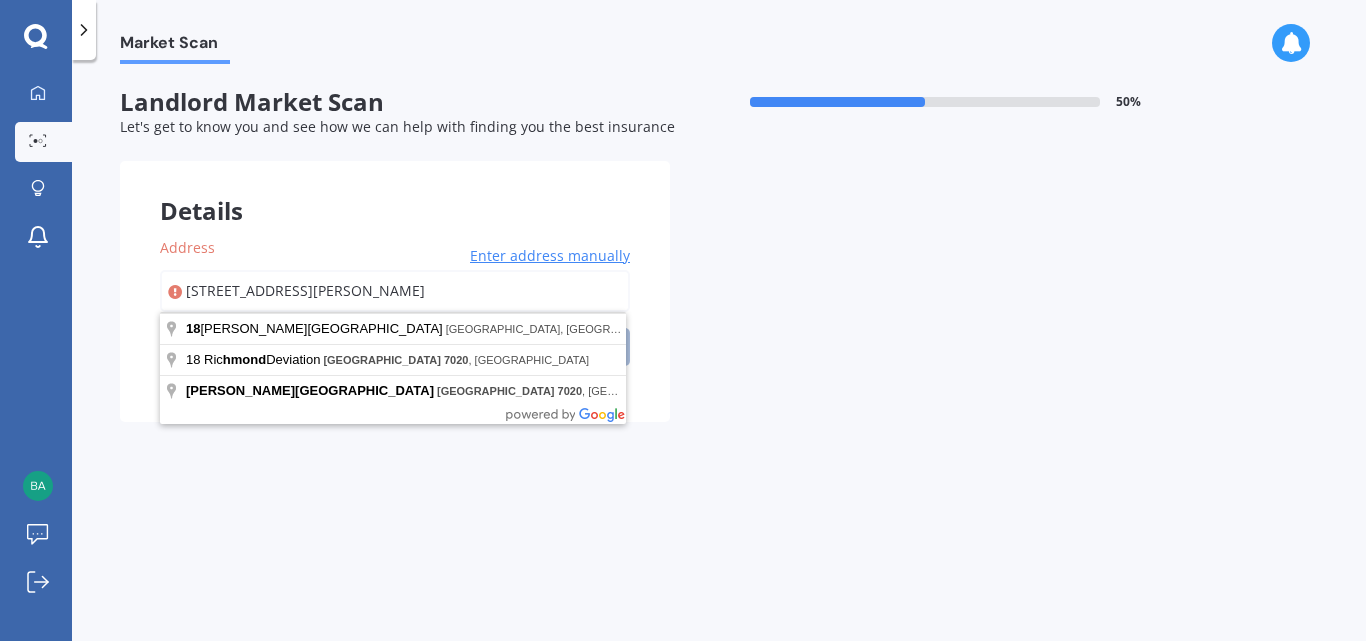 click on "[STREET_ADDRESS][PERSON_NAME]" at bounding box center [395, 291] 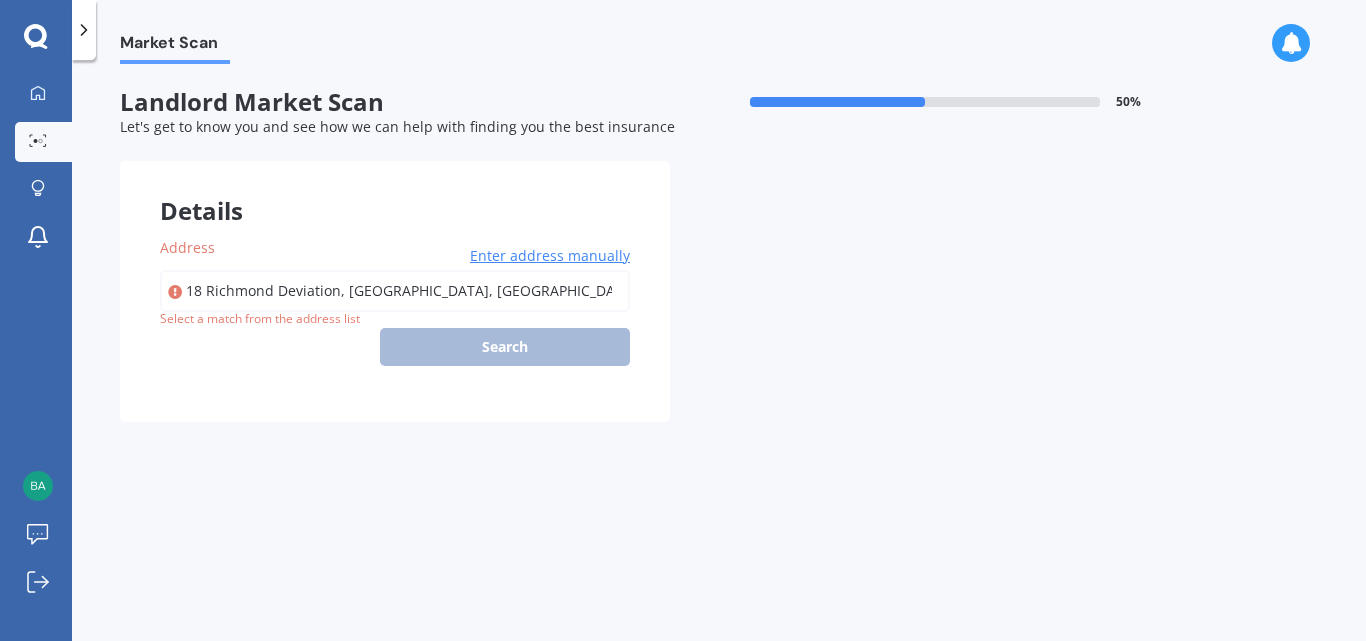 type on "Richmond Deviation, [GEOGRAPHIC_DATA] 7020" 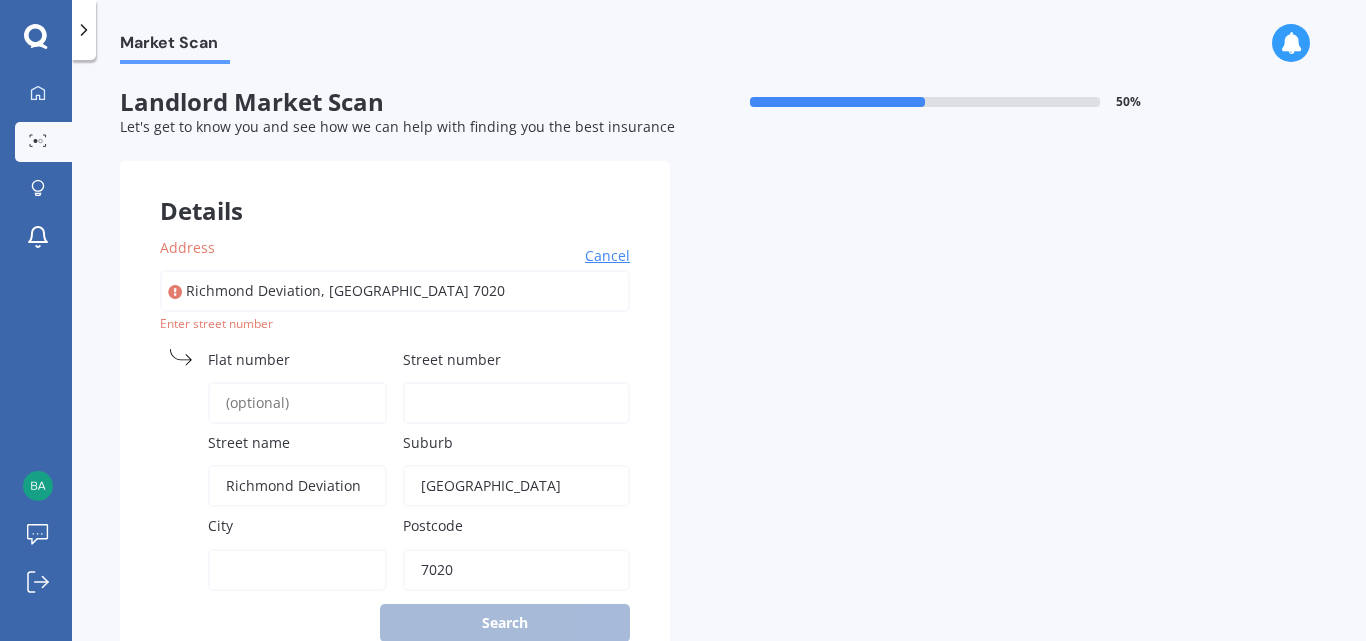 click on "Cancel" at bounding box center [607, 256] 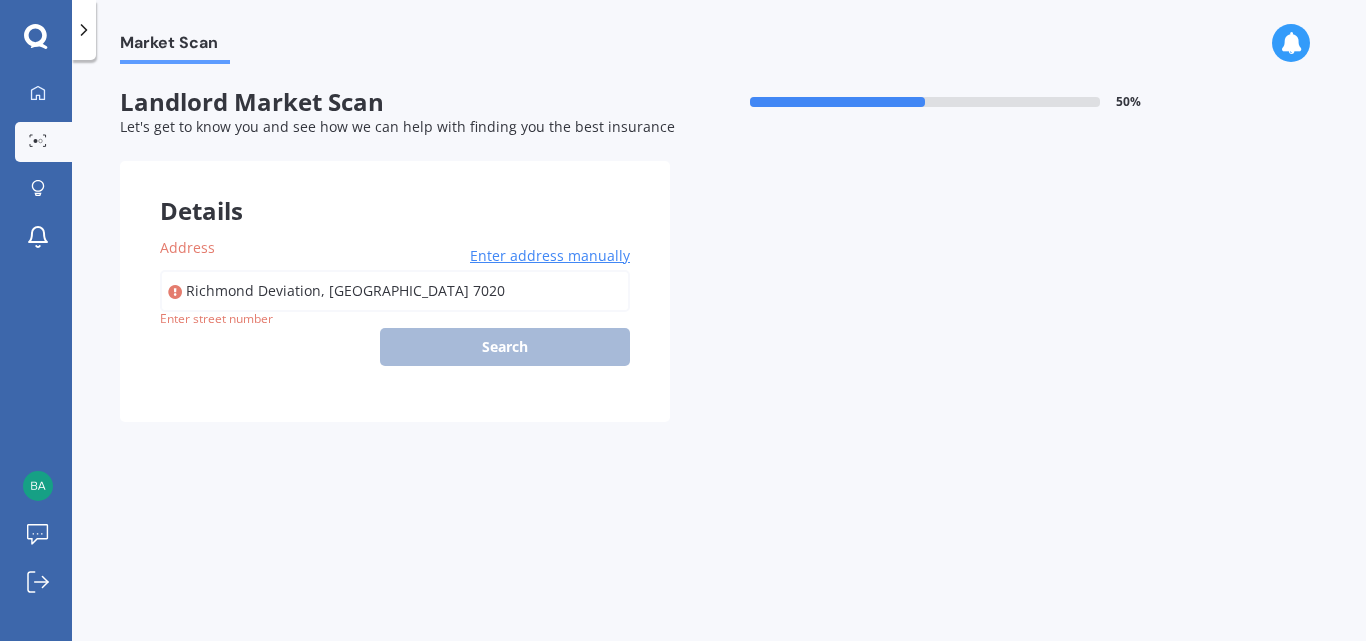 click on "[GEOGRAPHIC_DATA] Enter address manually Search" at bounding box center [395, 318] 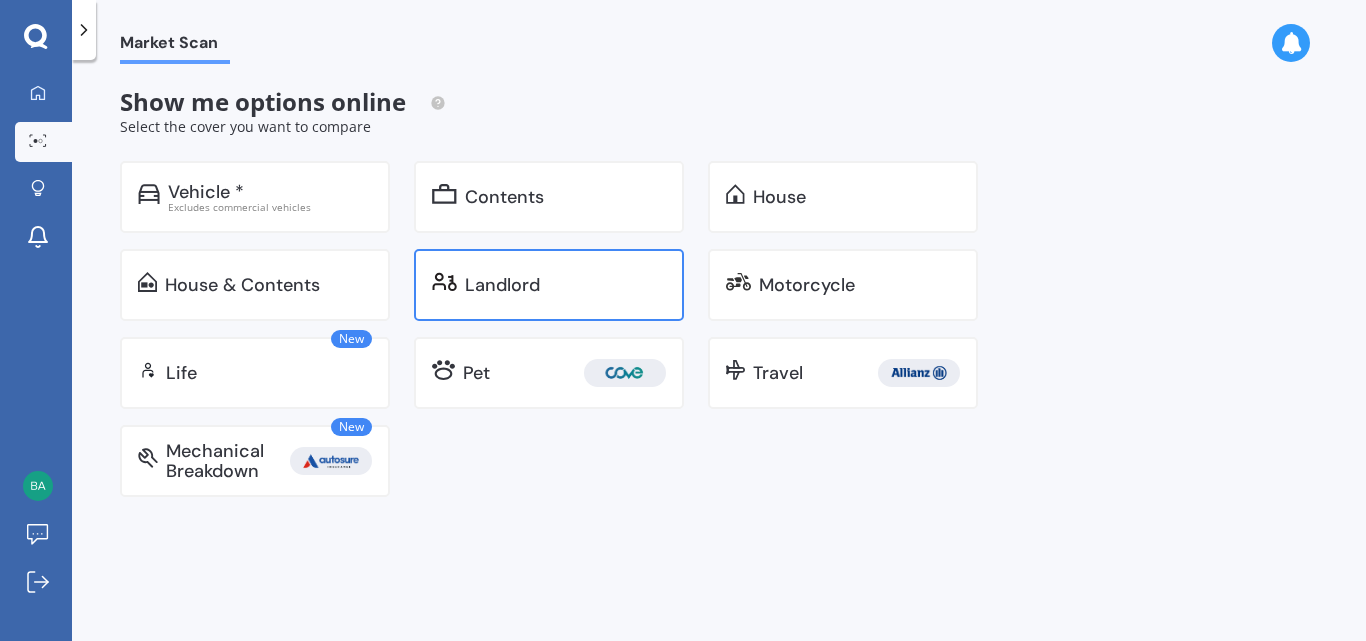 click on "Landlord" at bounding box center [502, 285] 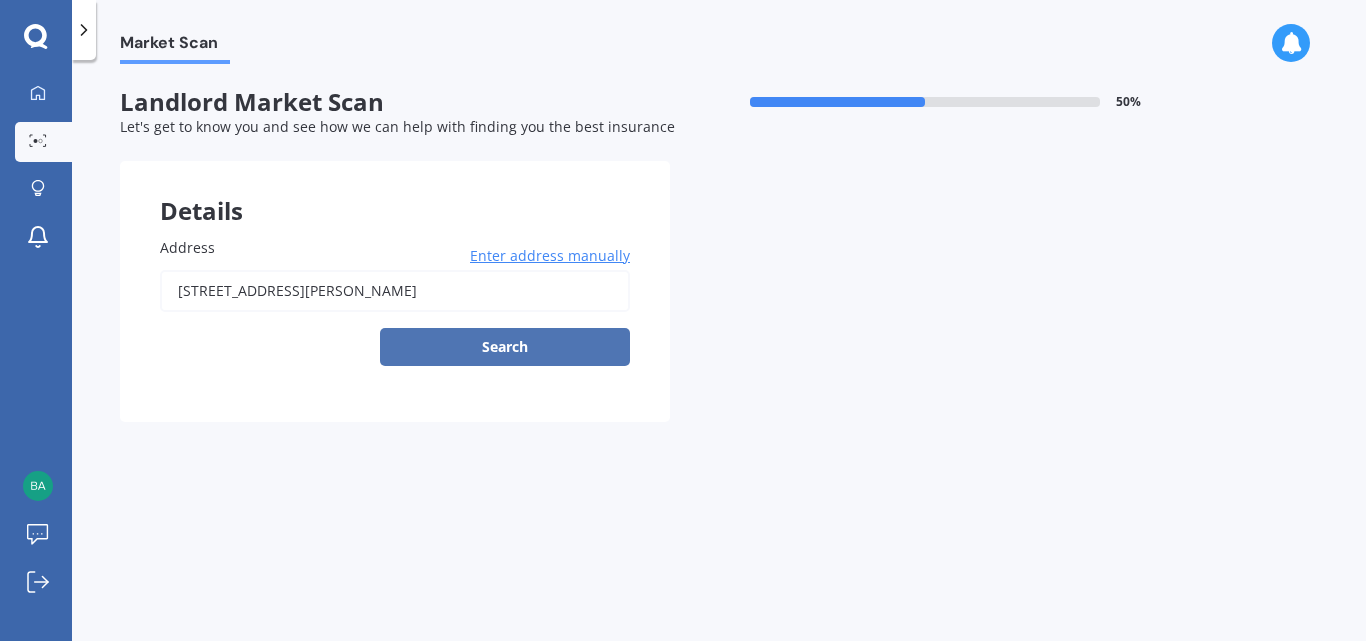 click on "Search" at bounding box center [505, 347] 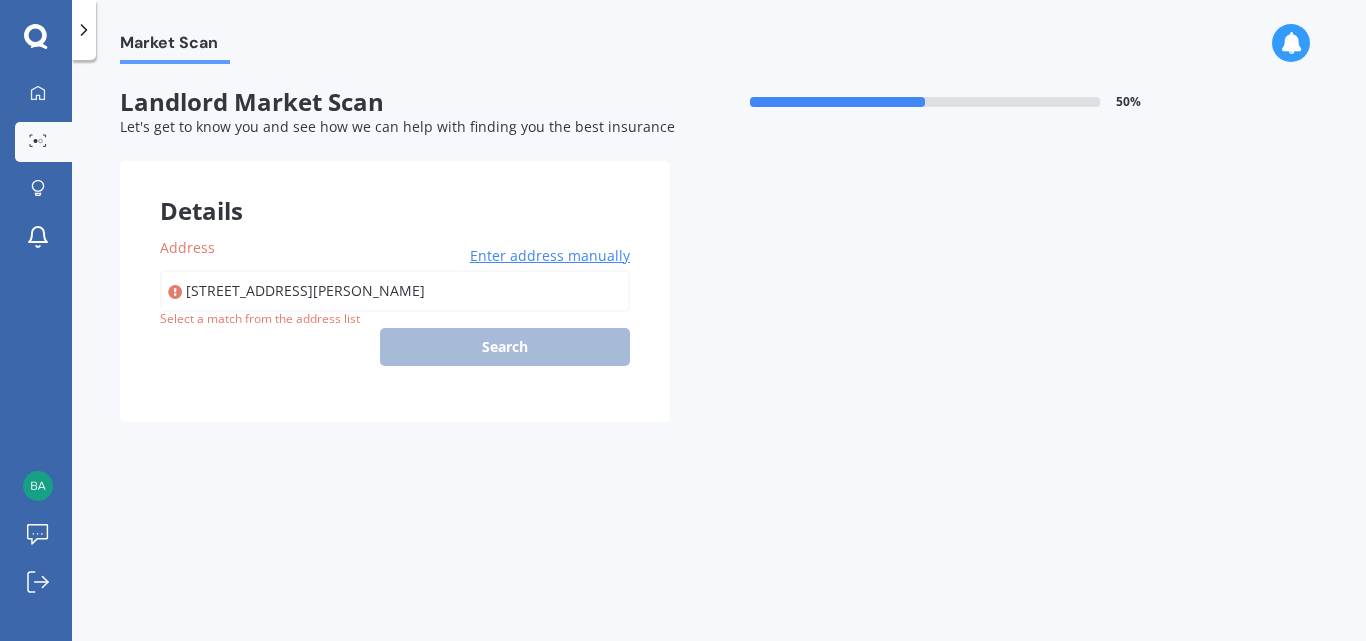 type on "[STREET_ADDRESS][PERSON_NAME]" 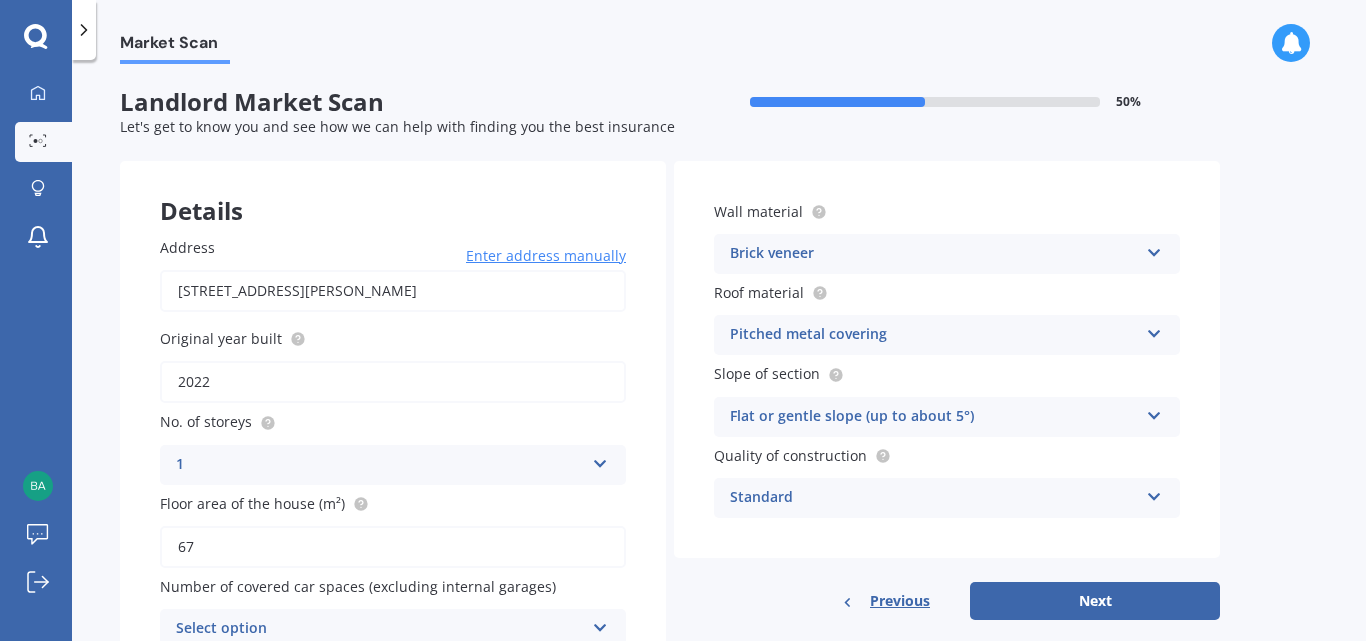 click on "67" at bounding box center (393, 547) 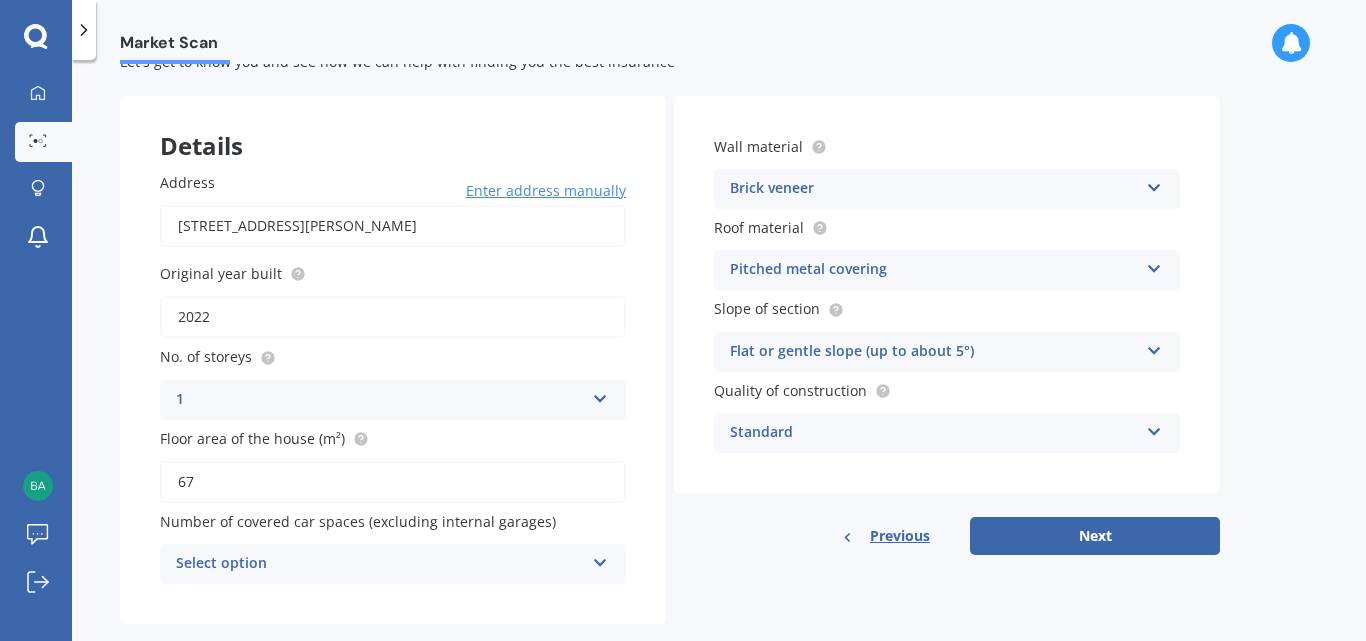 scroll, scrollTop: 100, scrollLeft: 0, axis: vertical 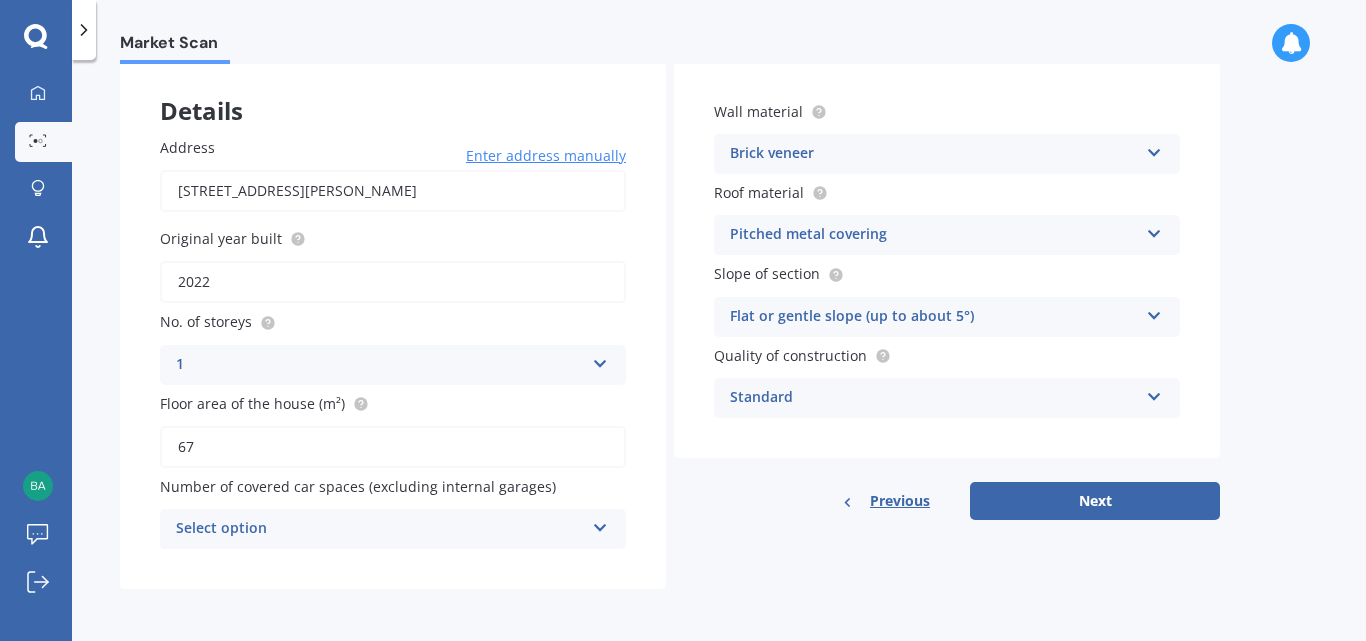 click at bounding box center (600, 524) 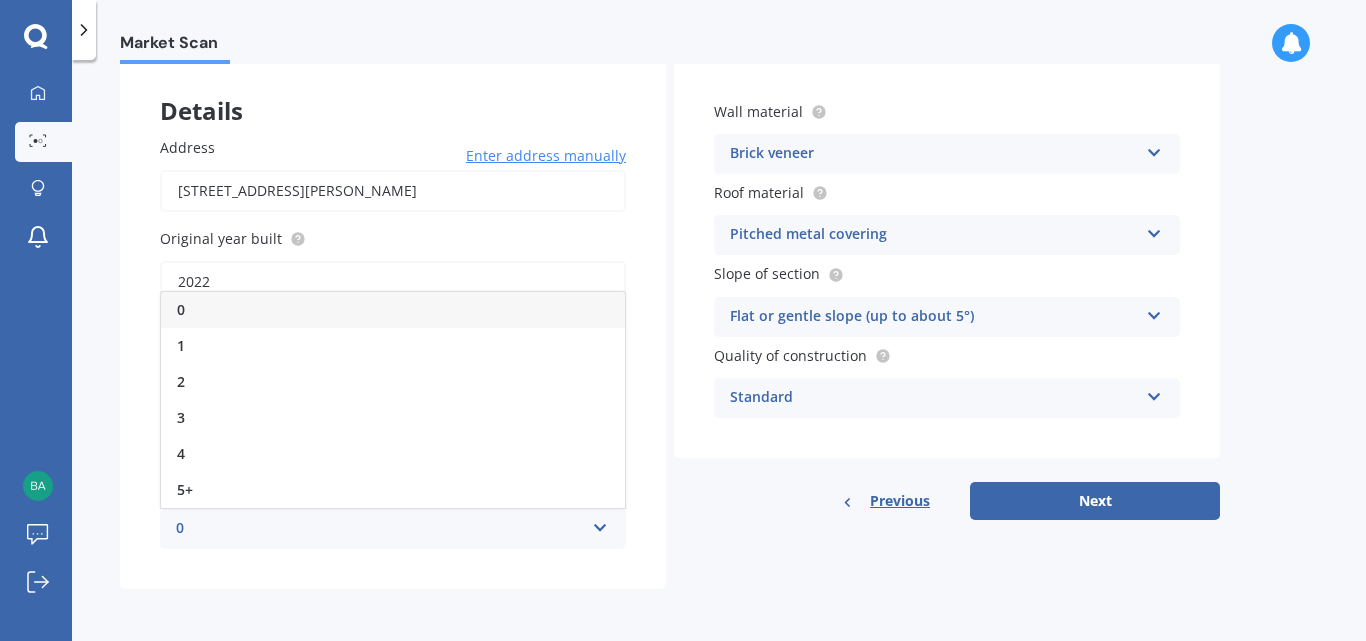 click at bounding box center (600, 524) 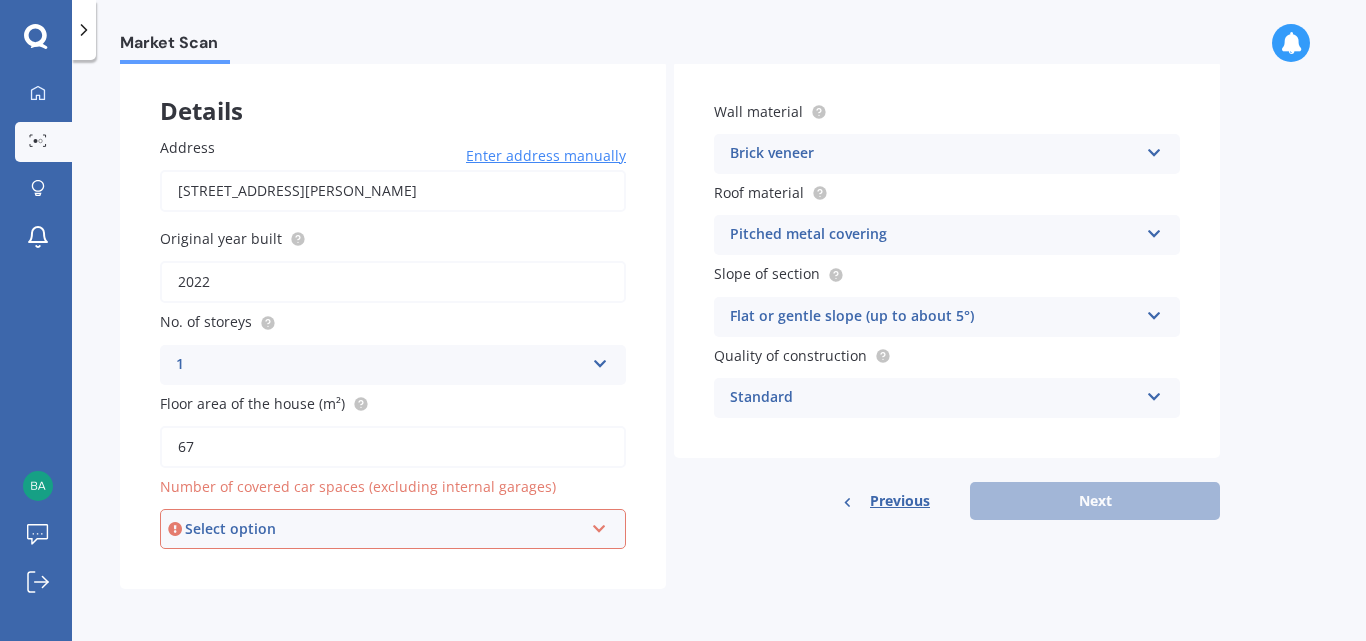 click on "Select option" at bounding box center [384, 529] 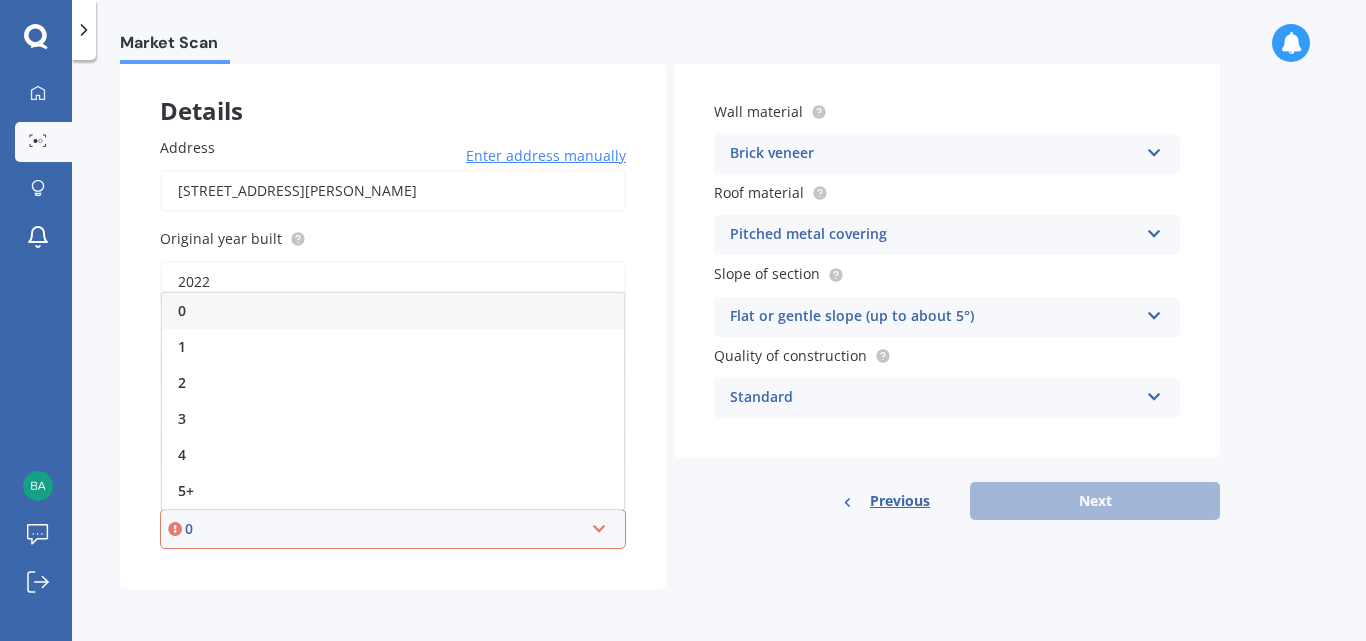 click on "0" at bounding box center (393, 311) 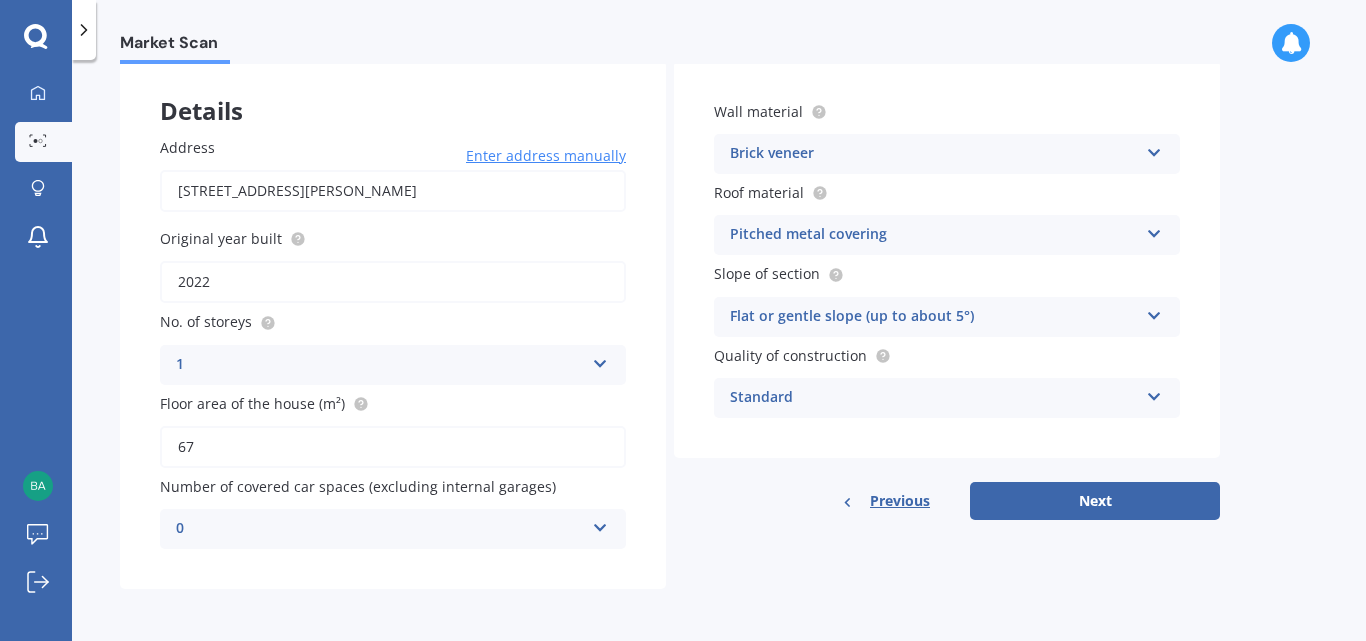 click on "67" at bounding box center [393, 447] 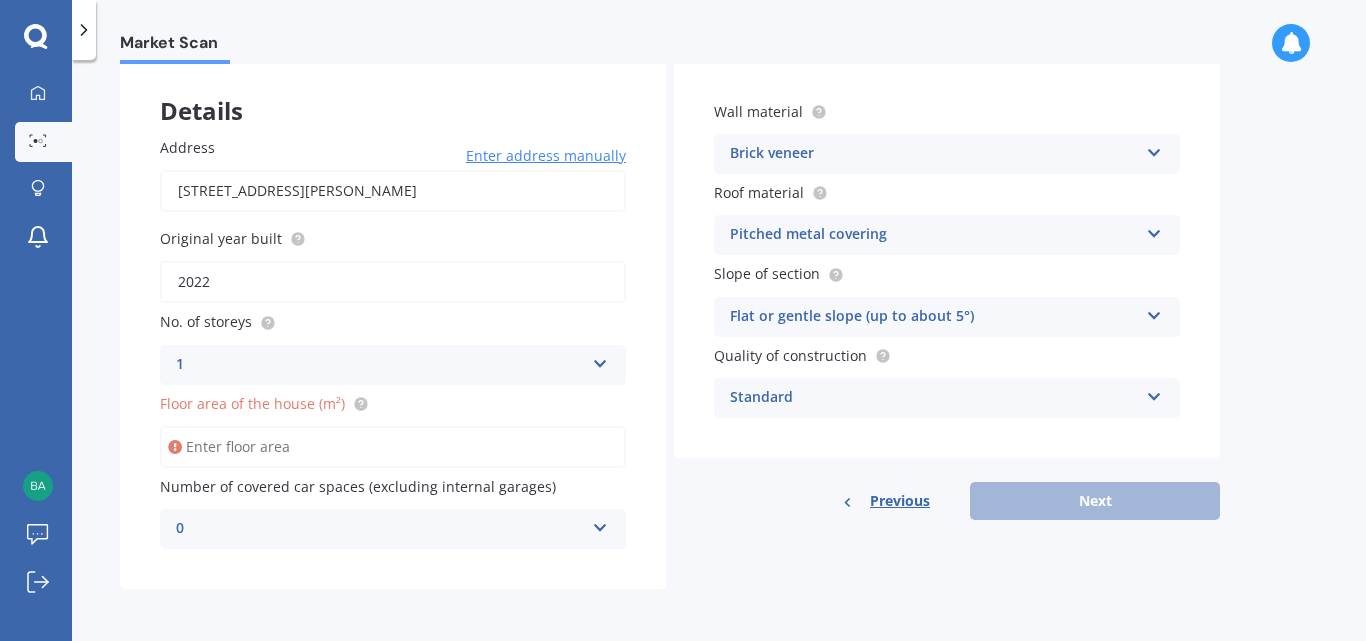type 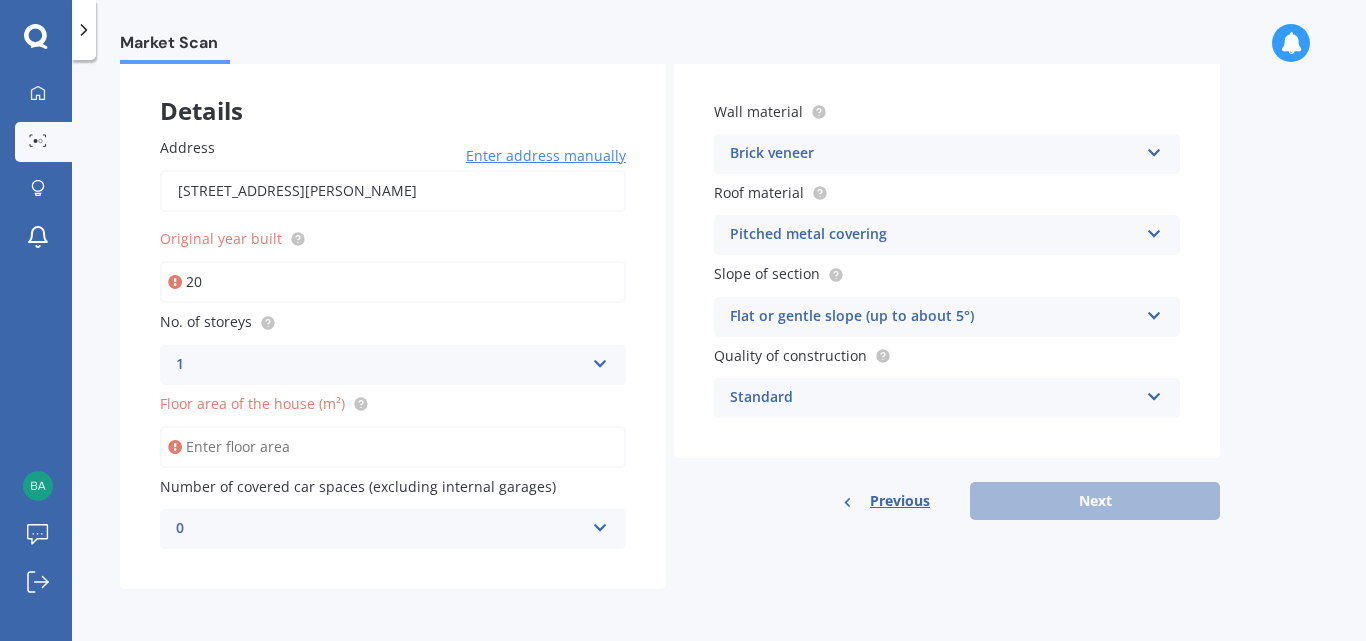 type on "2" 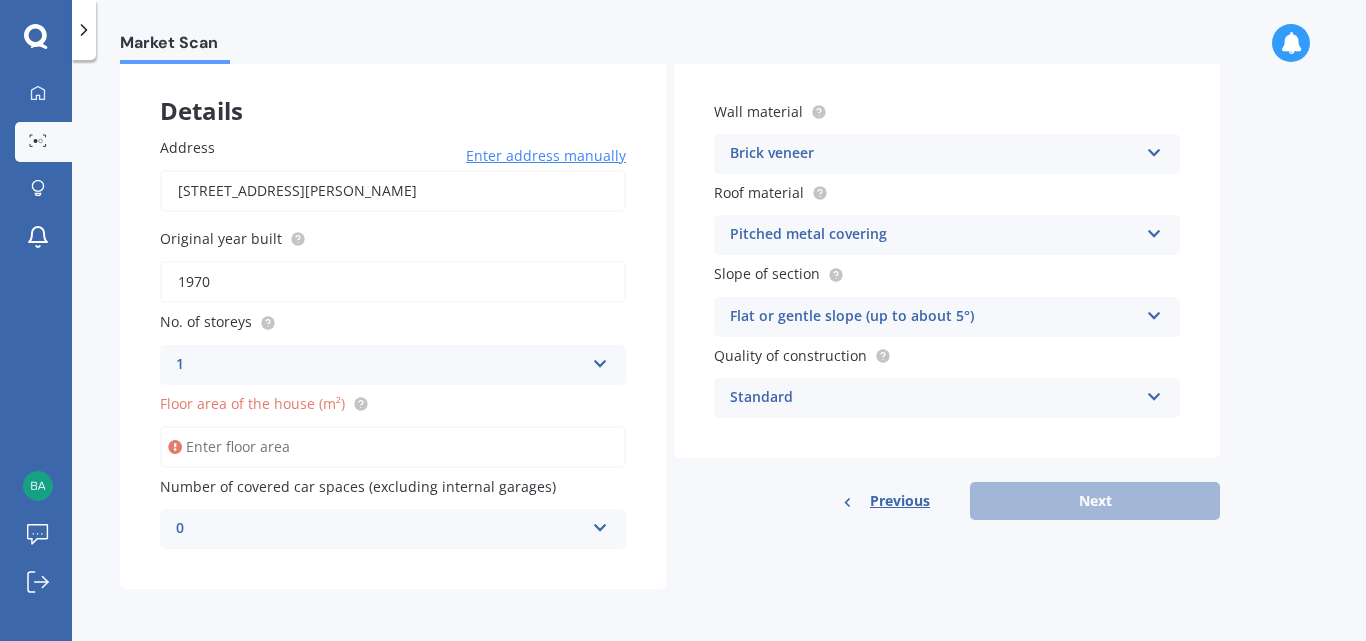 type on "1970" 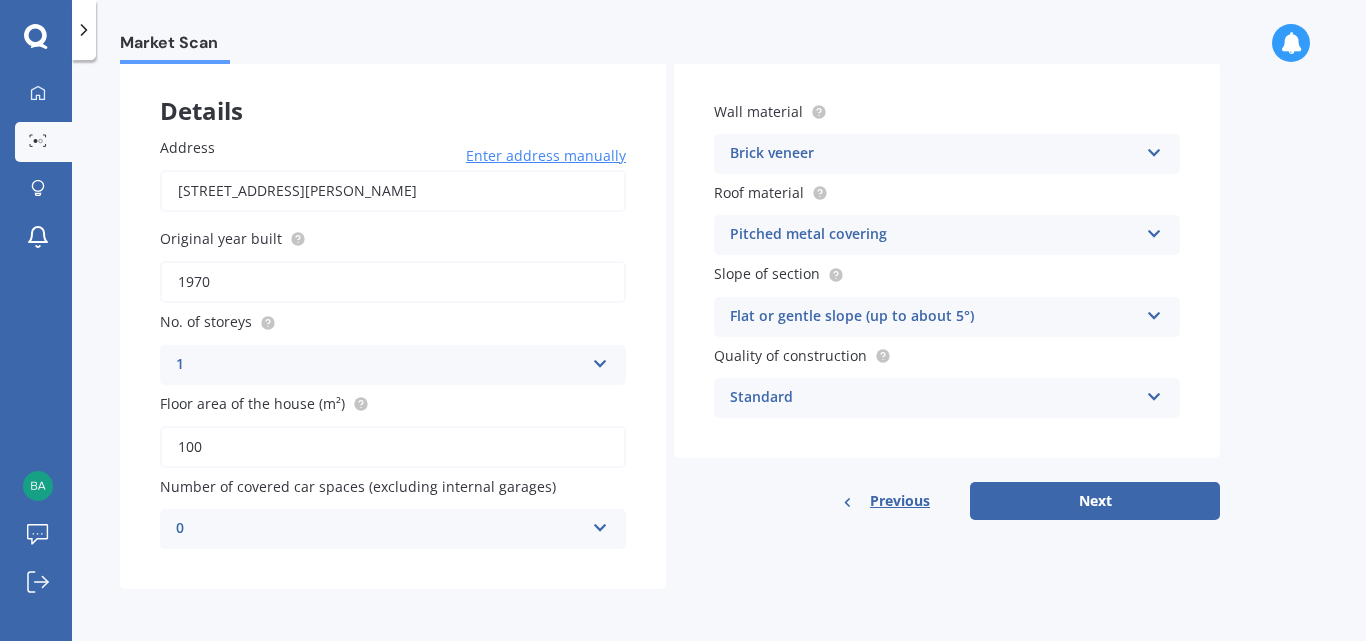 type on "100" 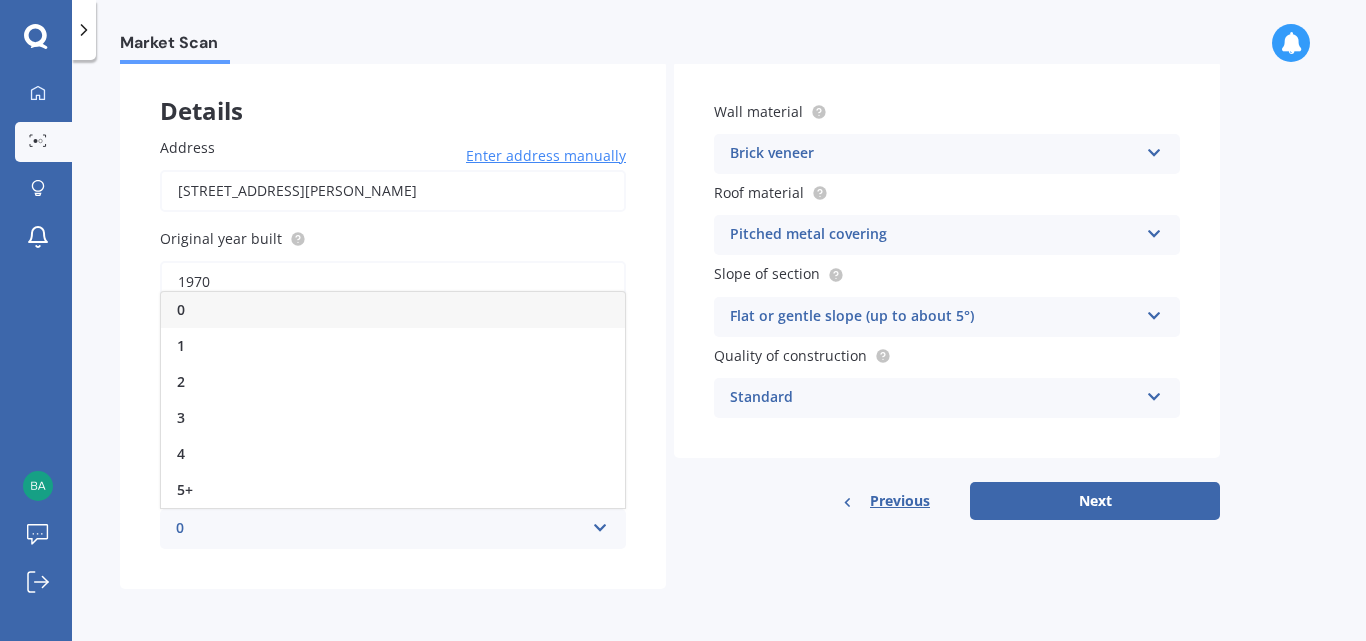 click on "0" at bounding box center (380, 529) 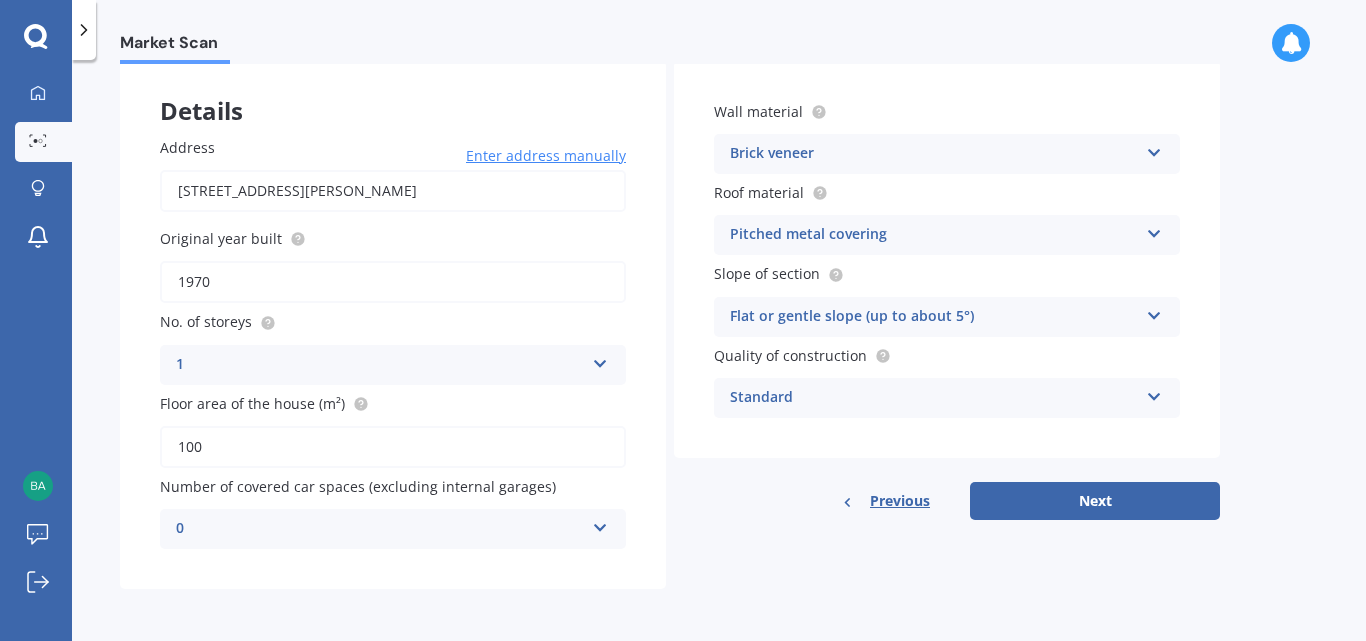 click on "Standard" at bounding box center (934, 398) 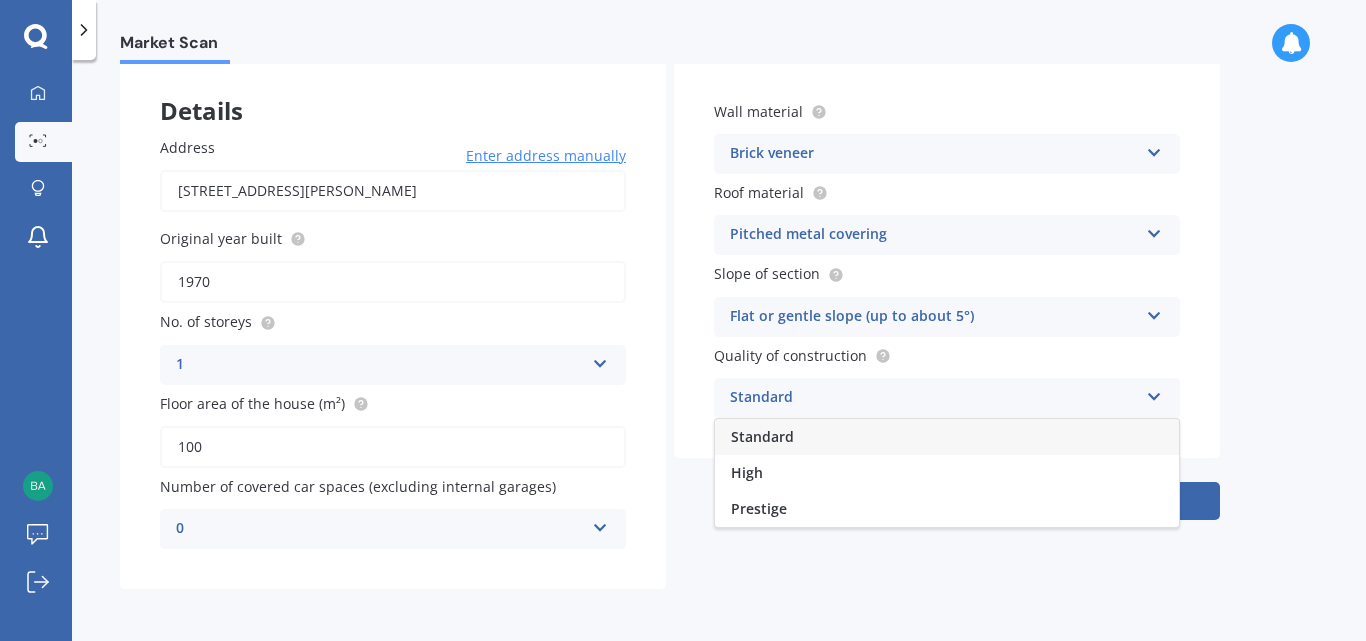 click on "Standard" at bounding box center (934, 398) 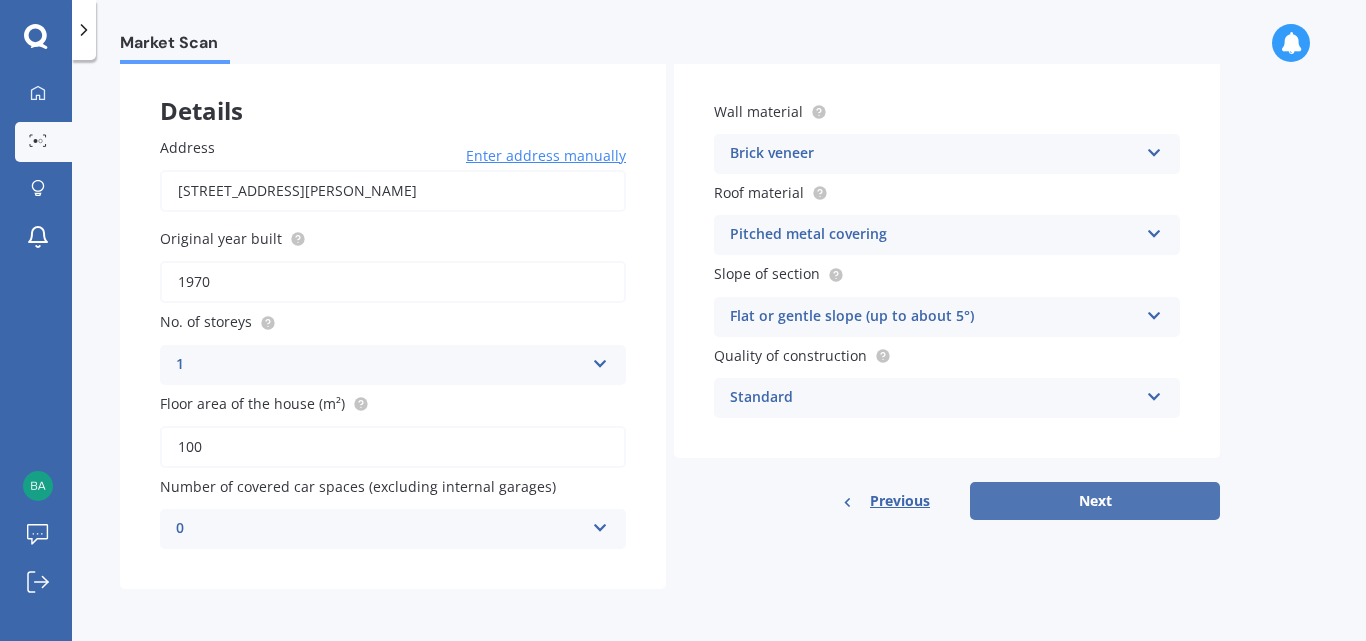 click on "Next" at bounding box center [1095, 501] 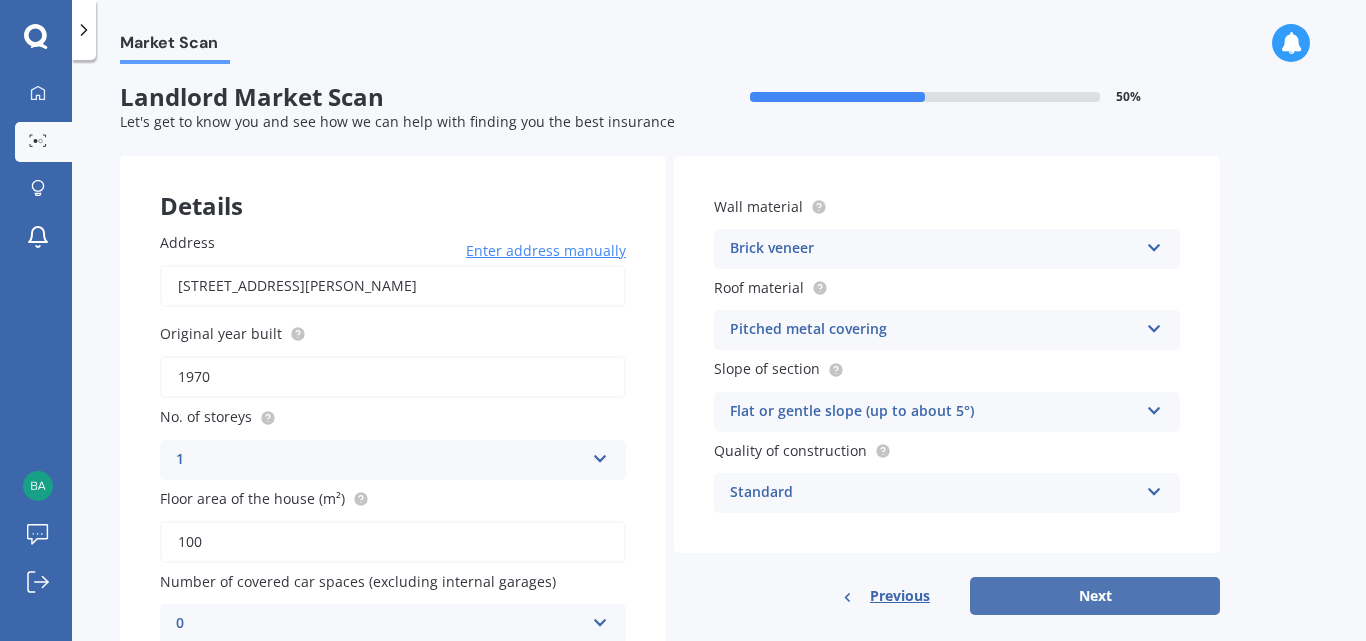 select on "08" 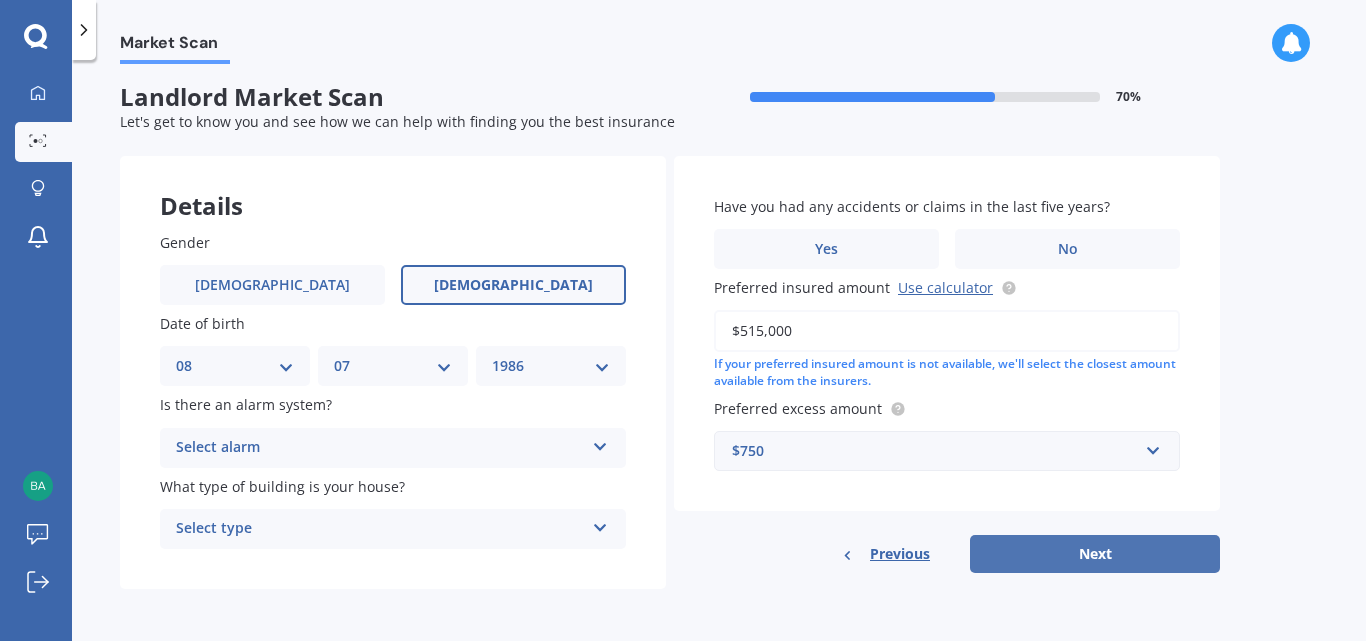 scroll, scrollTop: 0, scrollLeft: 0, axis: both 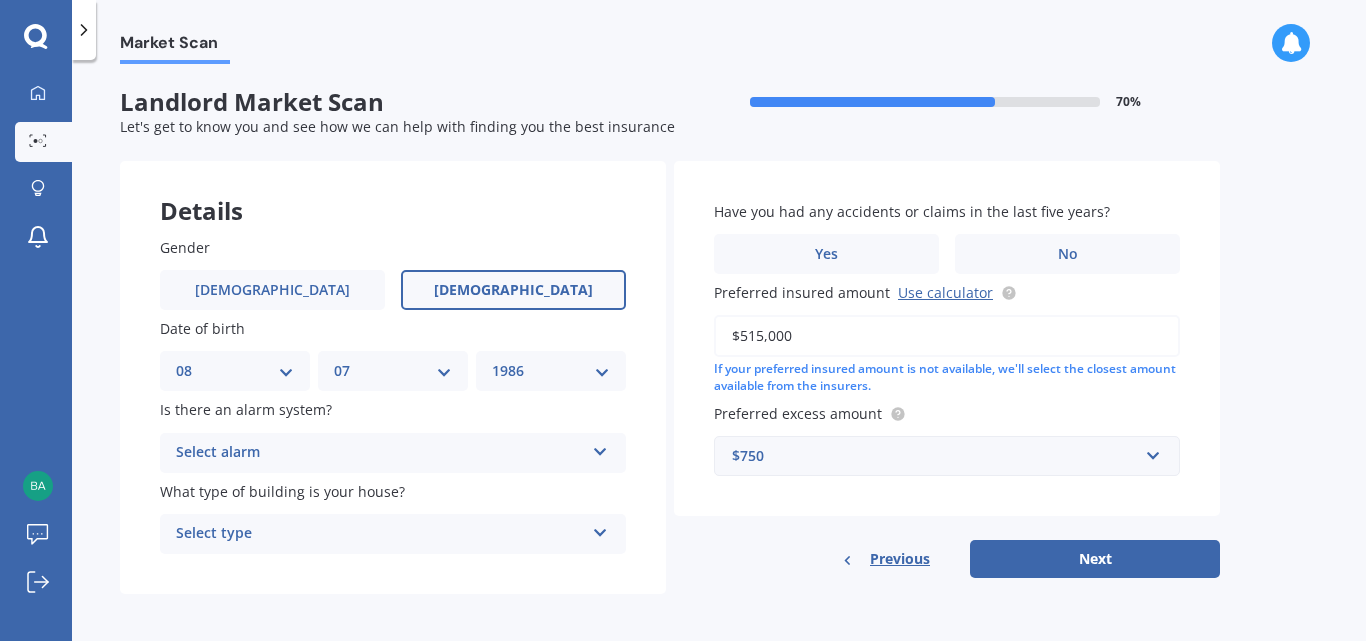 click on "Select alarm" at bounding box center [380, 453] 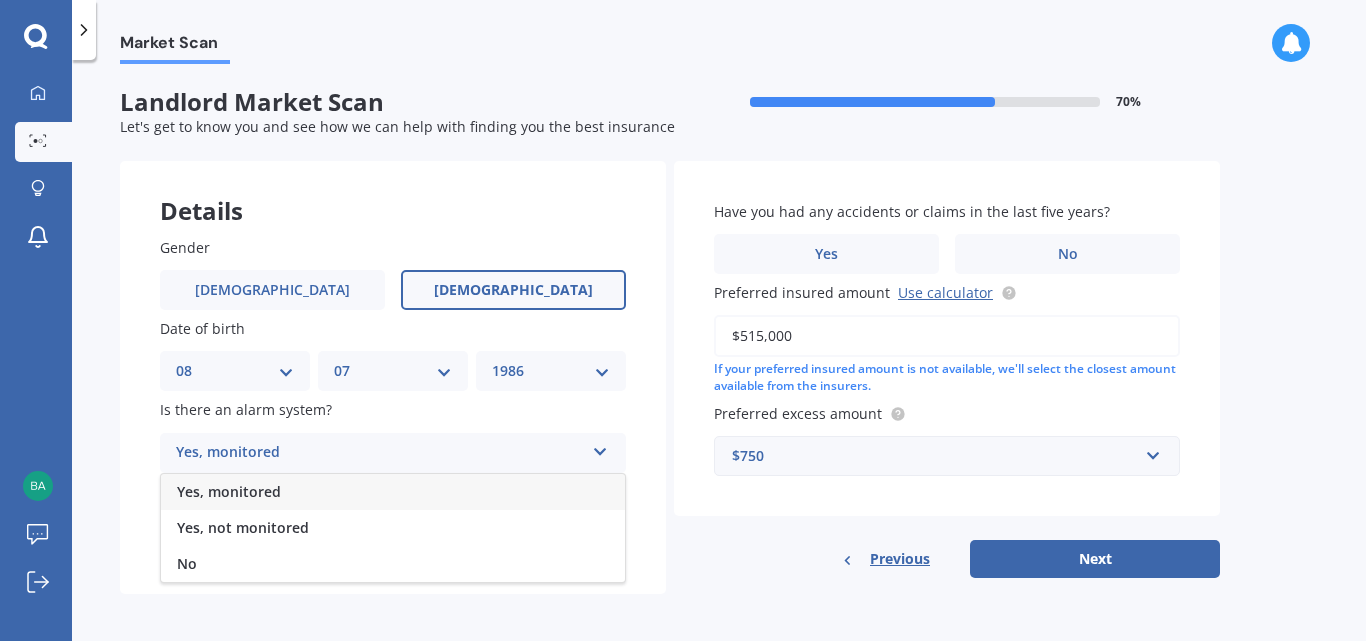 click on "No" at bounding box center (393, 564) 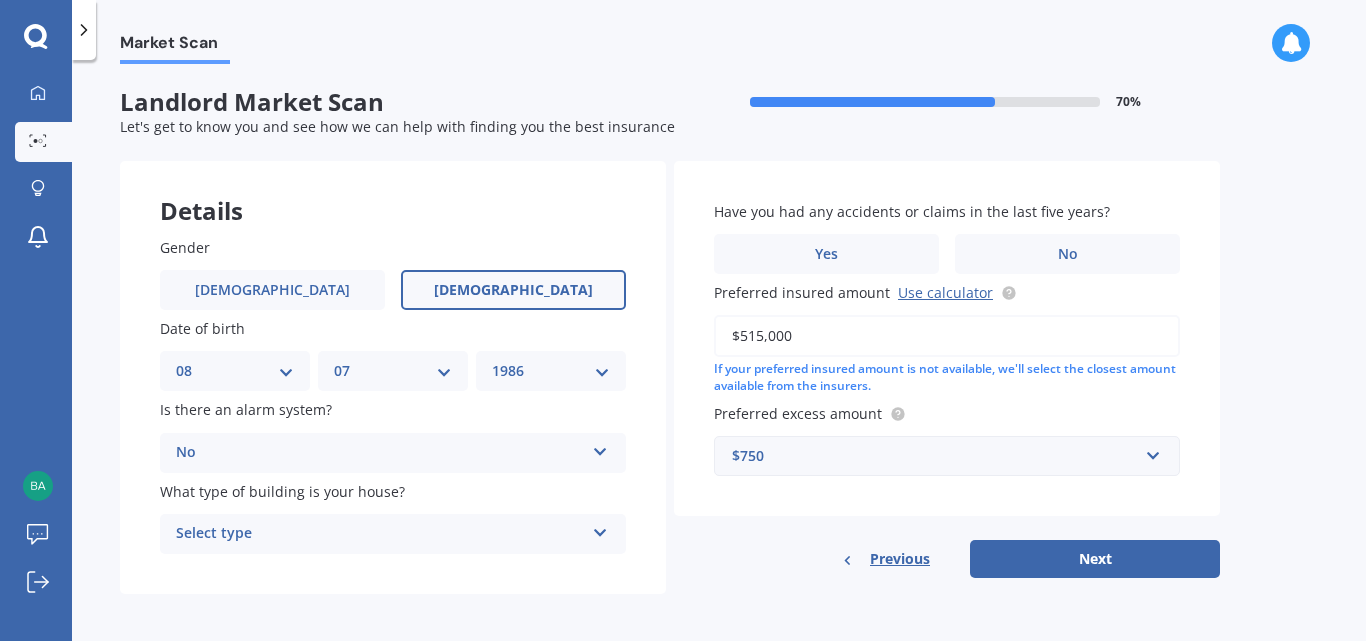 click on "Select type" at bounding box center (380, 534) 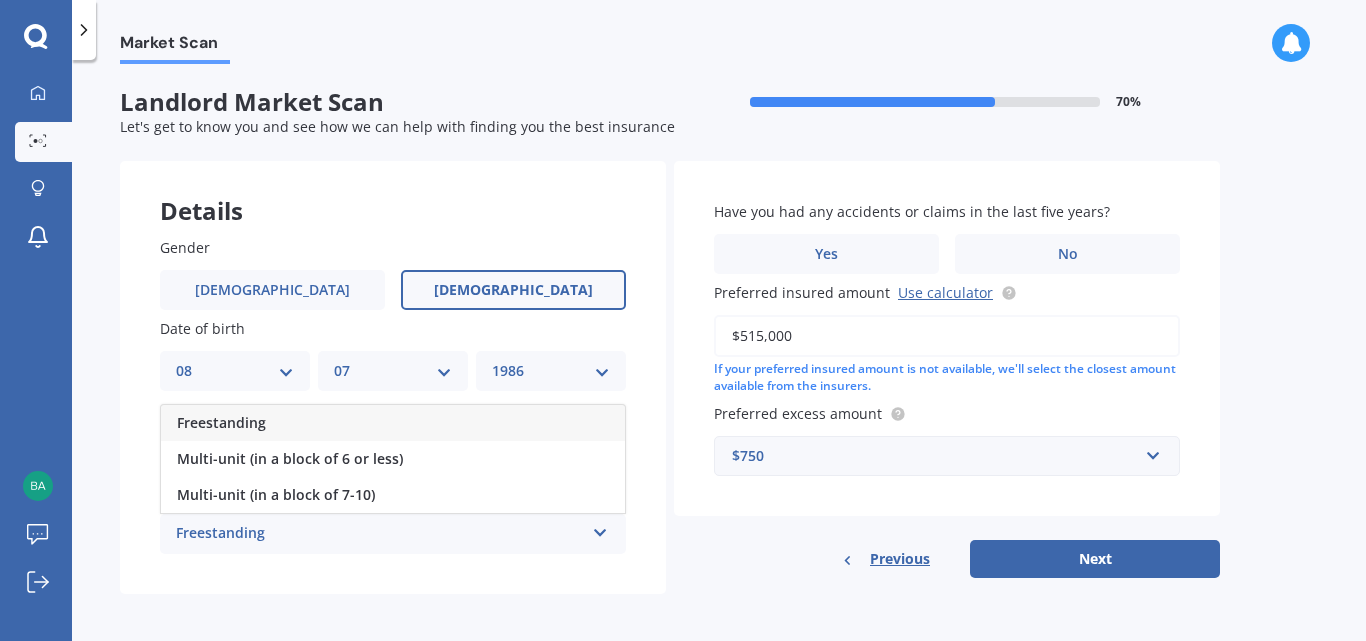 click on "Freestanding" at bounding box center [221, 422] 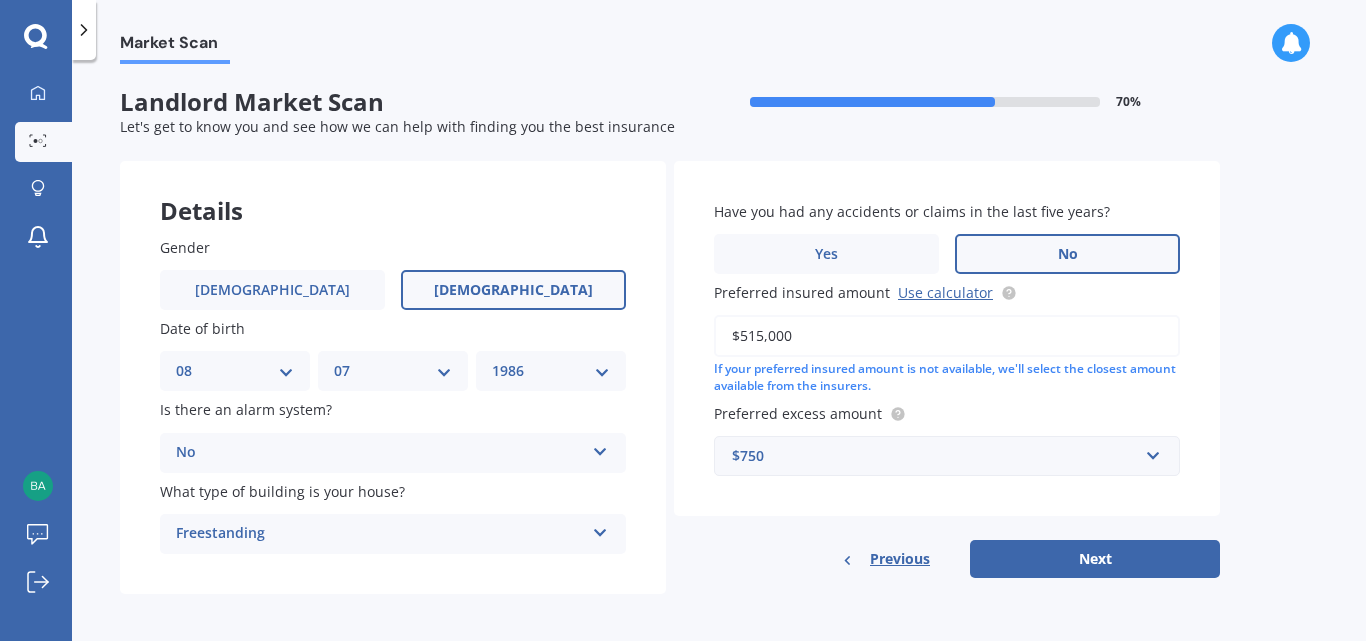 click on "No" at bounding box center (1067, 254) 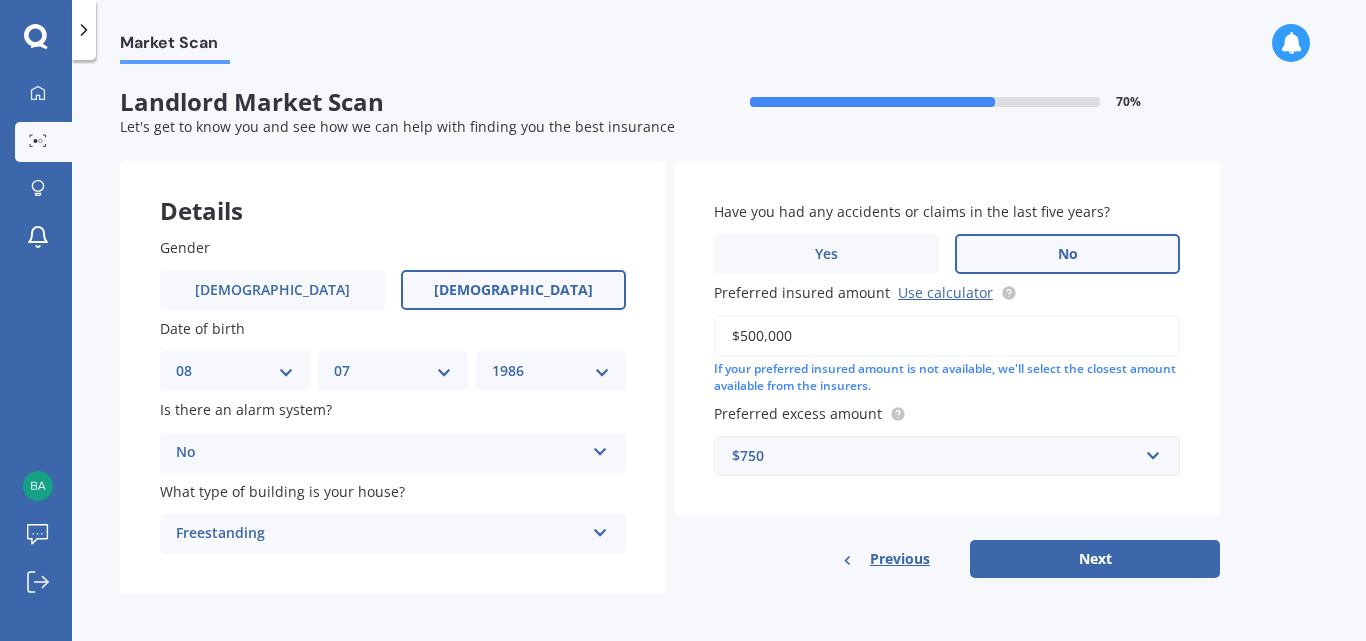 type on "$500,000" 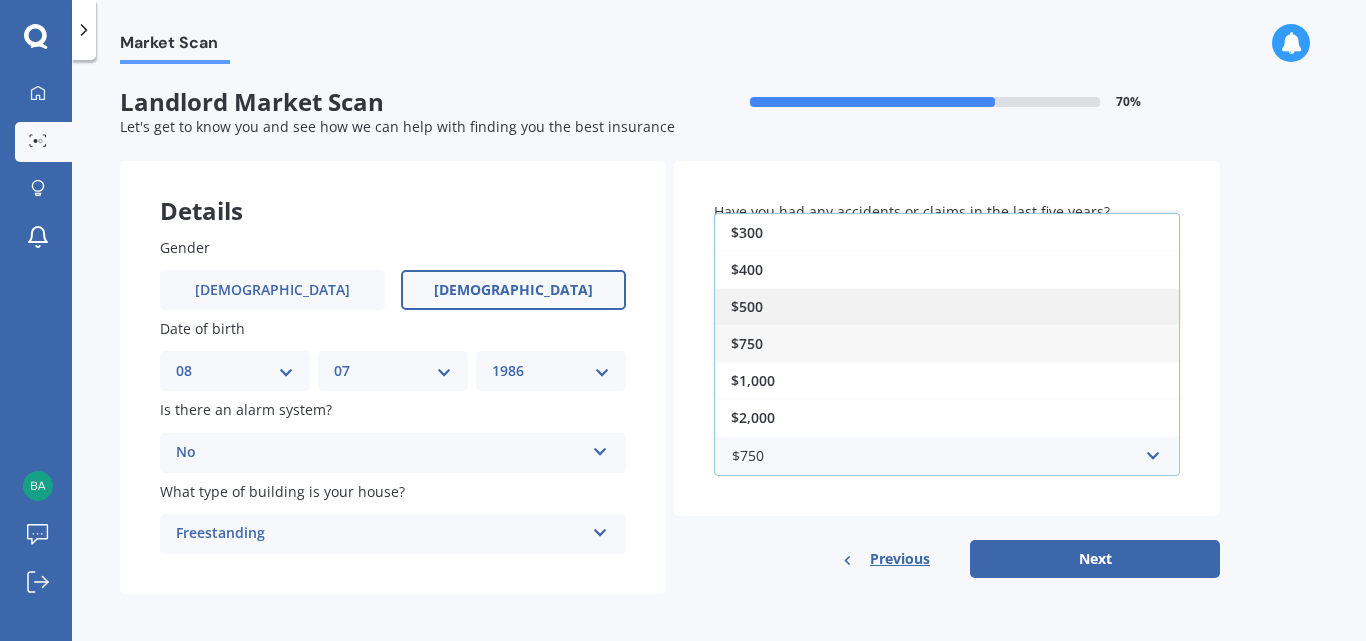 click on "$500" at bounding box center (947, 306) 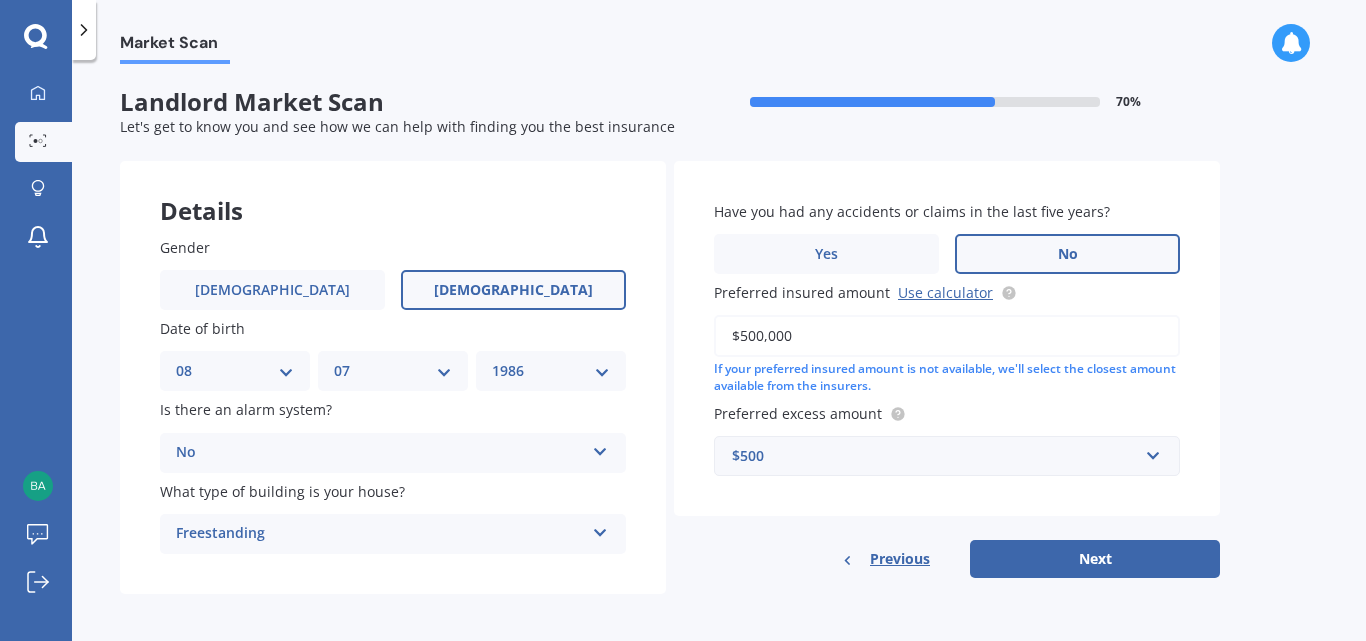 scroll, scrollTop: 5, scrollLeft: 0, axis: vertical 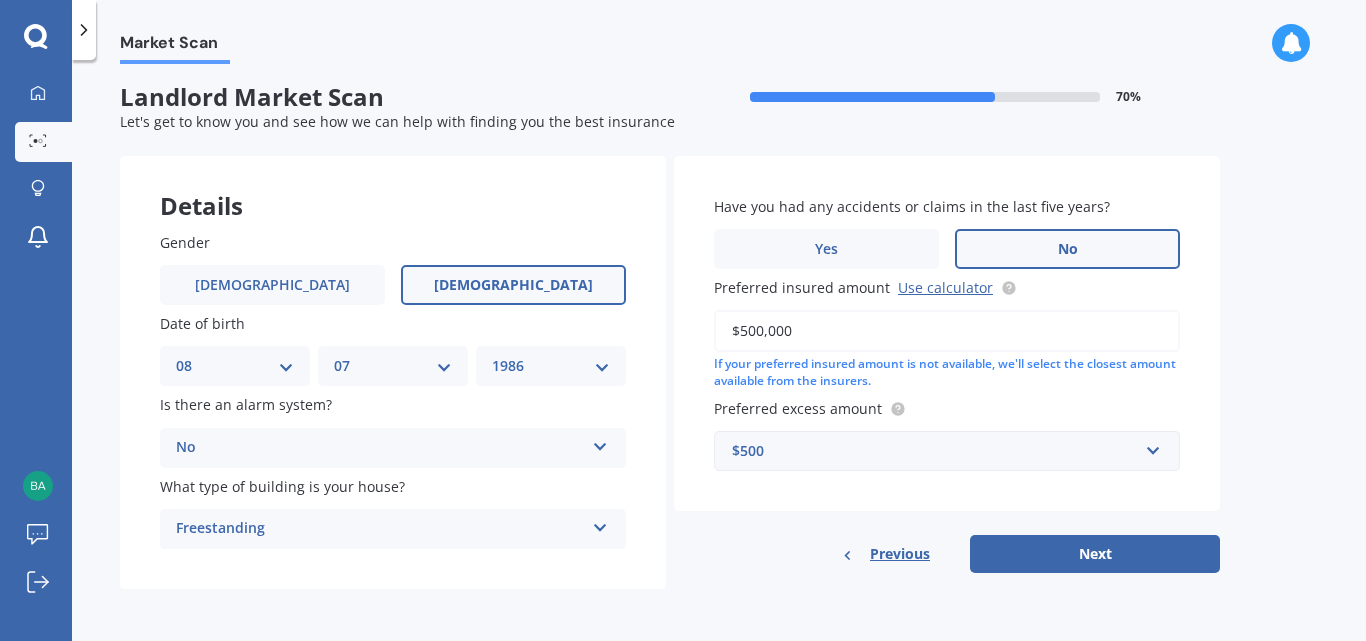 click on "DD 01 02 03 04 05 06 07 08 09 10 11 12 13 14 15 16 17 18 19 20 21 22 23 24 25 26 27 28 29 30 31" at bounding box center [235, 366] 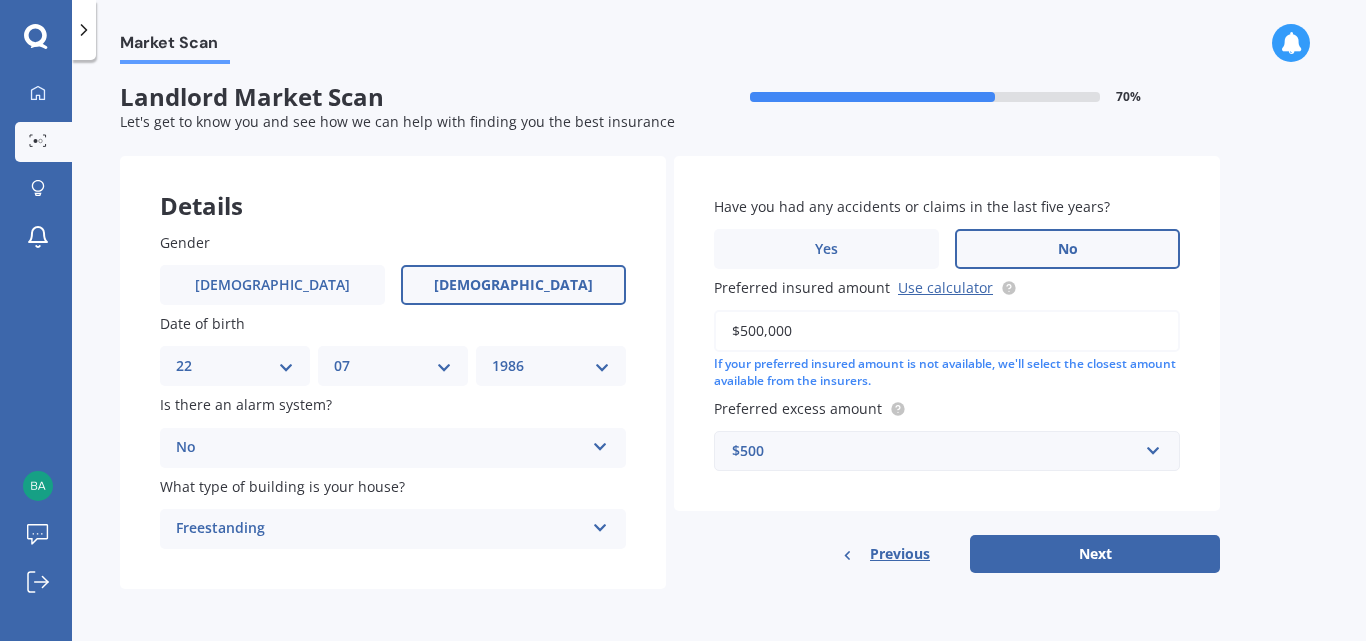click on "DD 01 02 03 04 05 06 07 08 09 10 11 12 13 14 15 16 17 18 19 20 21 22 23 24 25 26 27 28 29 30 31" at bounding box center (235, 366) 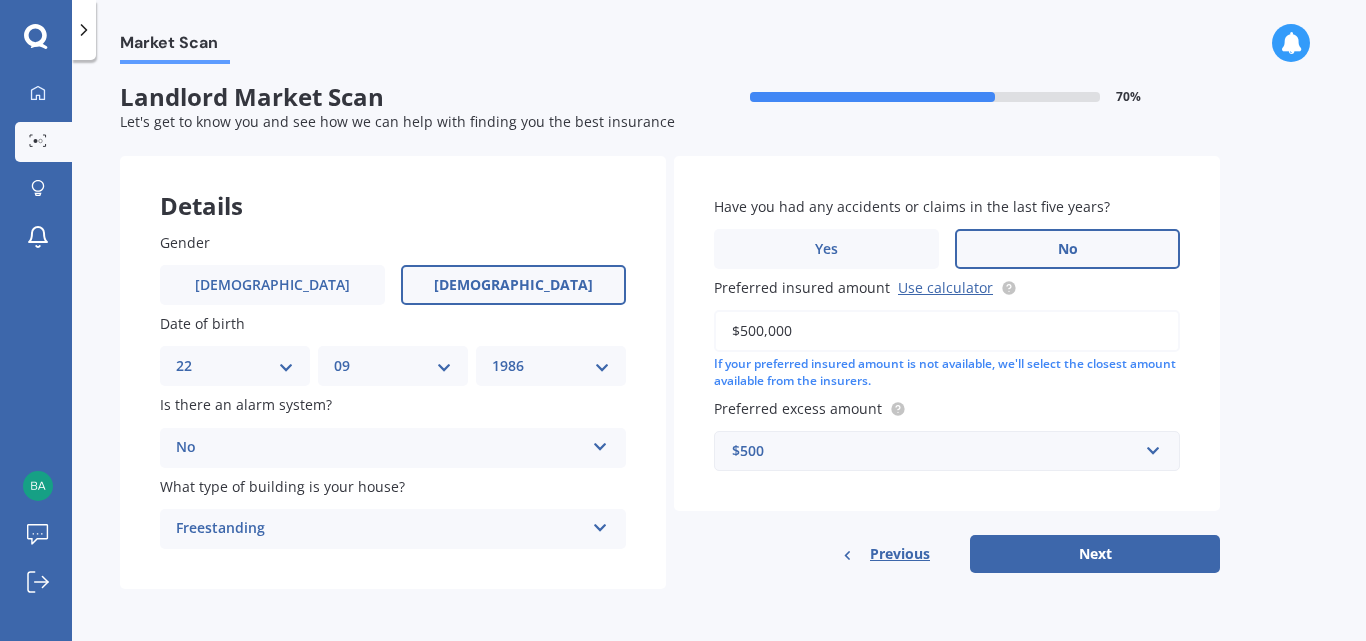 click on "MM 01 02 03 04 05 06 07 08 09 10 11 12" at bounding box center [393, 366] 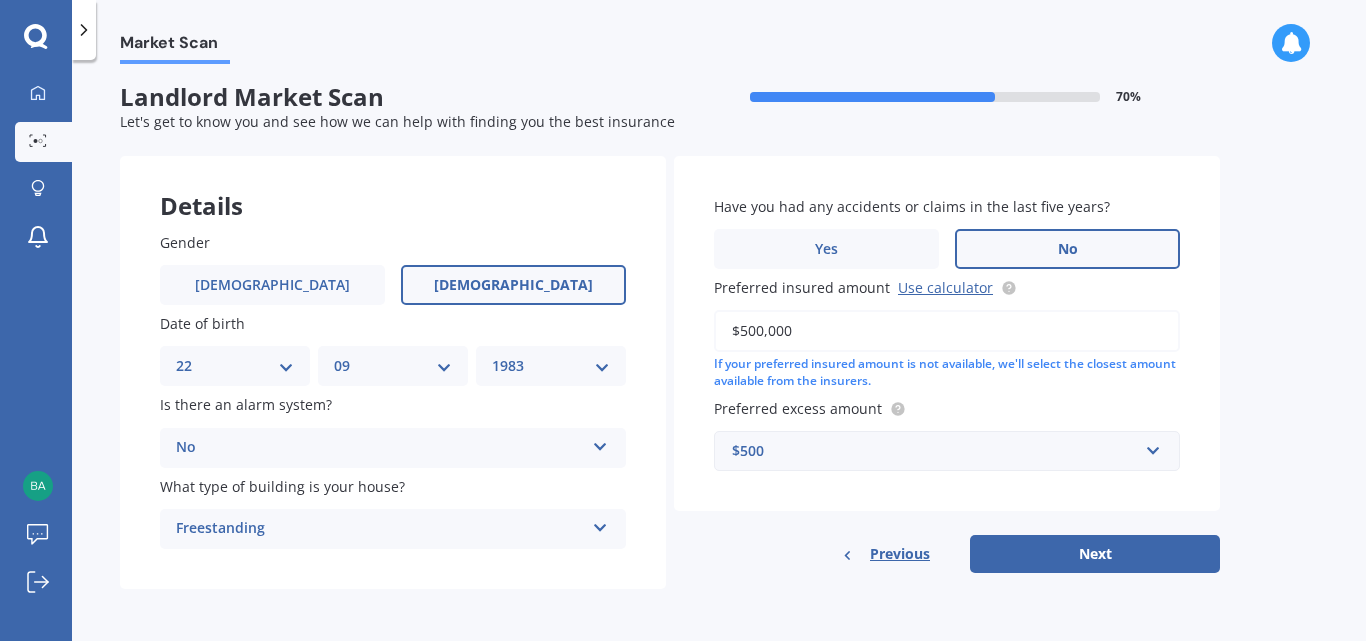 click on "YYYY 2009 2008 2007 2006 2005 2004 2003 2002 2001 2000 1999 1998 1997 1996 1995 1994 1993 1992 1991 1990 1989 1988 1987 1986 1985 1984 1983 1982 1981 1980 1979 1978 1977 1976 1975 1974 1973 1972 1971 1970 1969 1968 1967 1966 1965 1964 1963 1962 1961 1960 1959 1958 1957 1956 1955 1954 1953 1952 1951 1950 1949 1948 1947 1946 1945 1944 1943 1942 1941 1940 1939 1938 1937 1936 1935 1934 1933 1932 1931 1930 1929 1928 1927 1926 1925 1924 1923 1922 1921 1920 1919 1918 1917 1916 1915 1914 1913 1912 1911 1910" at bounding box center (551, 366) 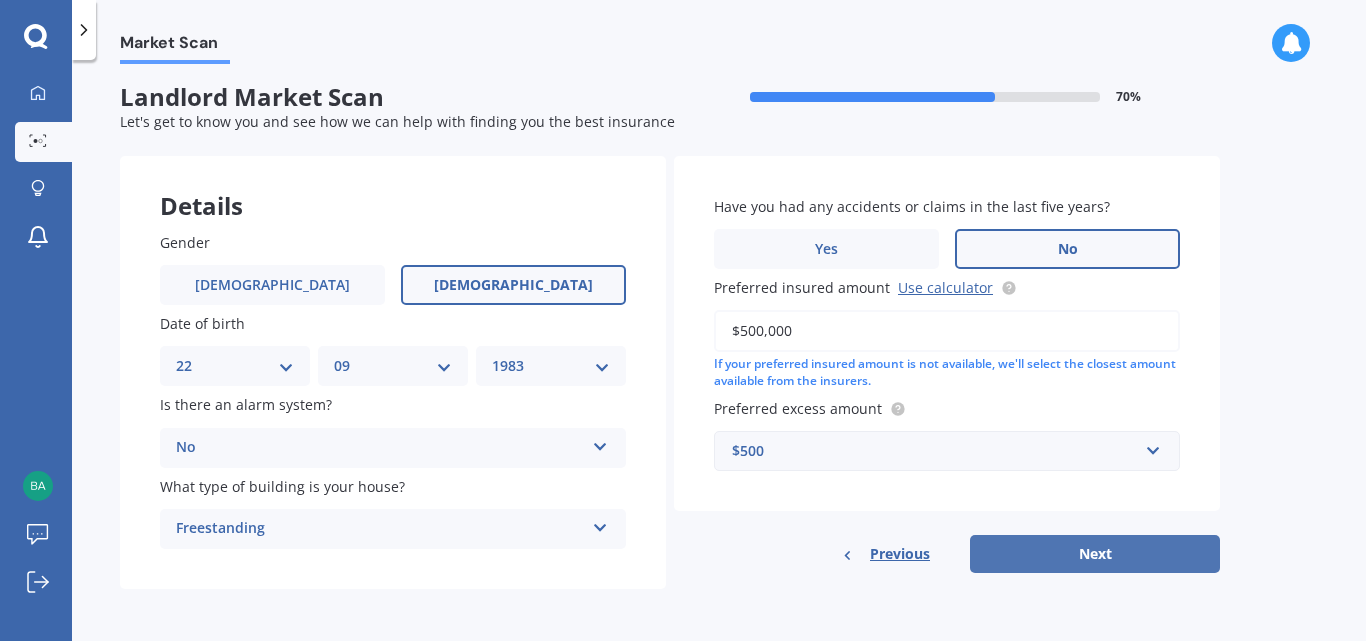 click on "Next" at bounding box center (1095, 554) 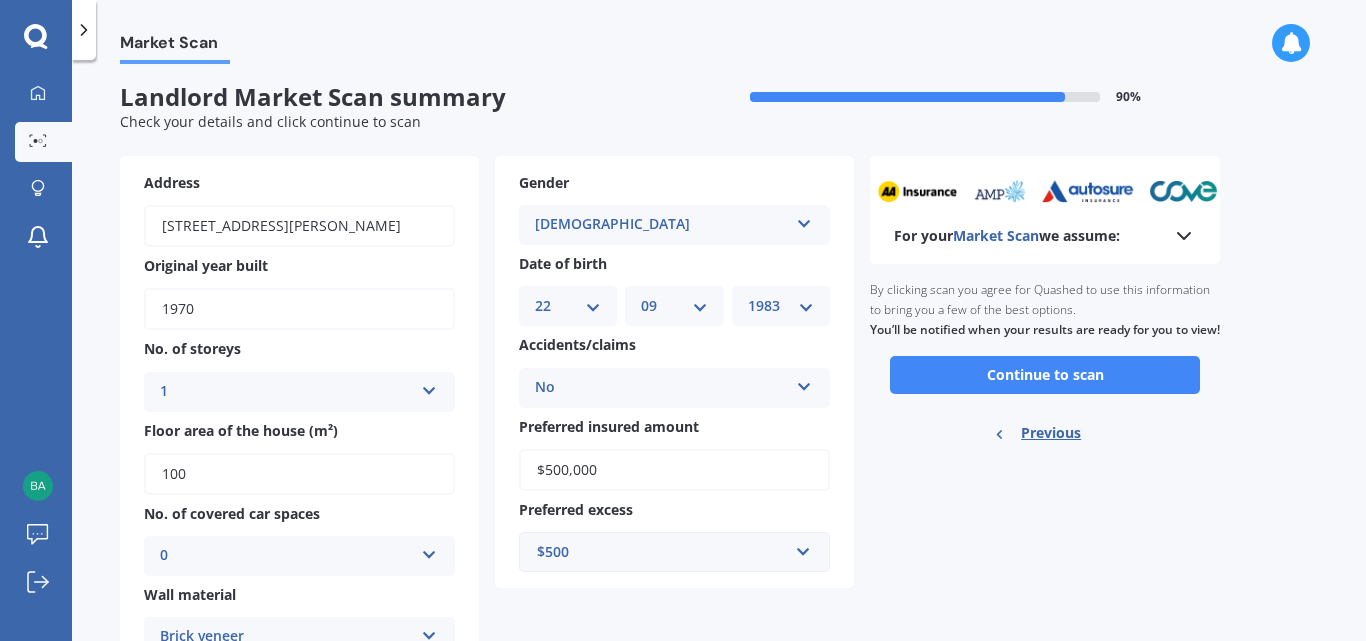 scroll, scrollTop: 0, scrollLeft: 0, axis: both 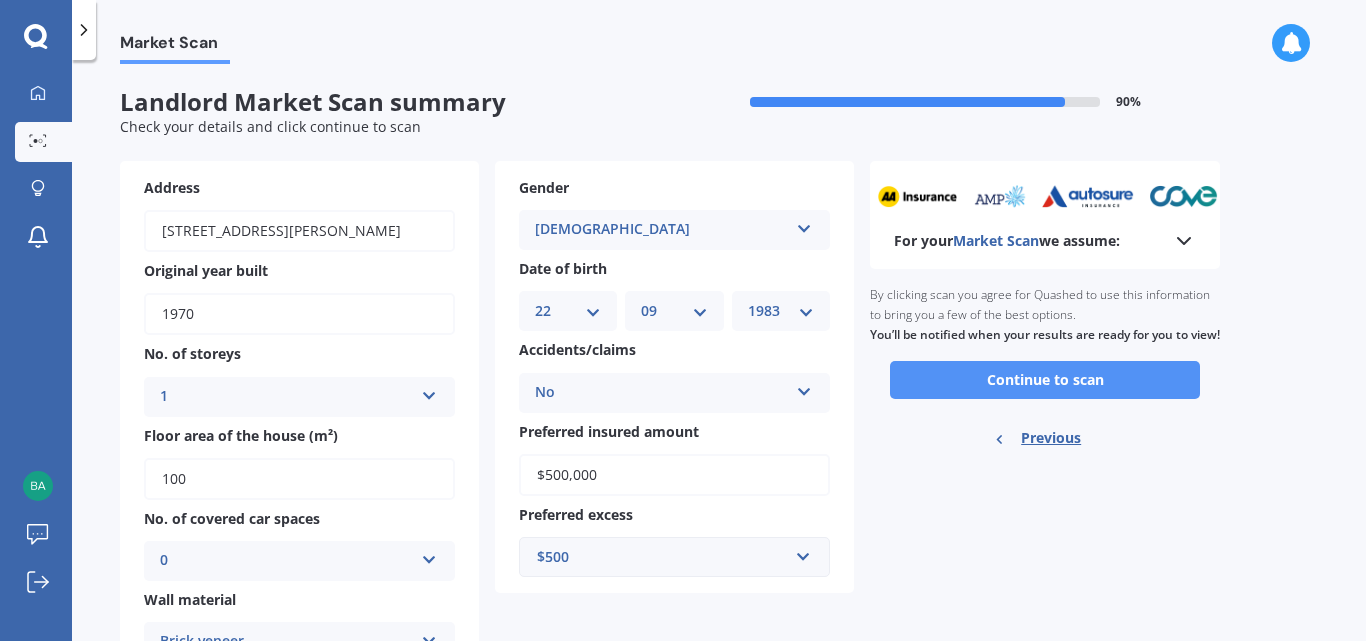click on "Continue to scan" at bounding box center [1045, 380] 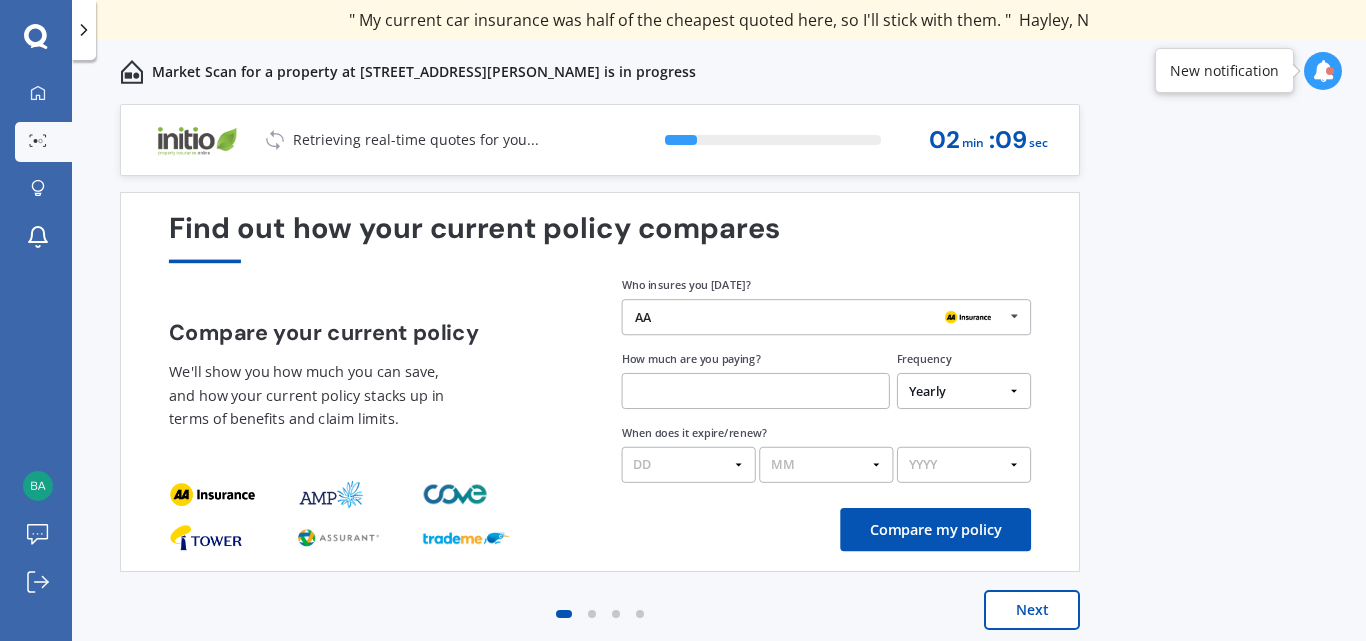 click on "AA" at bounding box center [819, 317] 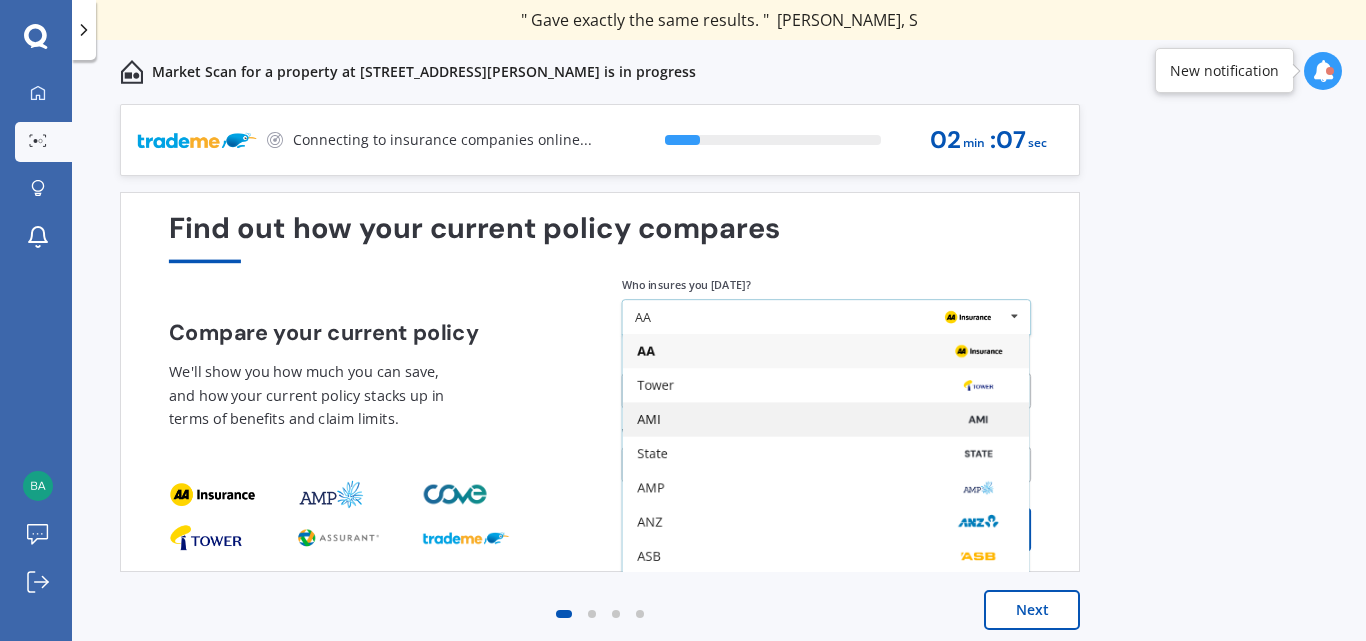 click on "AMI" at bounding box center (825, 420) 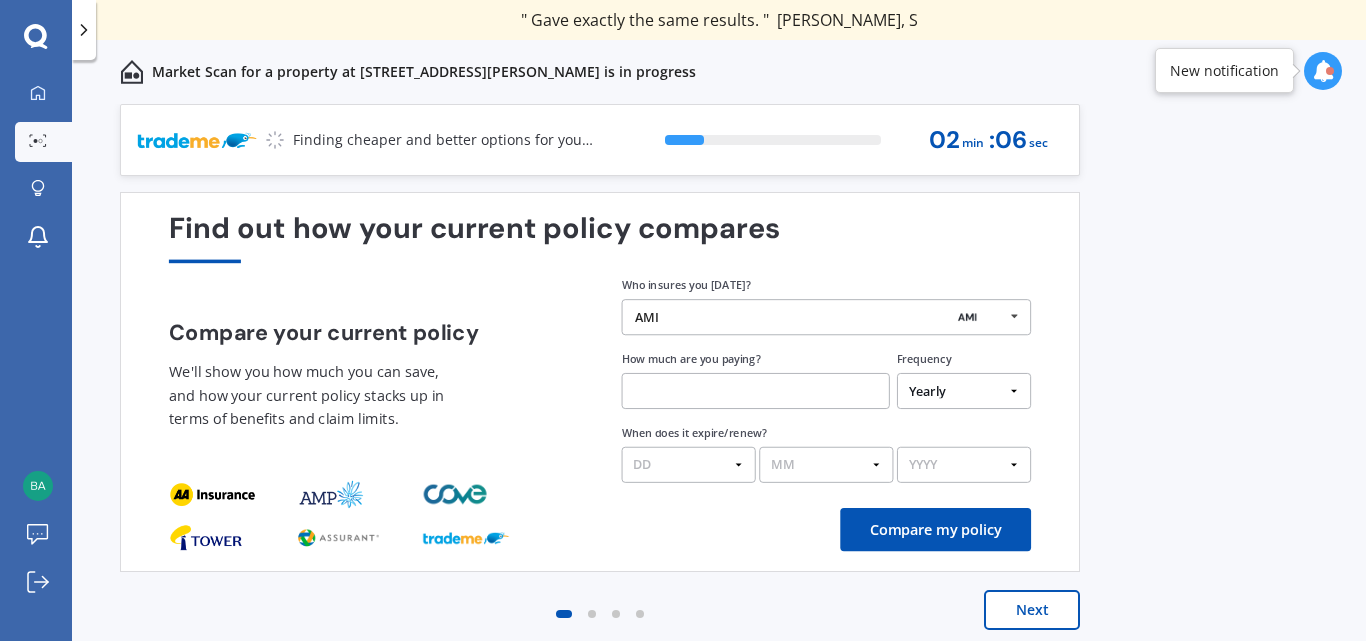 click at bounding box center (756, 391) 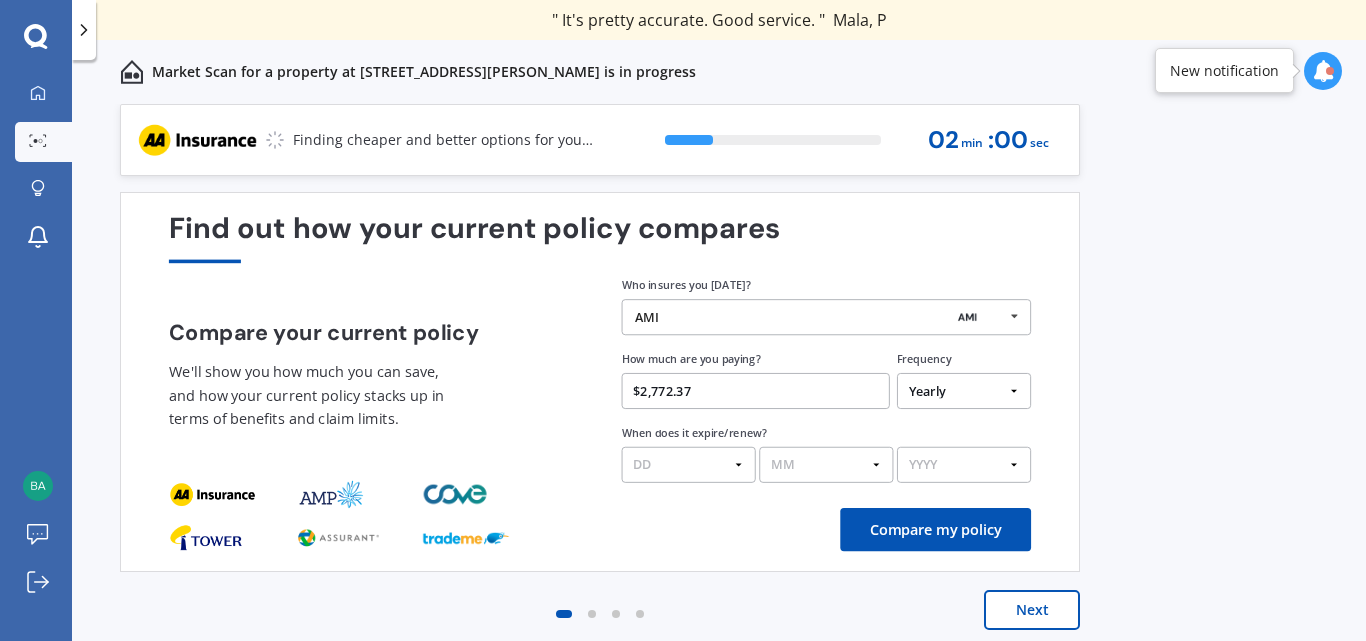 type on "$2,772.37" 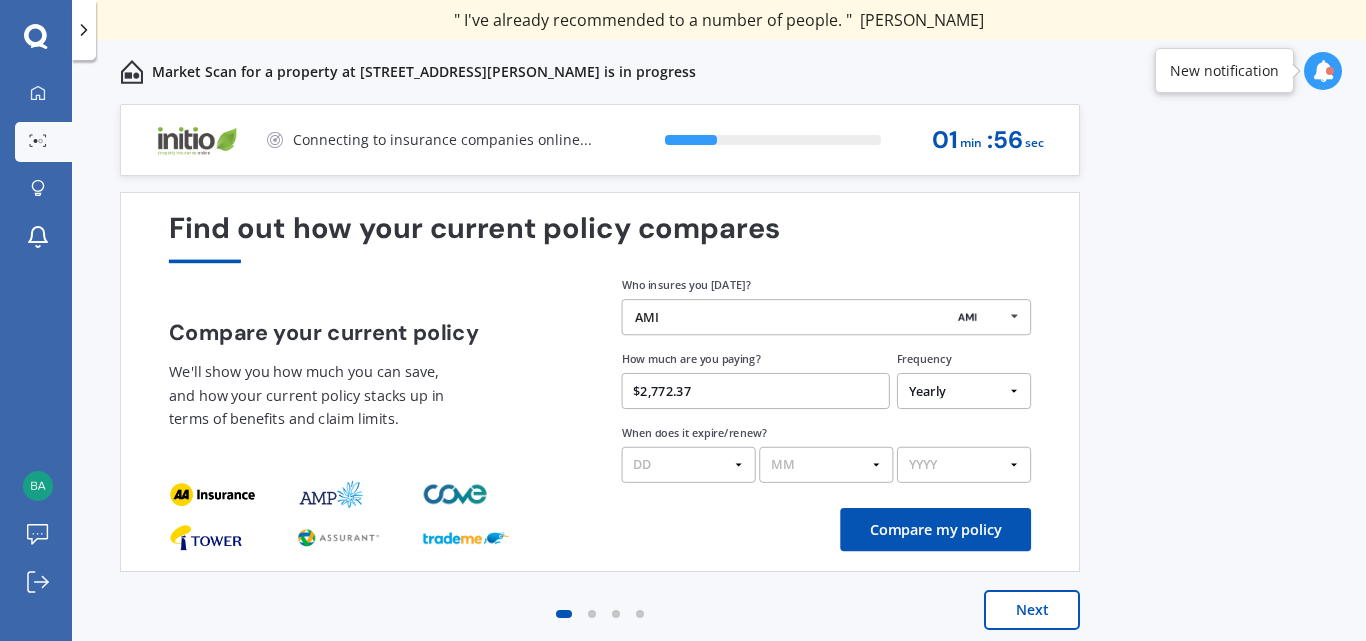 select on "31" 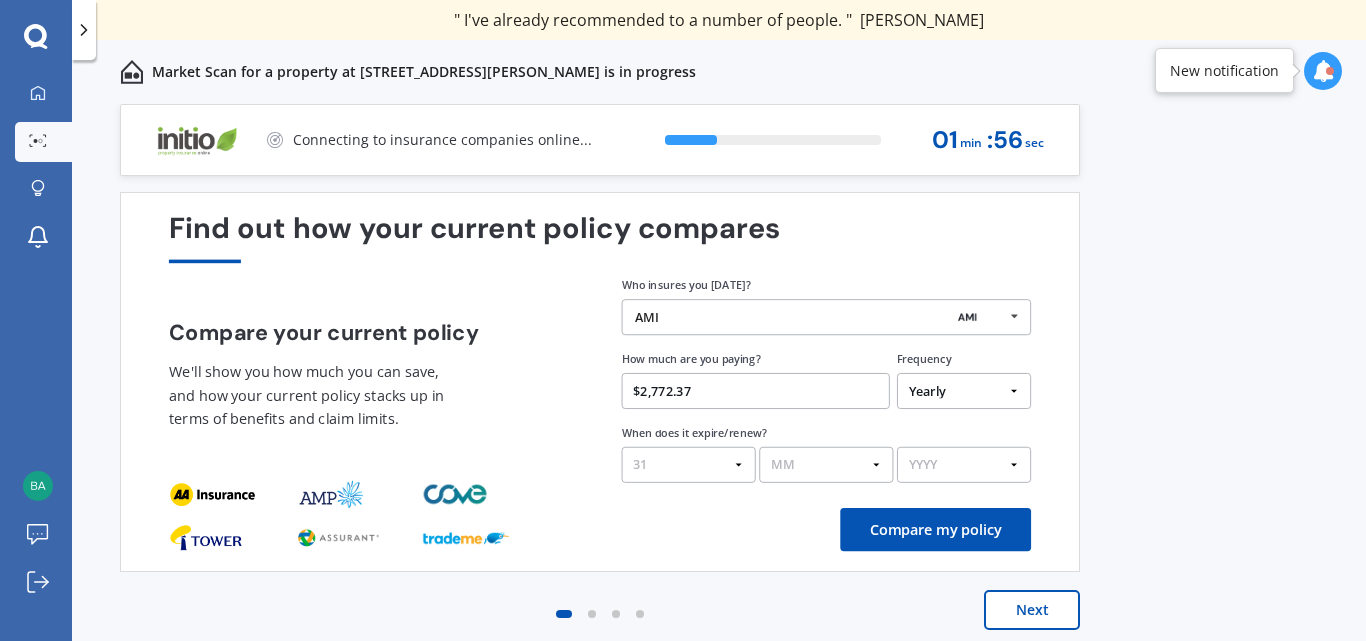click on "MM 01 02 03 04 05 06 07 08 09 10 11 12" at bounding box center [826, 465] 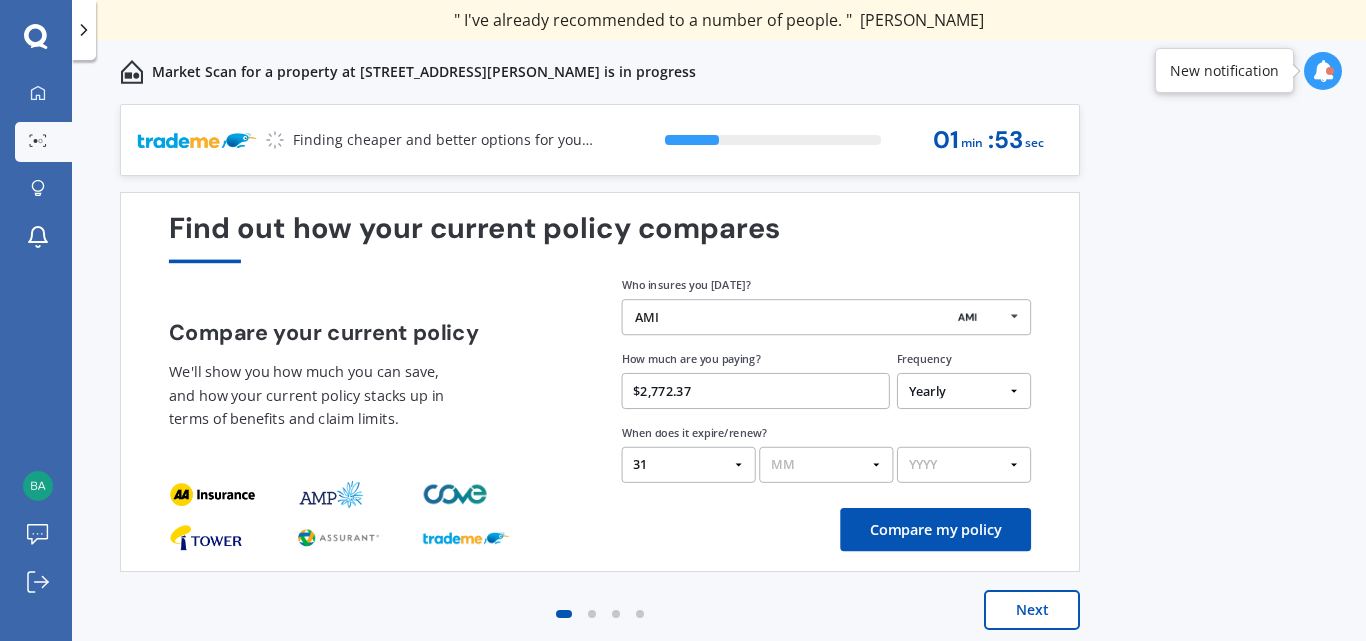 select on "07" 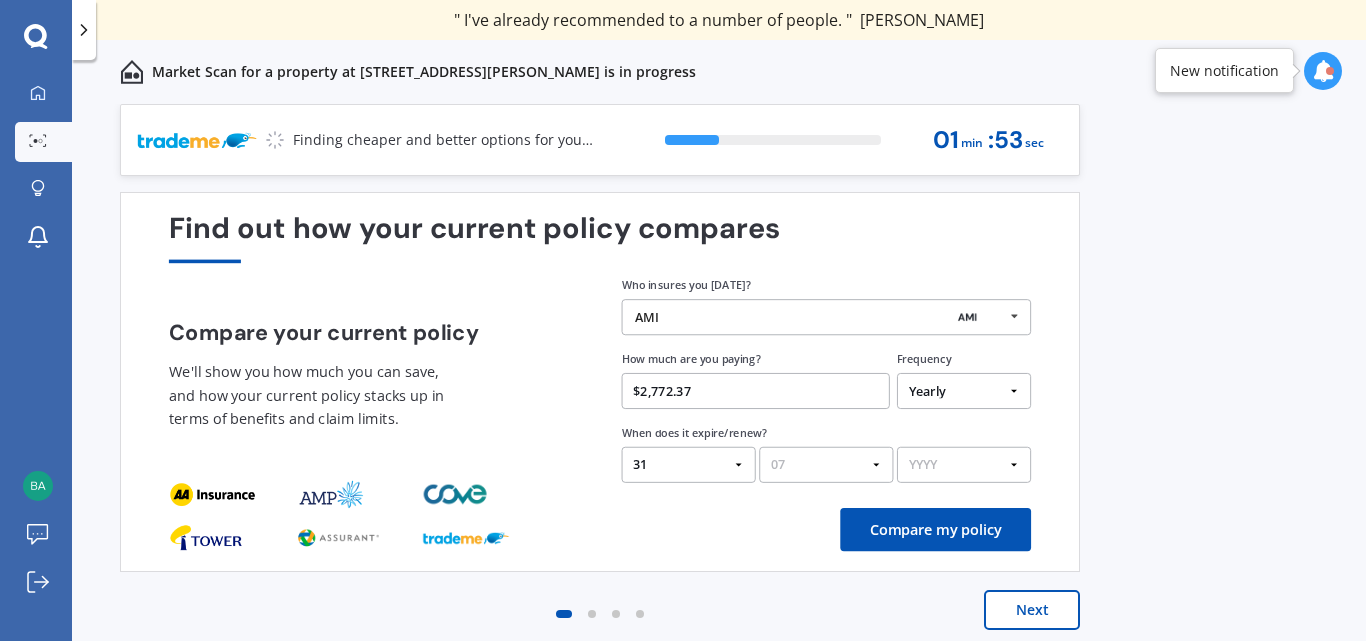 drag, startPoint x: 778, startPoint y: 465, endPoint x: 707, endPoint y: 422, distance: 83.00603 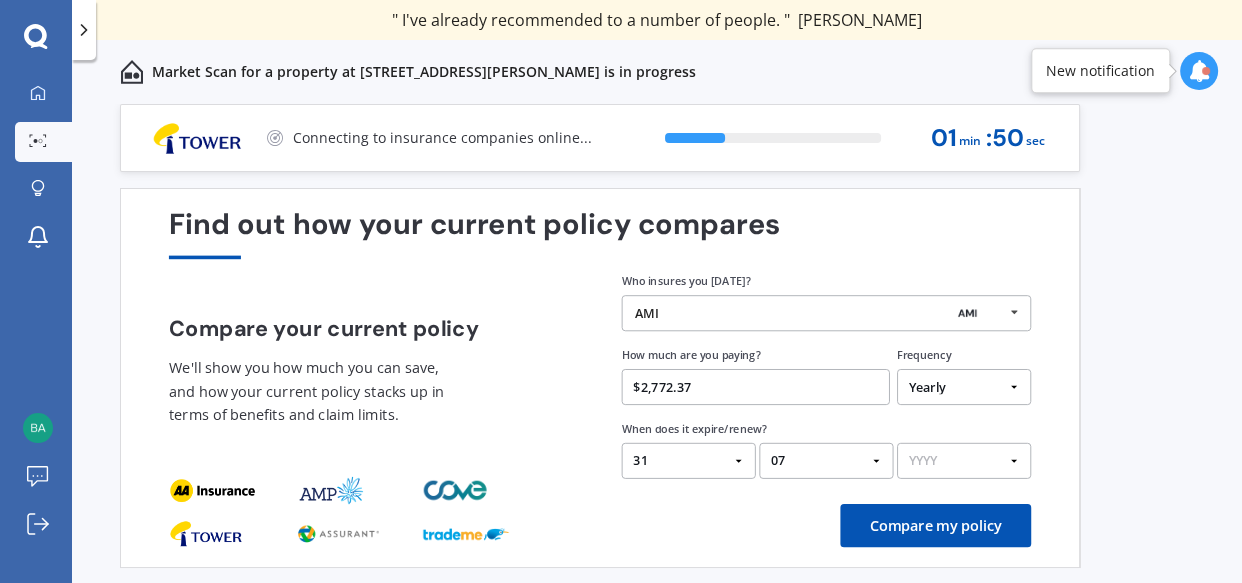 click on "YYYY 2026 2025 2024" at bounding box center [964, 461] 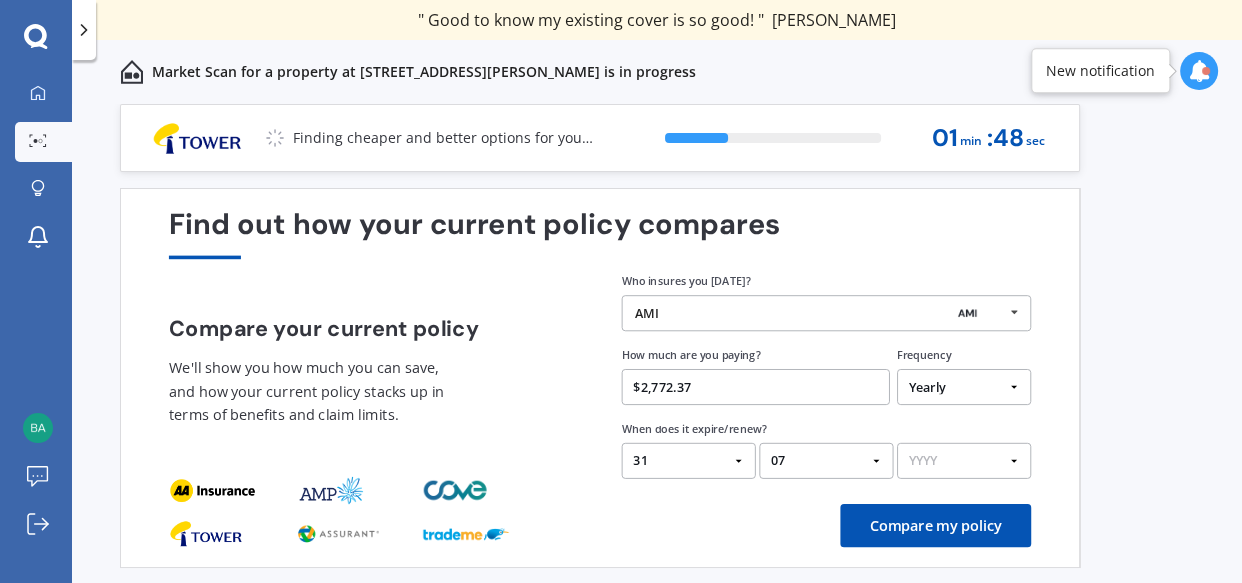 select on "2025" 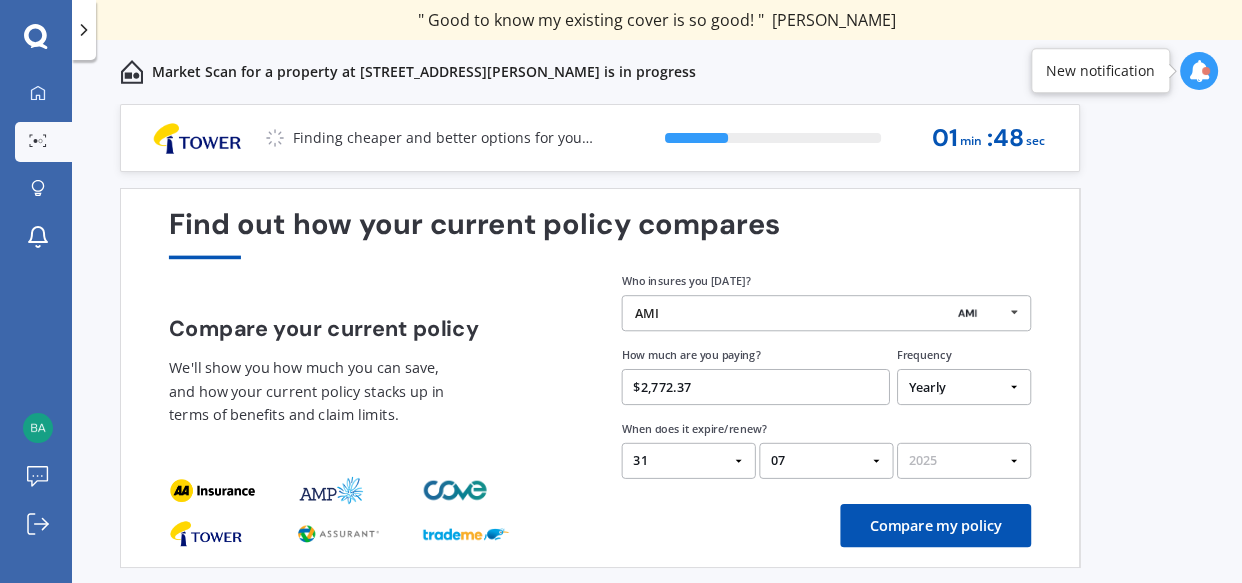 click on "YYYY 2026 2025 2024" at bounding box center (964, 461) 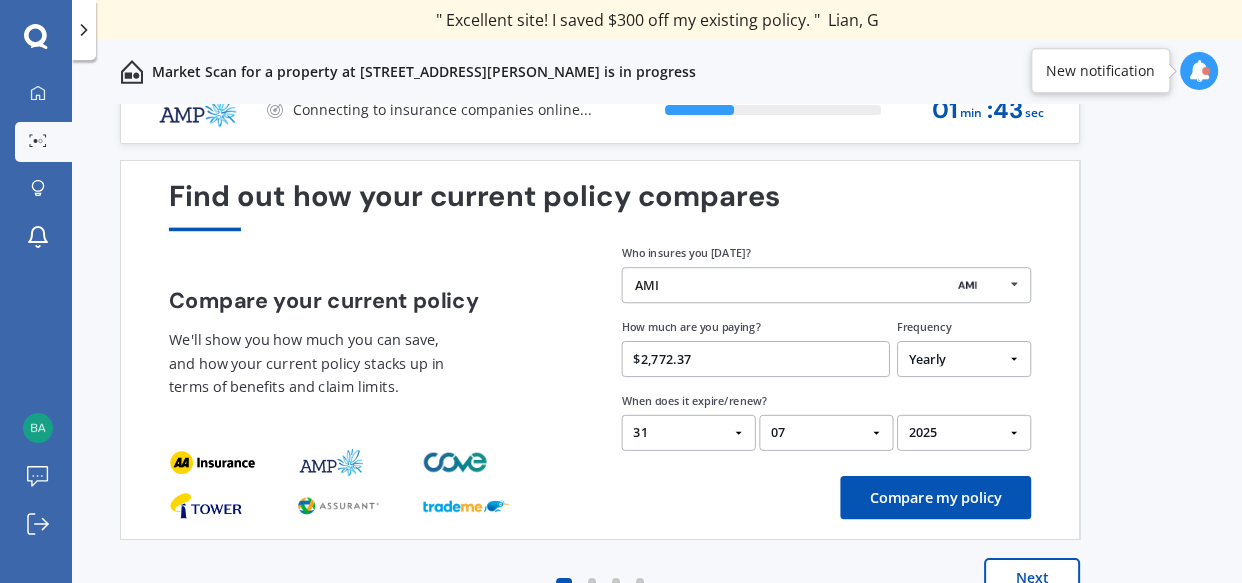 scroll, scrollTop: 0, scrollLeft: 0, axis: both 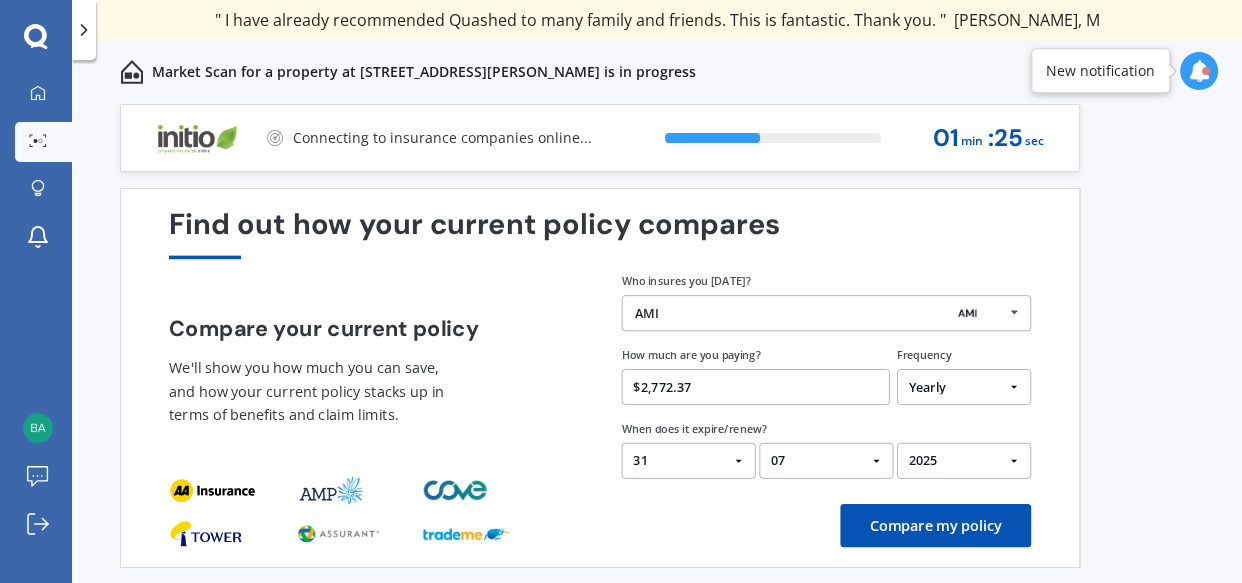 click on "New notification" at bounding box center (1100, 71) 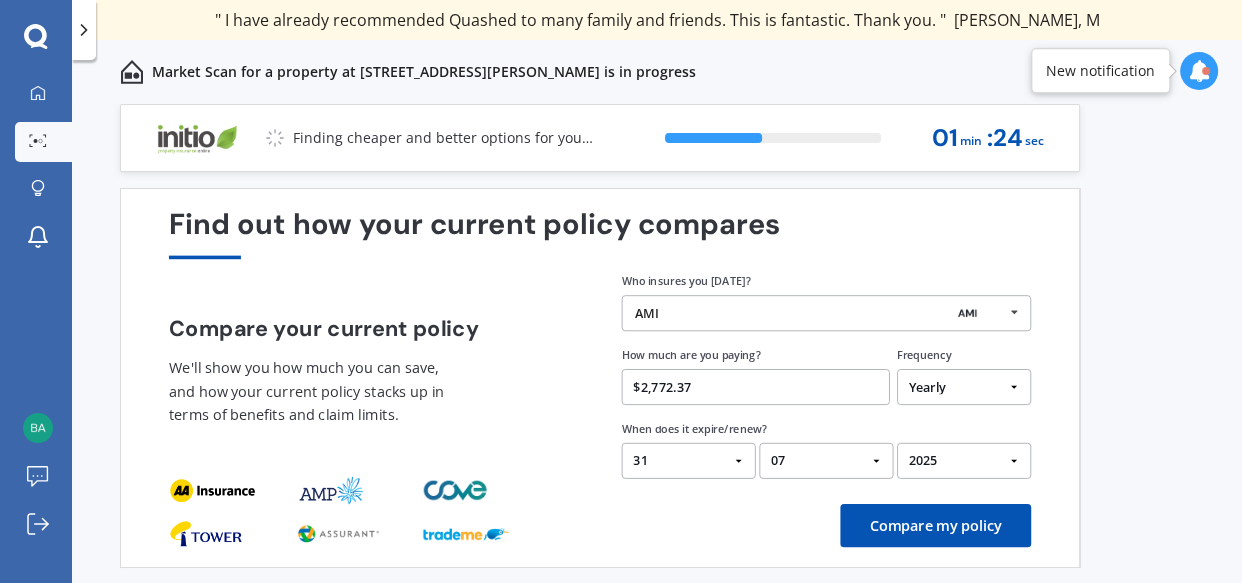 click at bounding box center (1199, 71) 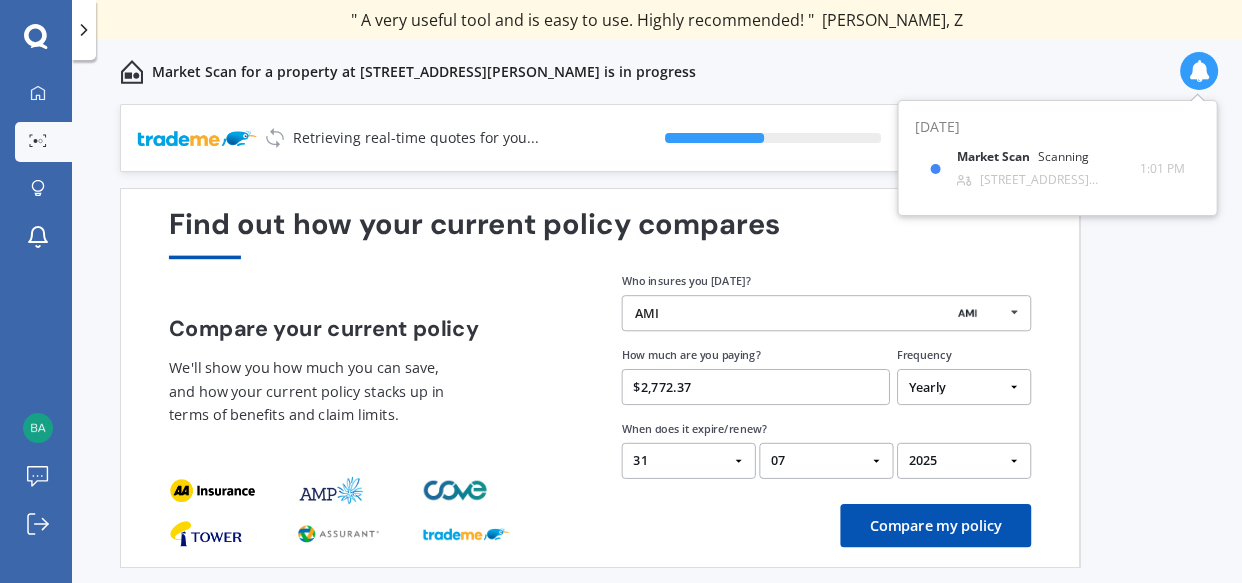 click on "Market Scan for a property at [STREET_ADDRESS][PERSON_NAME] is in progress" at bounding box center (657, 72) 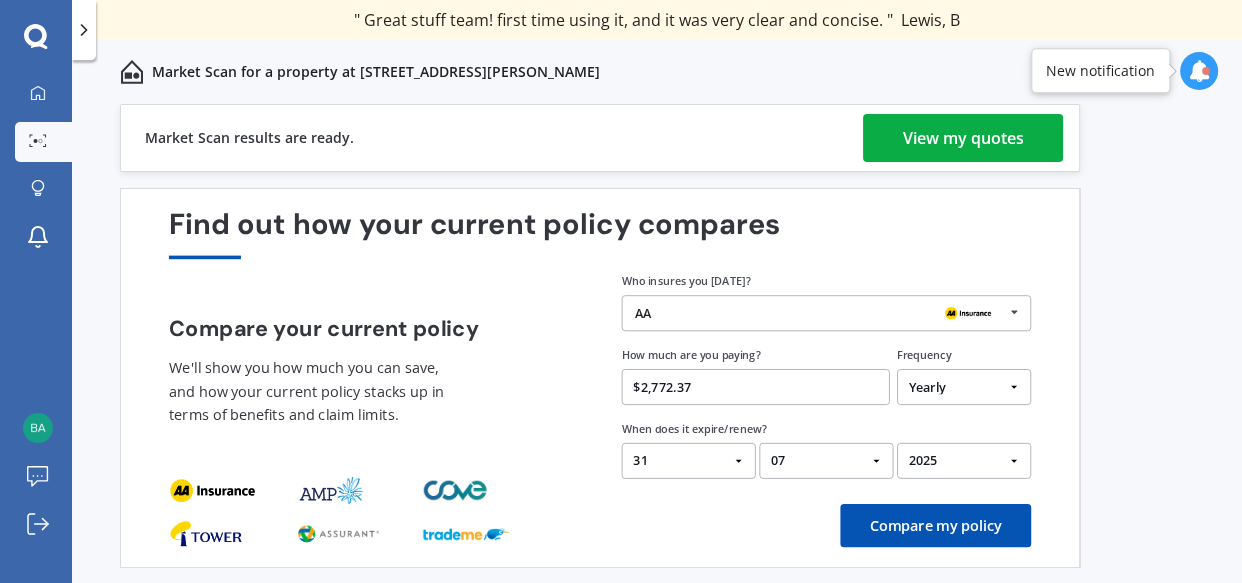click on "View my quotes" at bounding box center [963, 138] 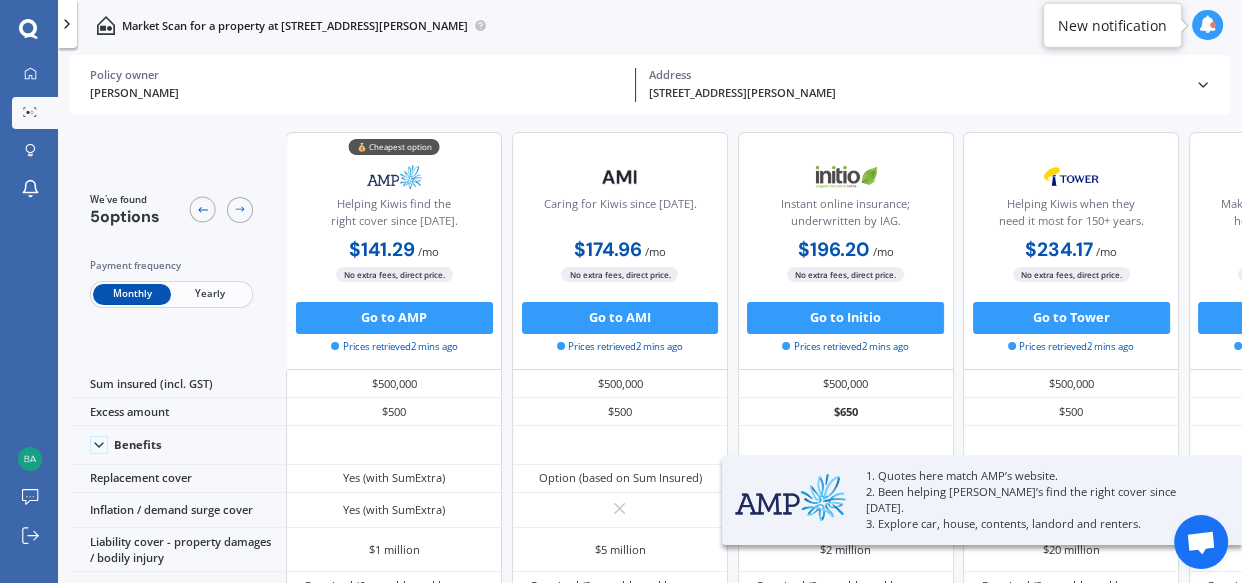 click on "Yearly" at bounding box center [210, 294] 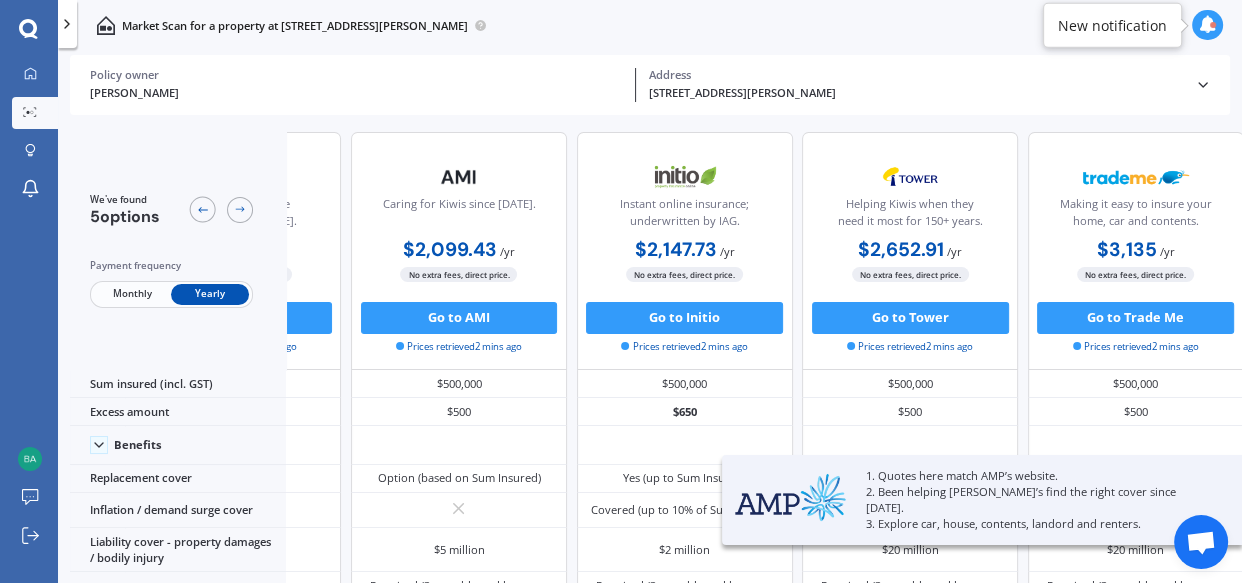 scroll, scrollTop: 0, scrollLeft: 212, axis: horizontal 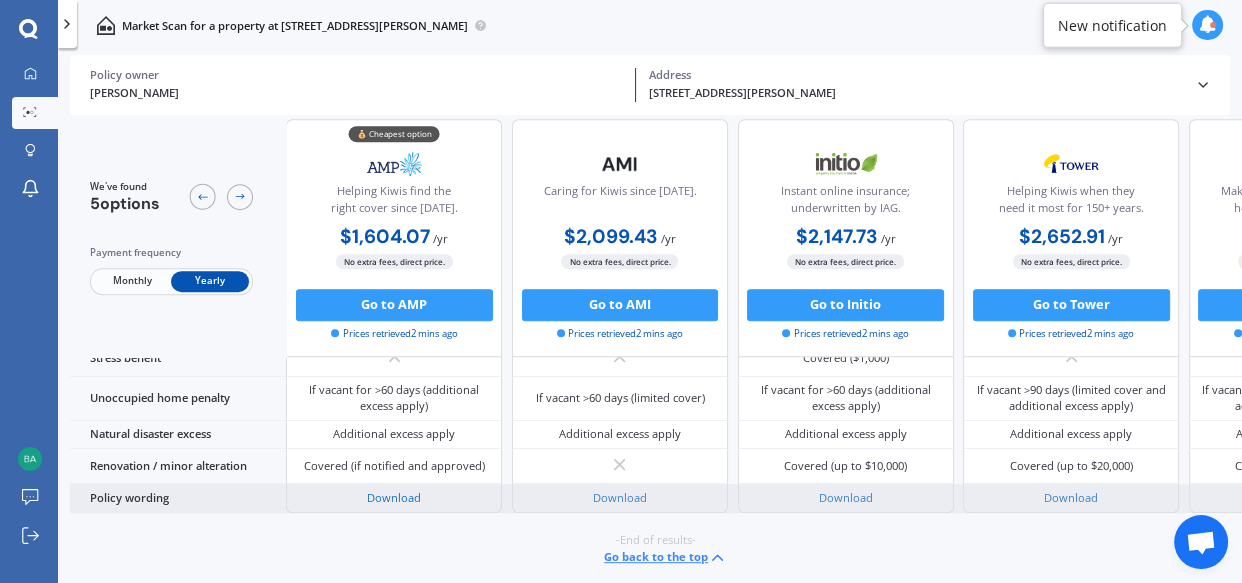 click on "Download" at bounding box center [394, 497] 